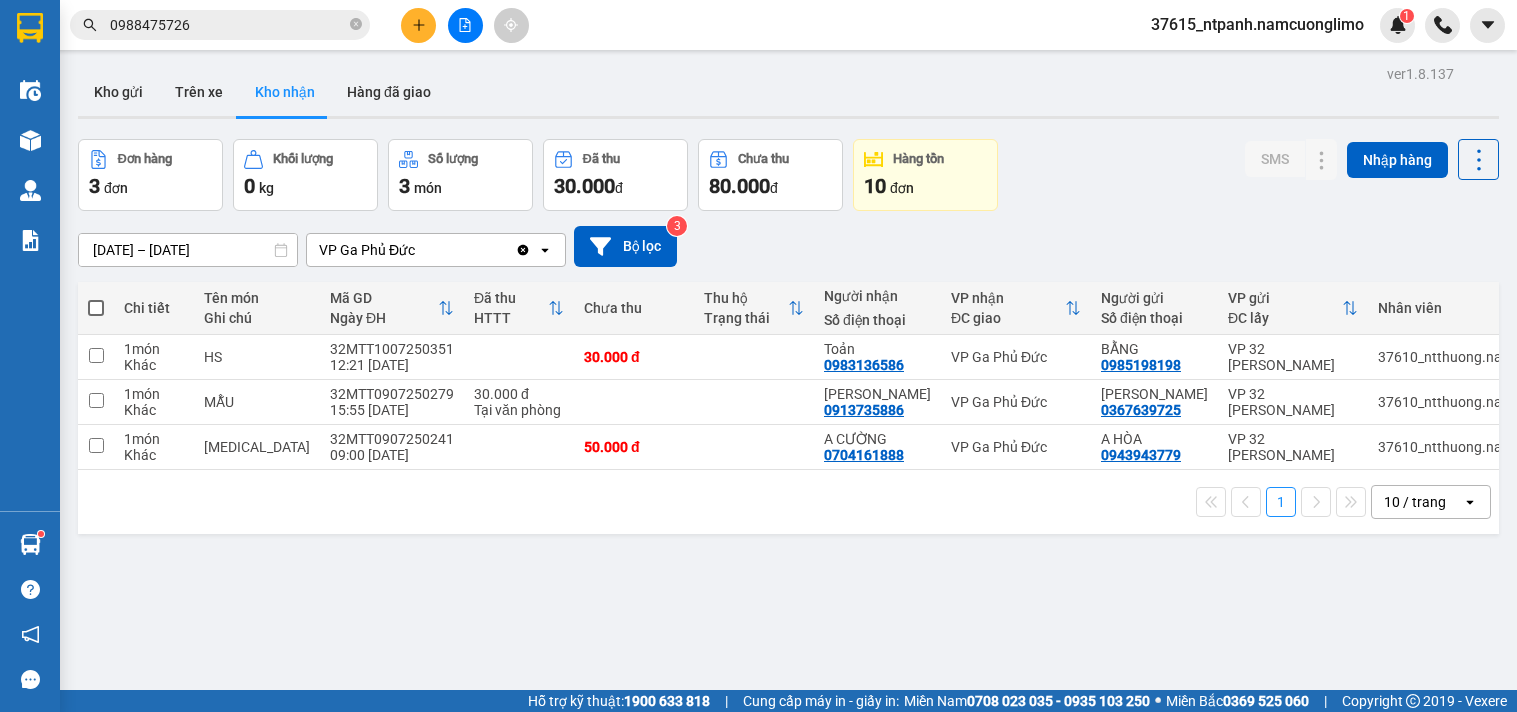 click on "Kho gửi" at bounding box center [118, 92] 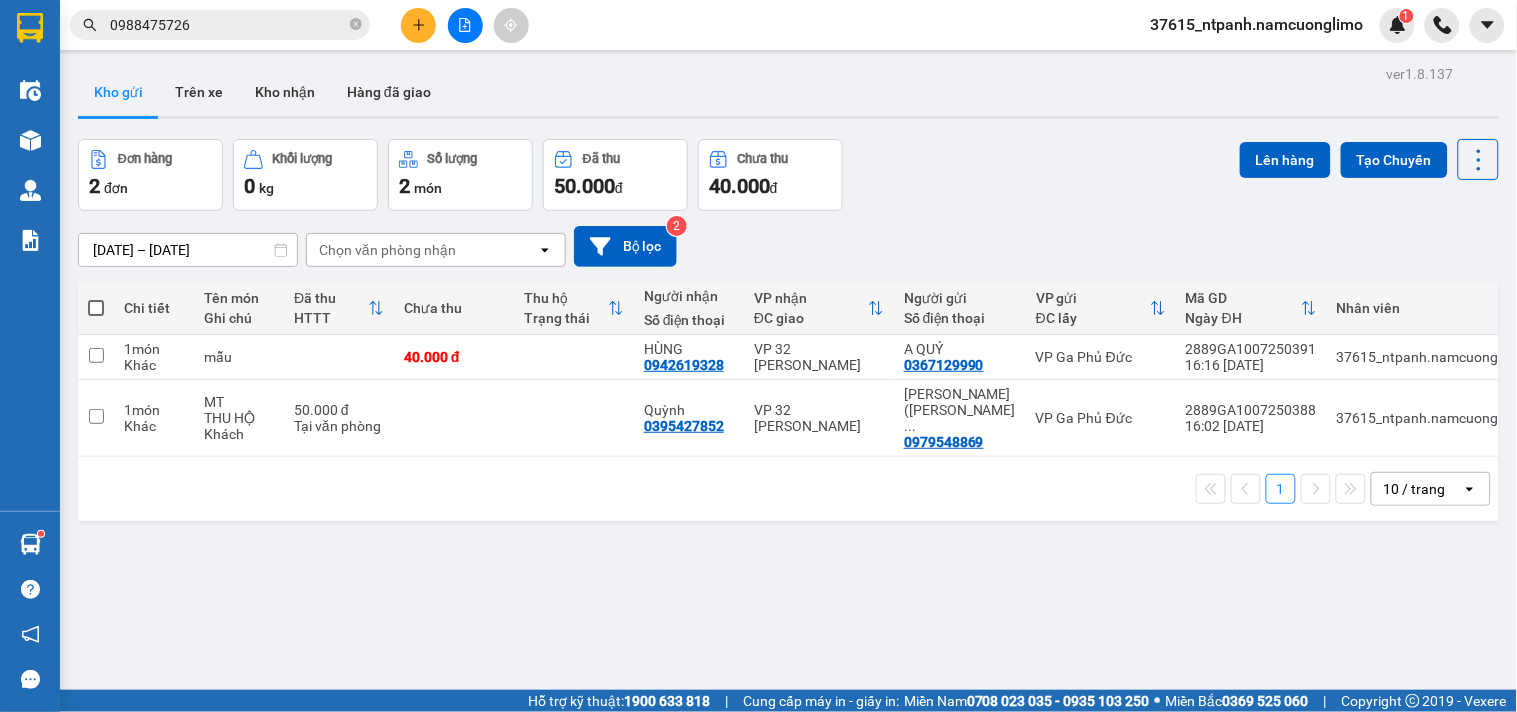 click at bounding box center (96, 308) 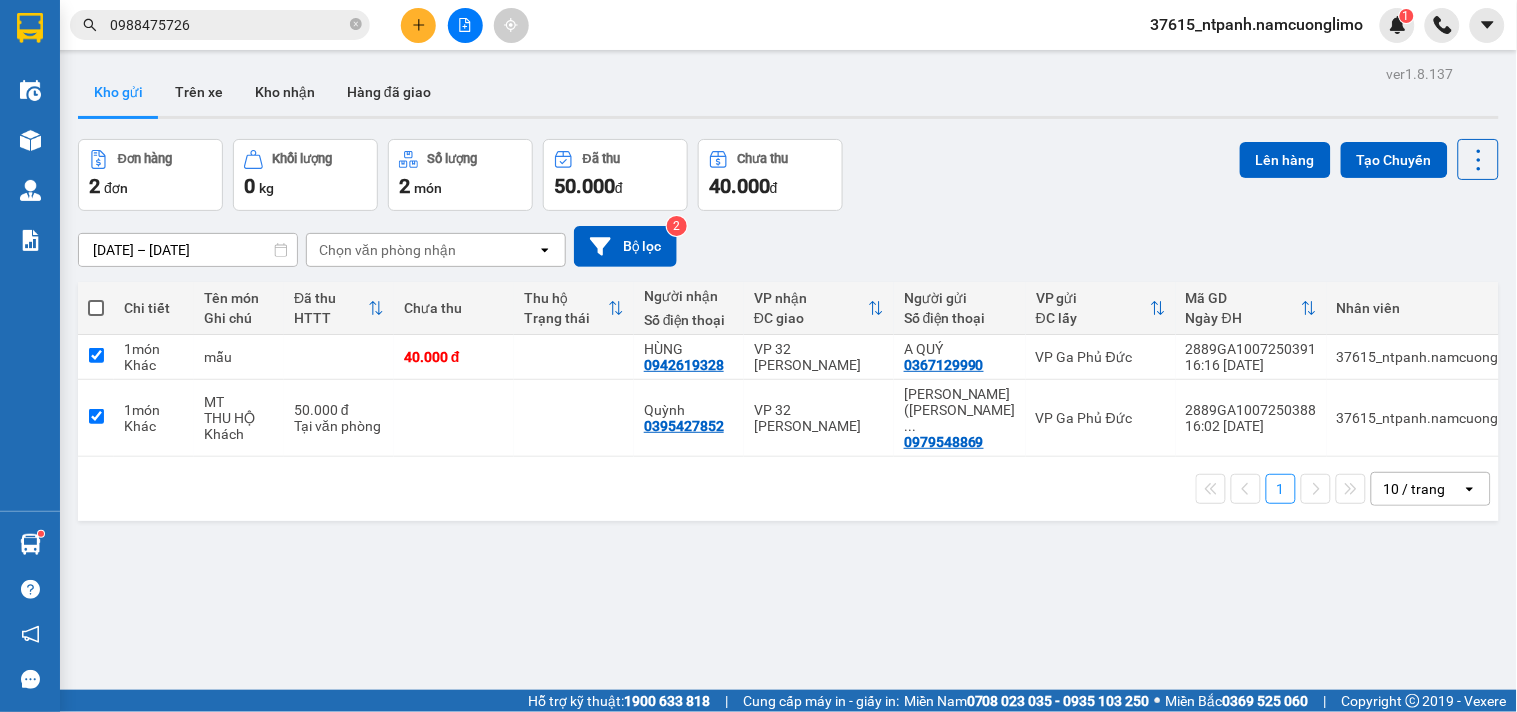 checkbox on "true" 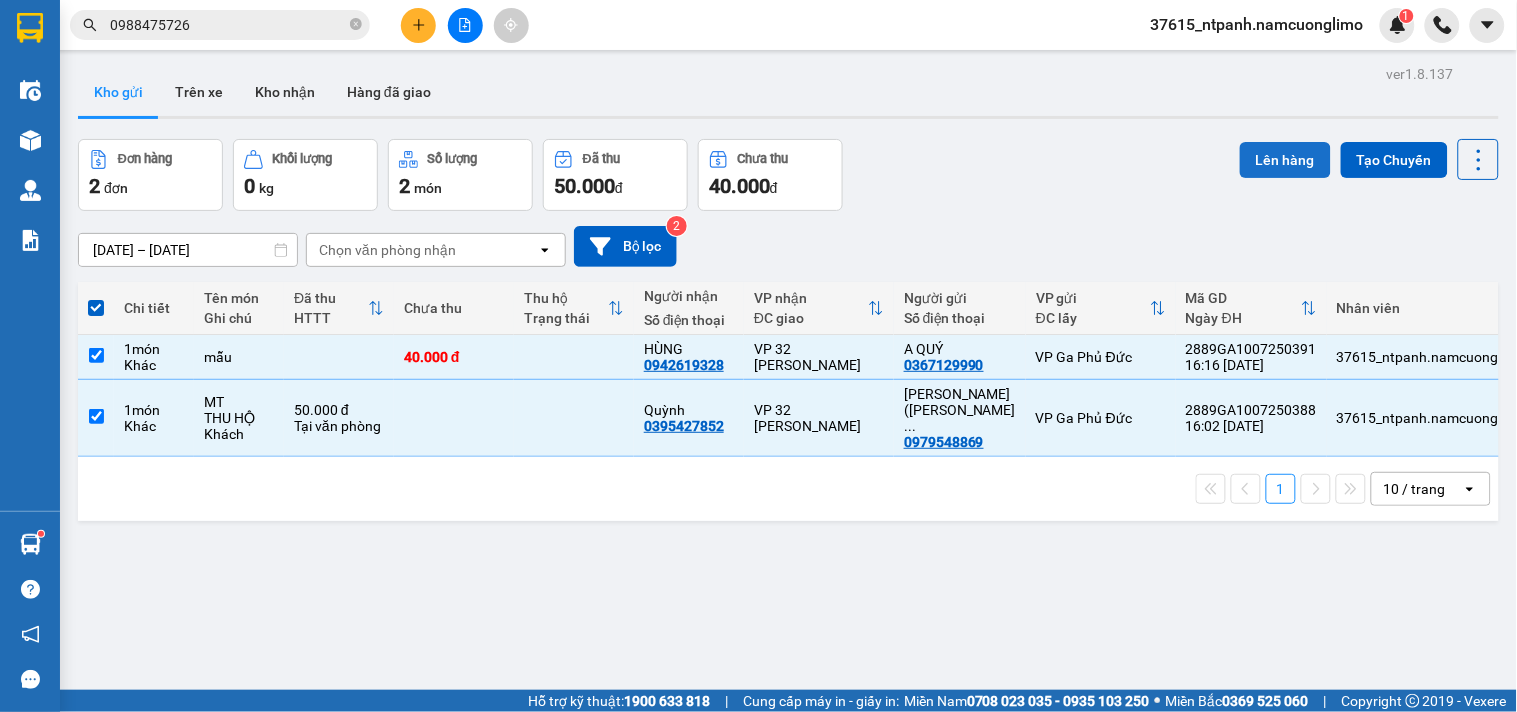 click on "Lên hàng" at bounding box center (1285, 160) 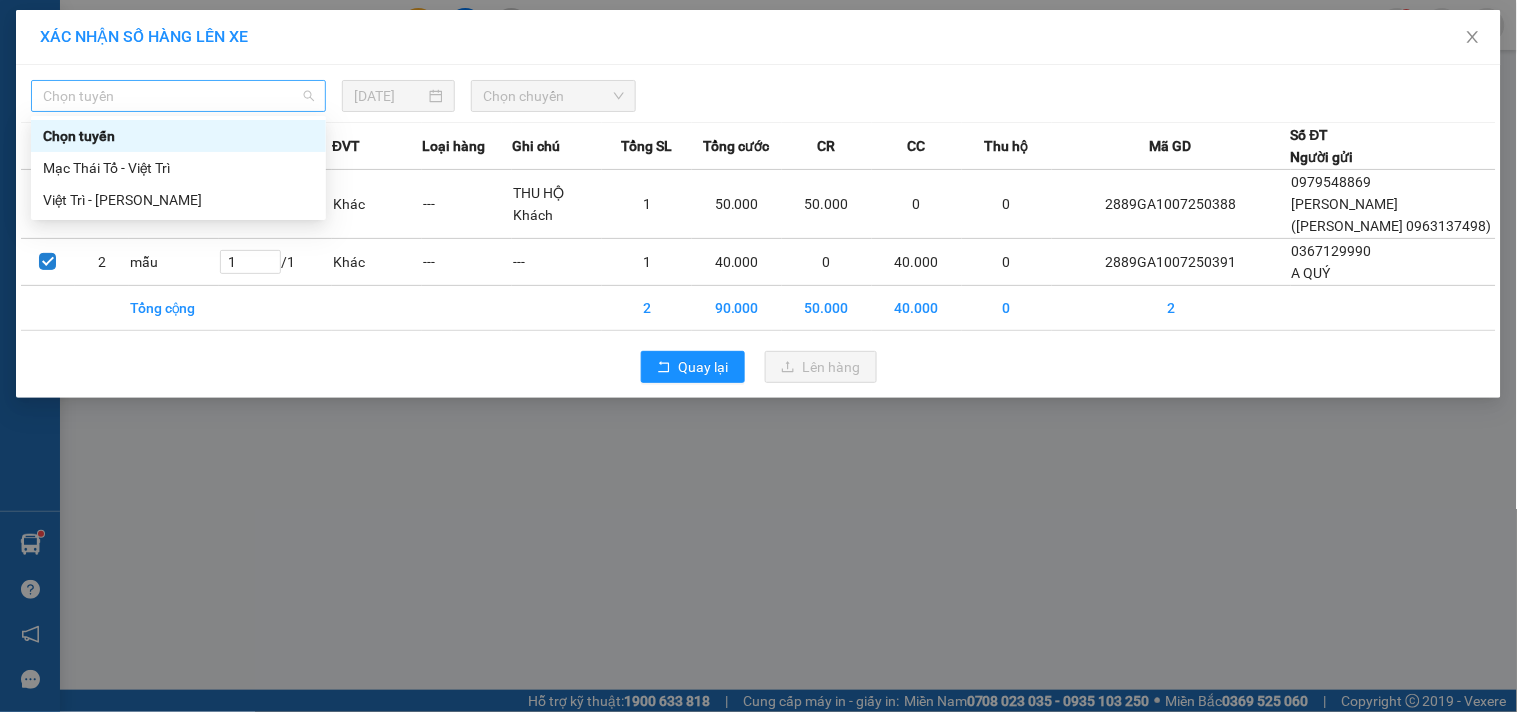 click on "Chọn tuyến" at bounding box center [178, 96] 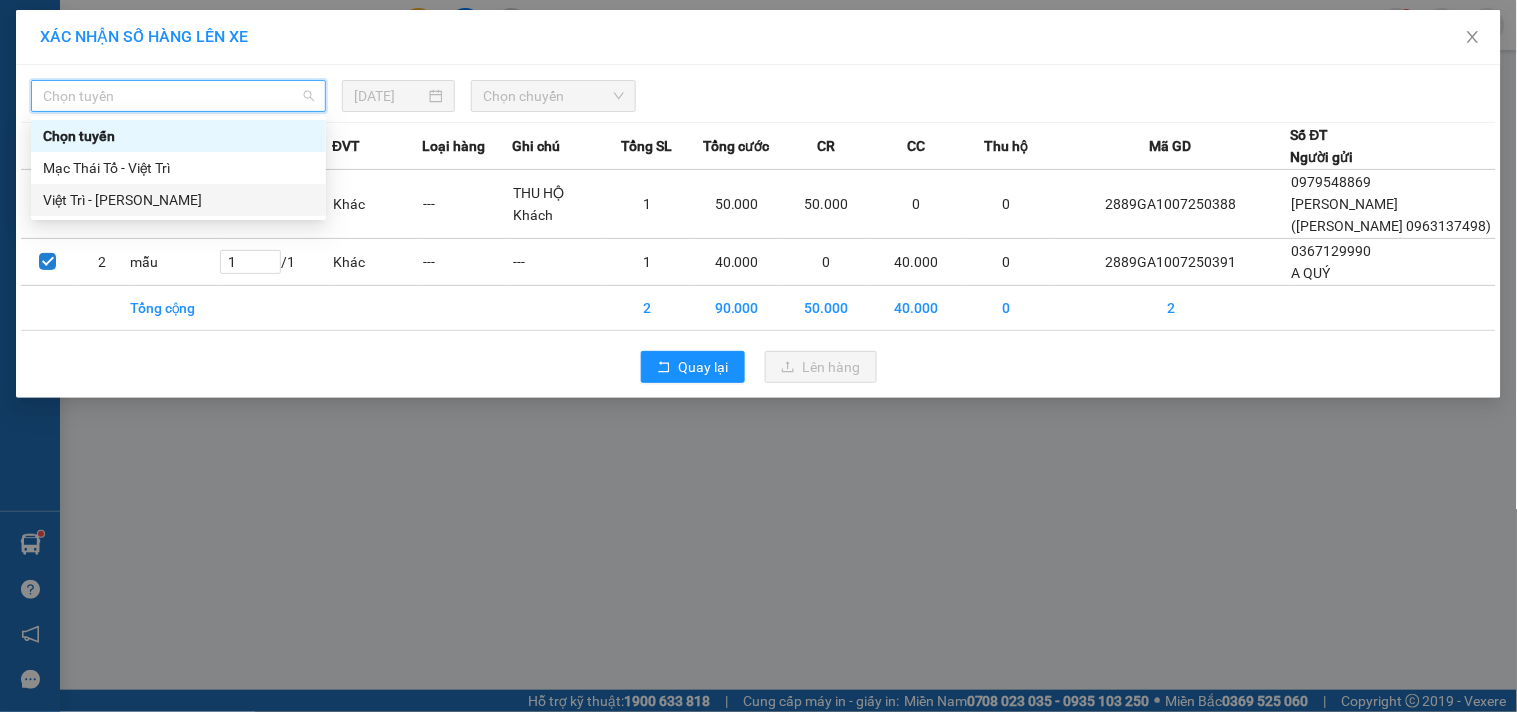 click on "Việt Trì - [PERSON_NAME]" at bounding box center (178, 200) 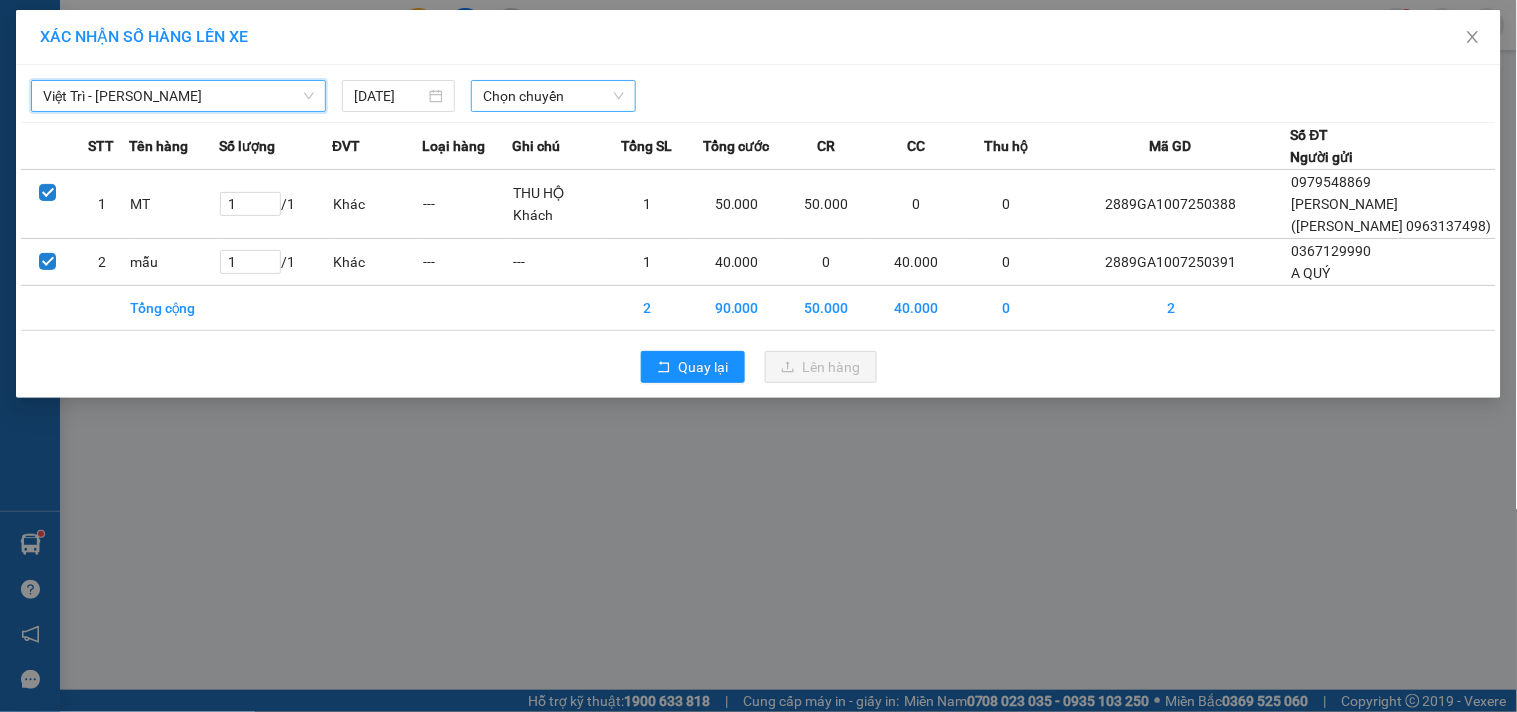 click on "Chọn chuyến" at bounding box center [553, 96] 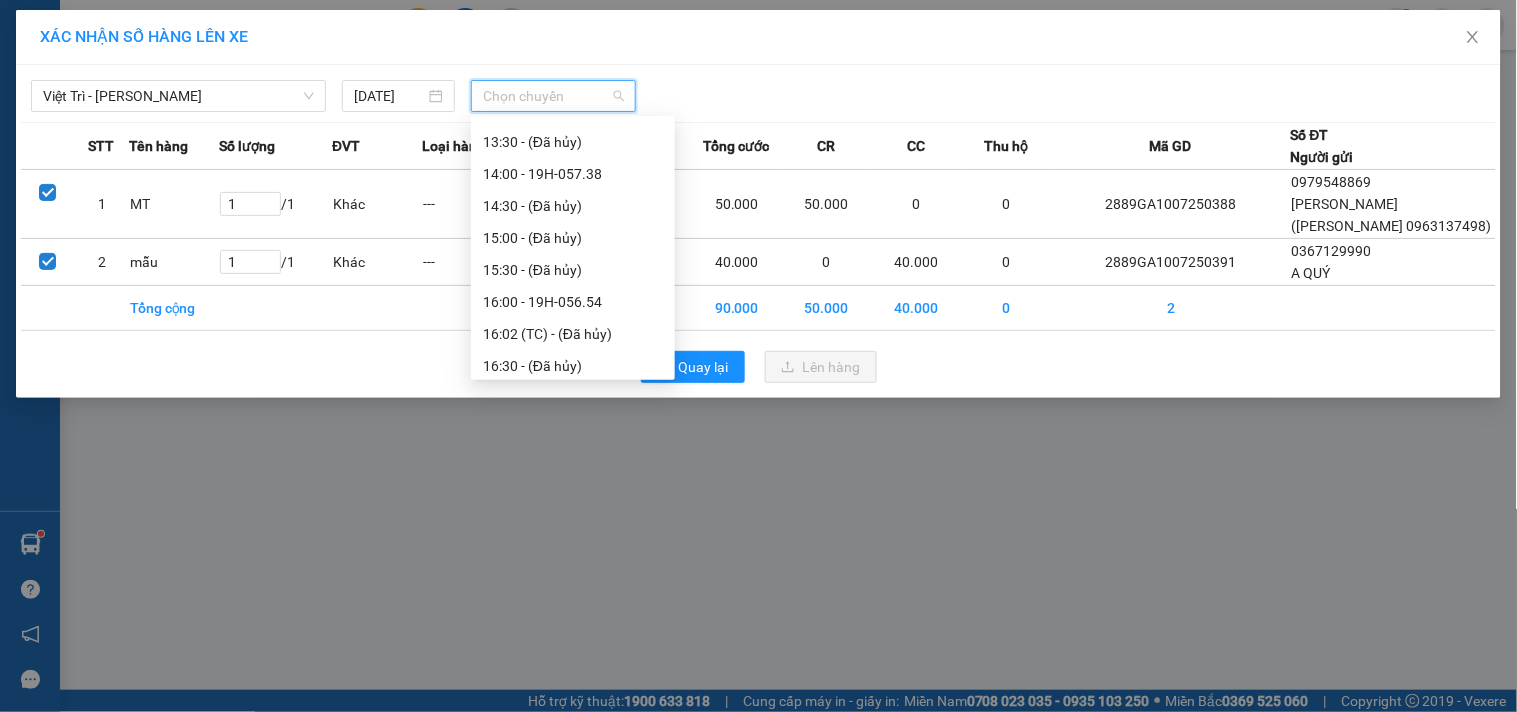 scroll, scrollTop: 832, scrollLeft: 0, axis: vertical 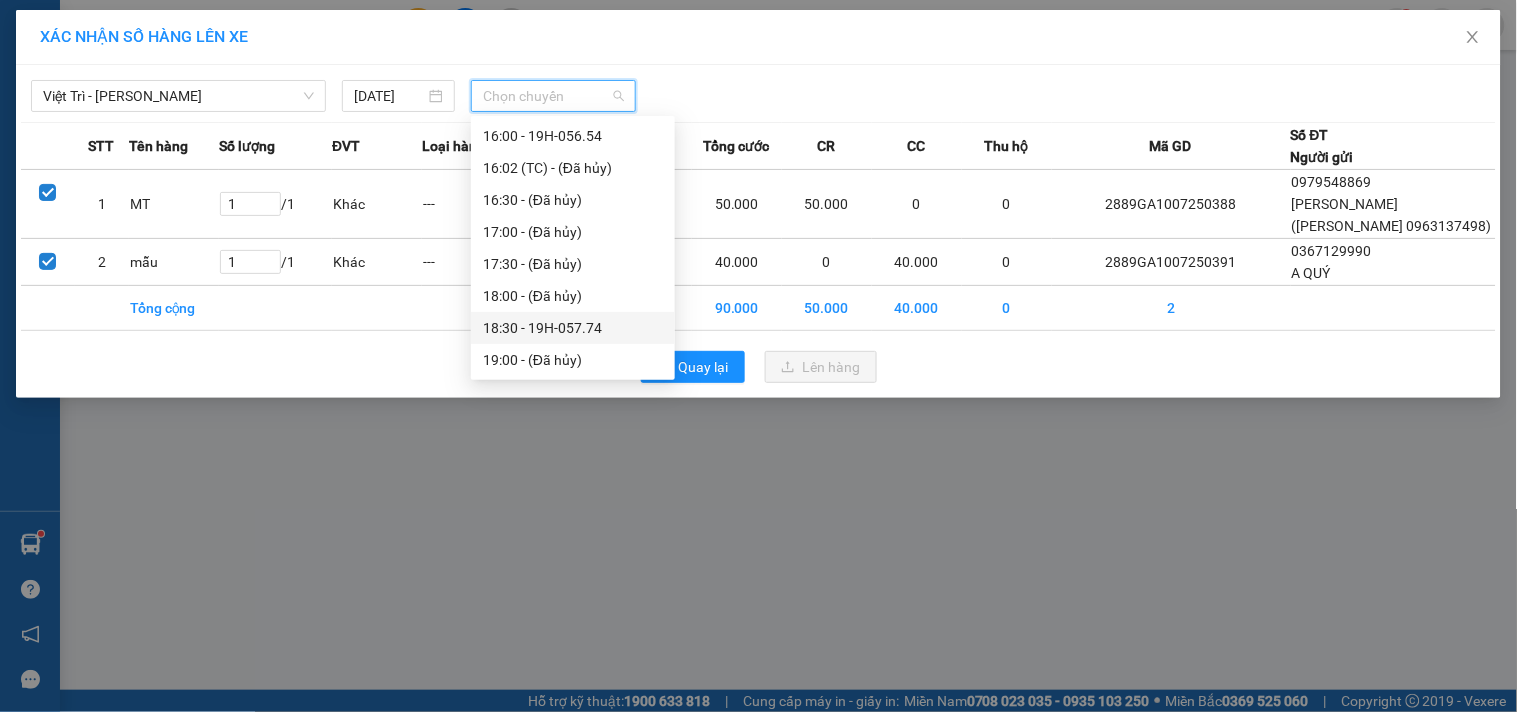 click on "18:30     - 19H-057.74" at bounding box center (573, 328) 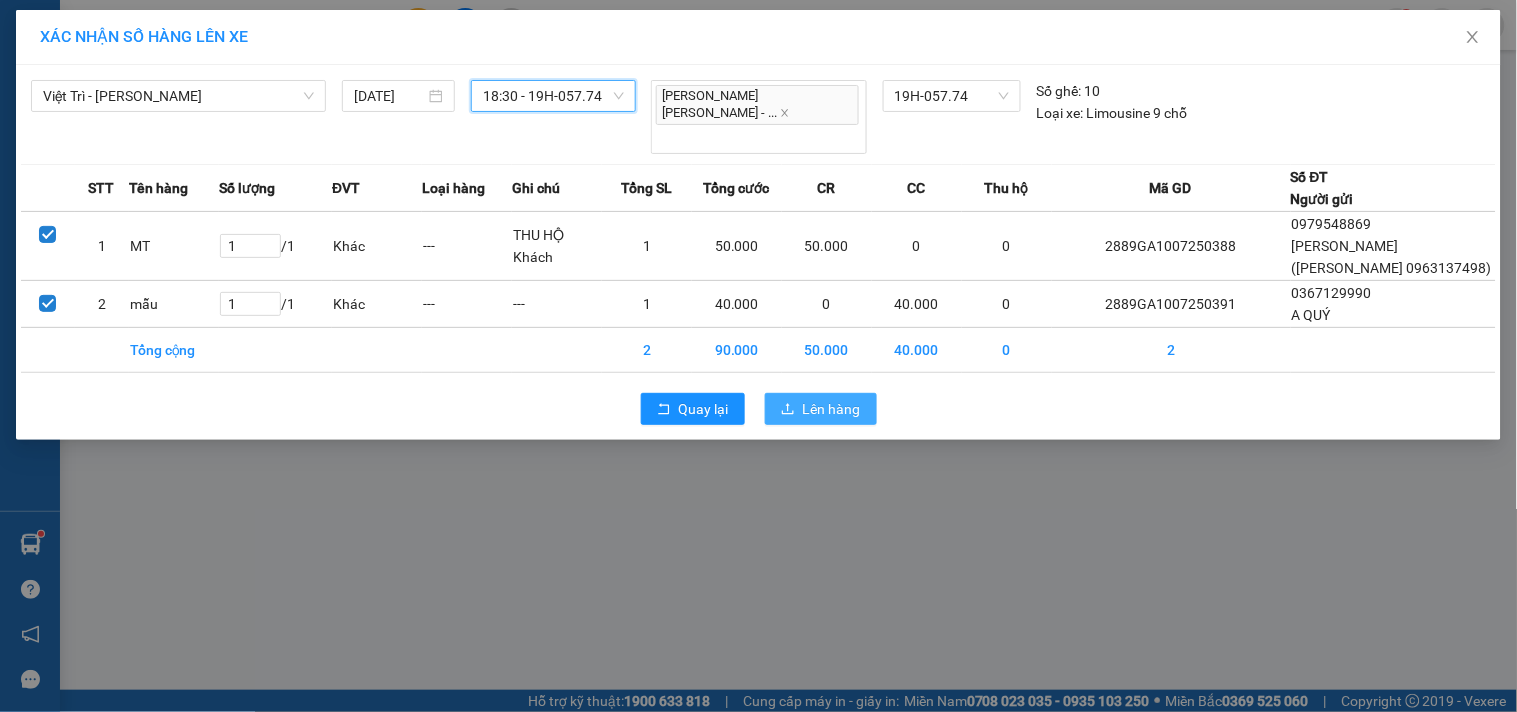 click on "Lên hàng" at bounding box center (832, 409) 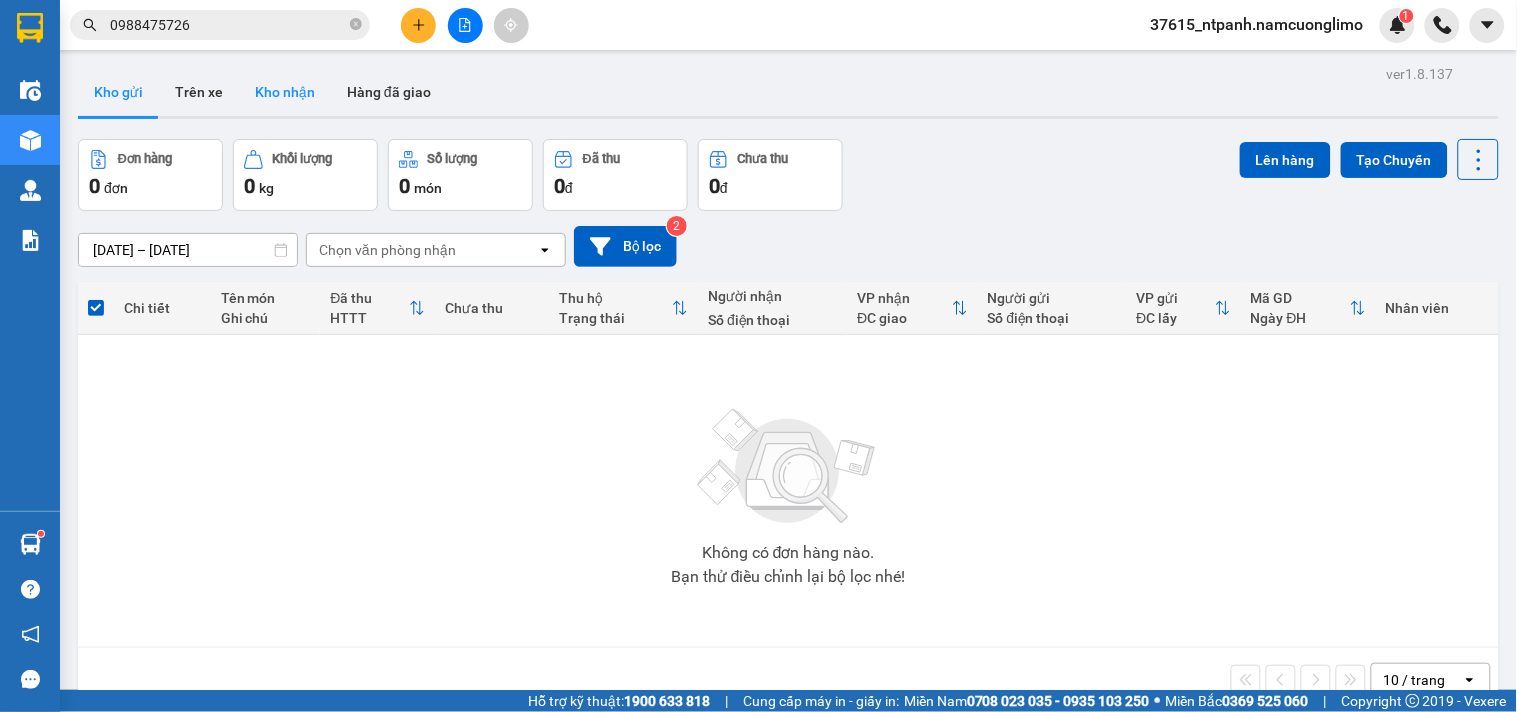 click on "Kho nhận" at bounding box center (285, 92) 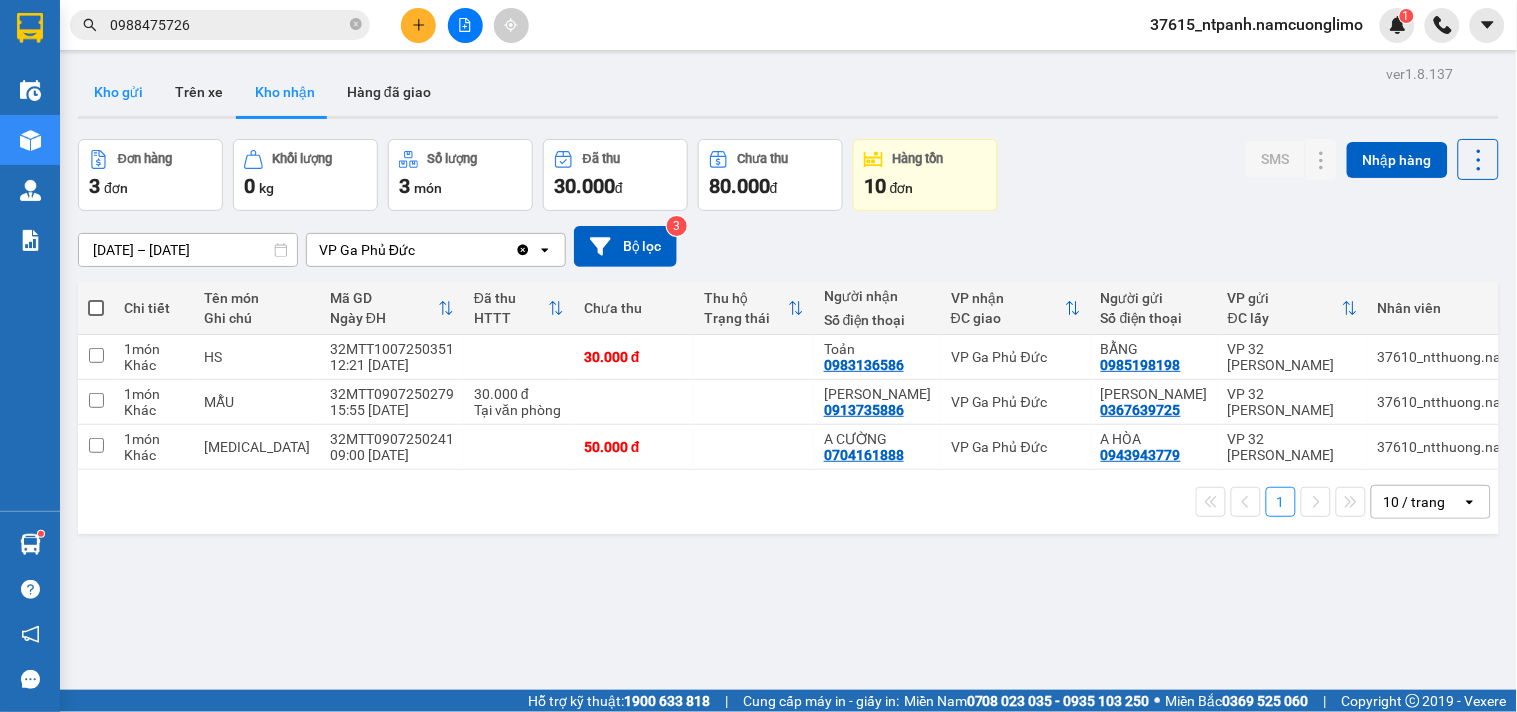 click on "Kho gửi" at bounding box center (118, 92) 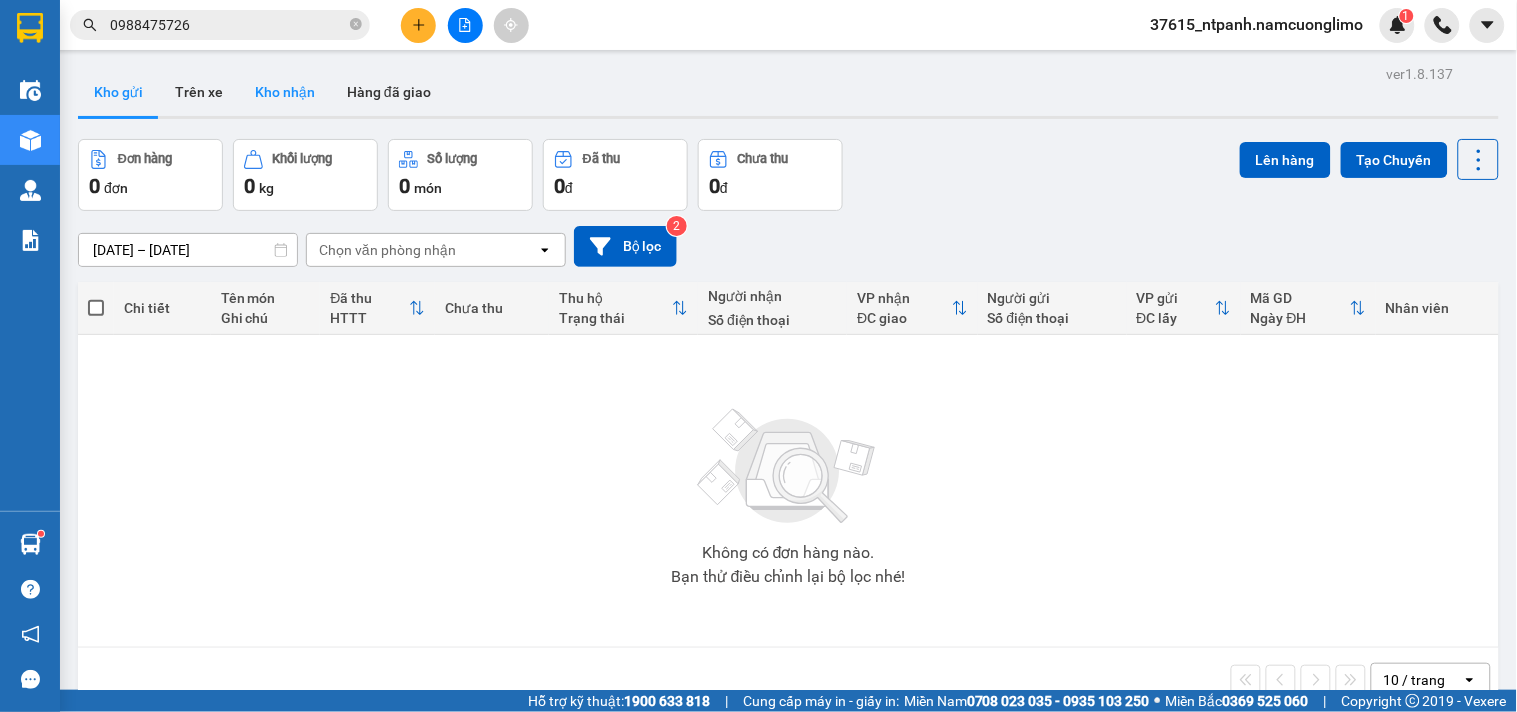 click on "Kho nhận" at bounding box center (285, 92) 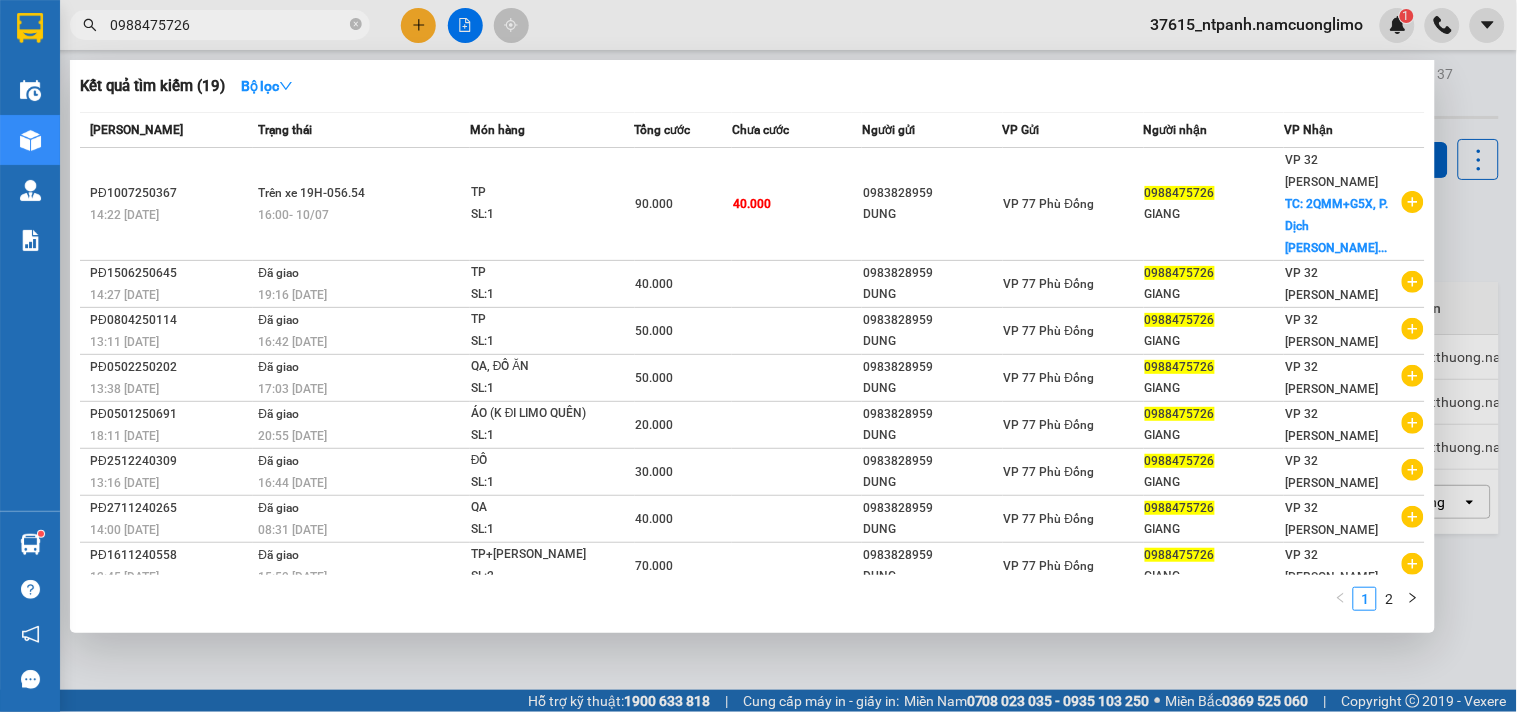 click on "0988475726" at bounding box center (220, 25) 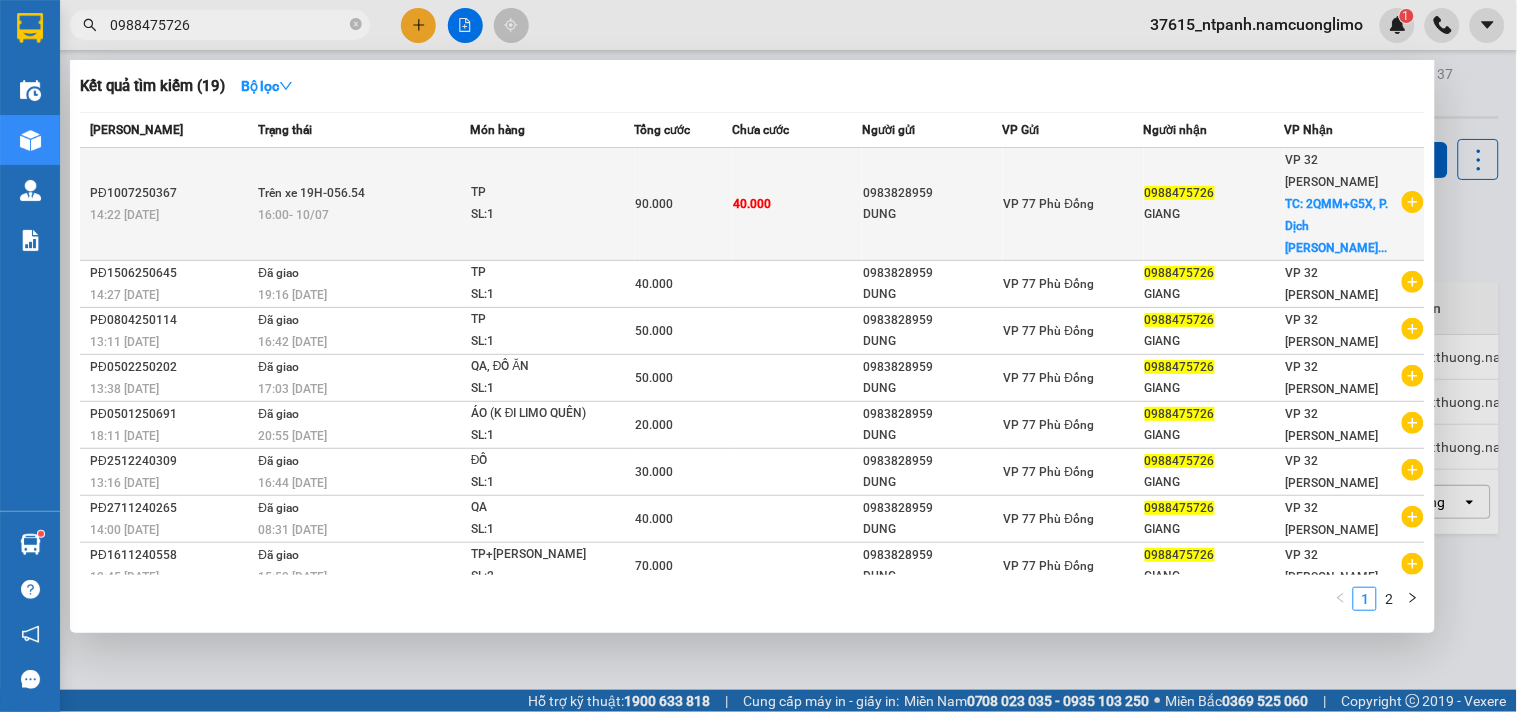 click on "Trên xe   19H-056.54" at bounding box center [311, 193] 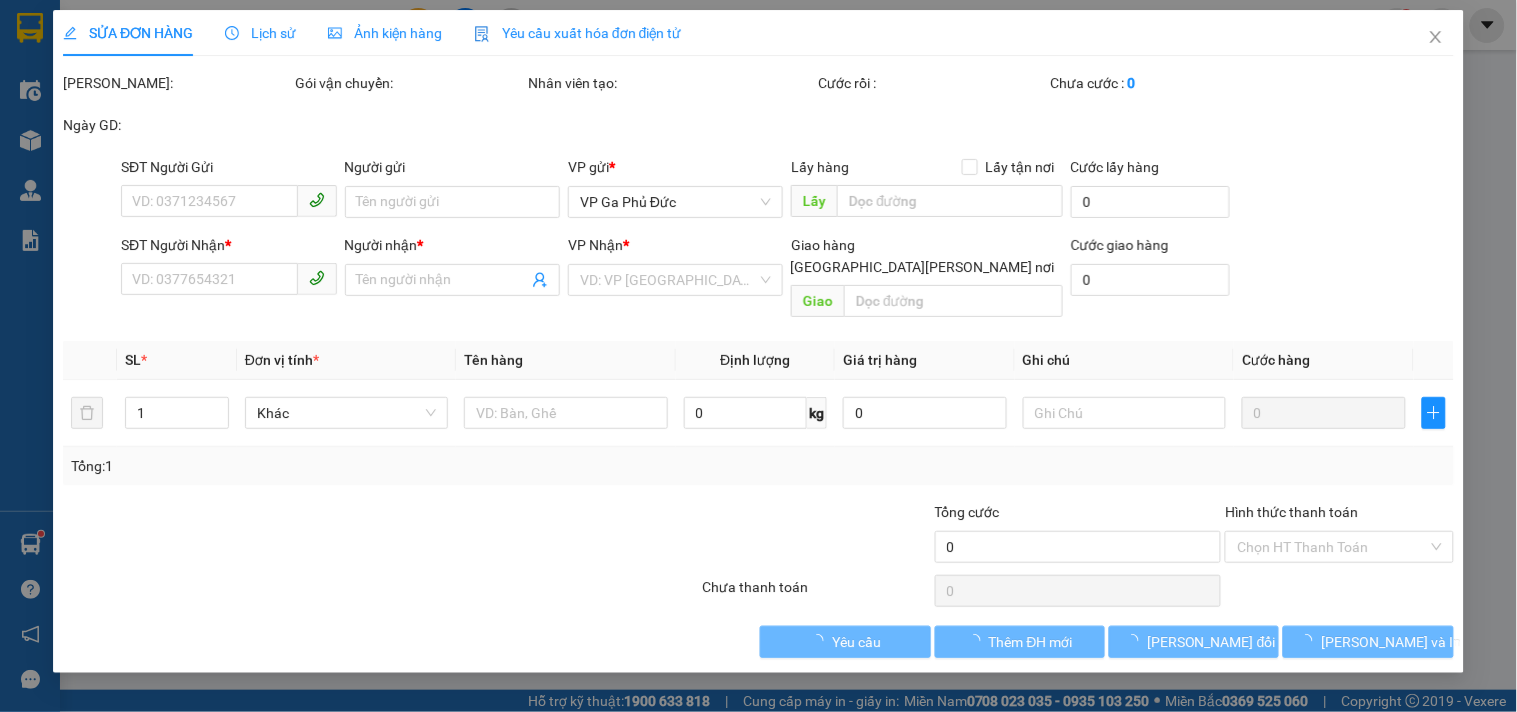 type on "0983828959" 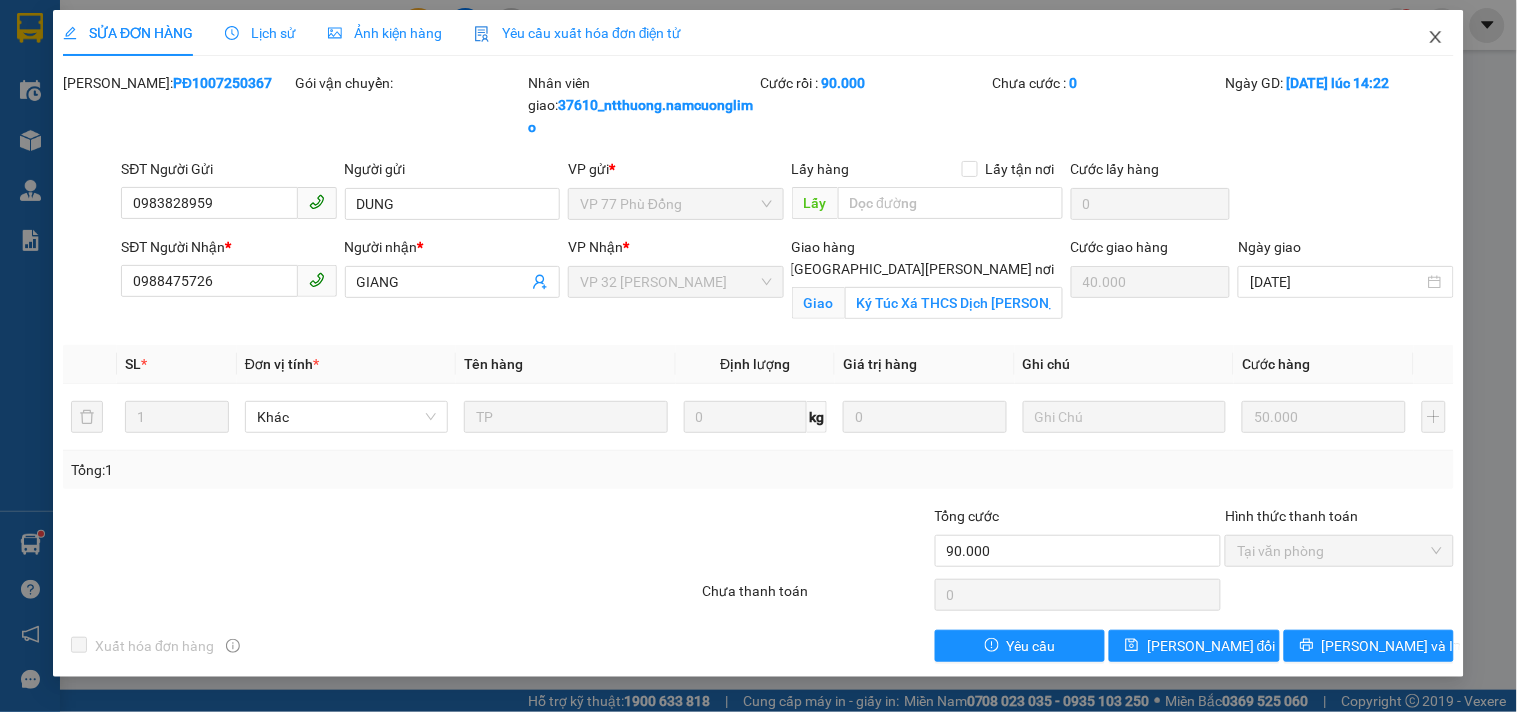click 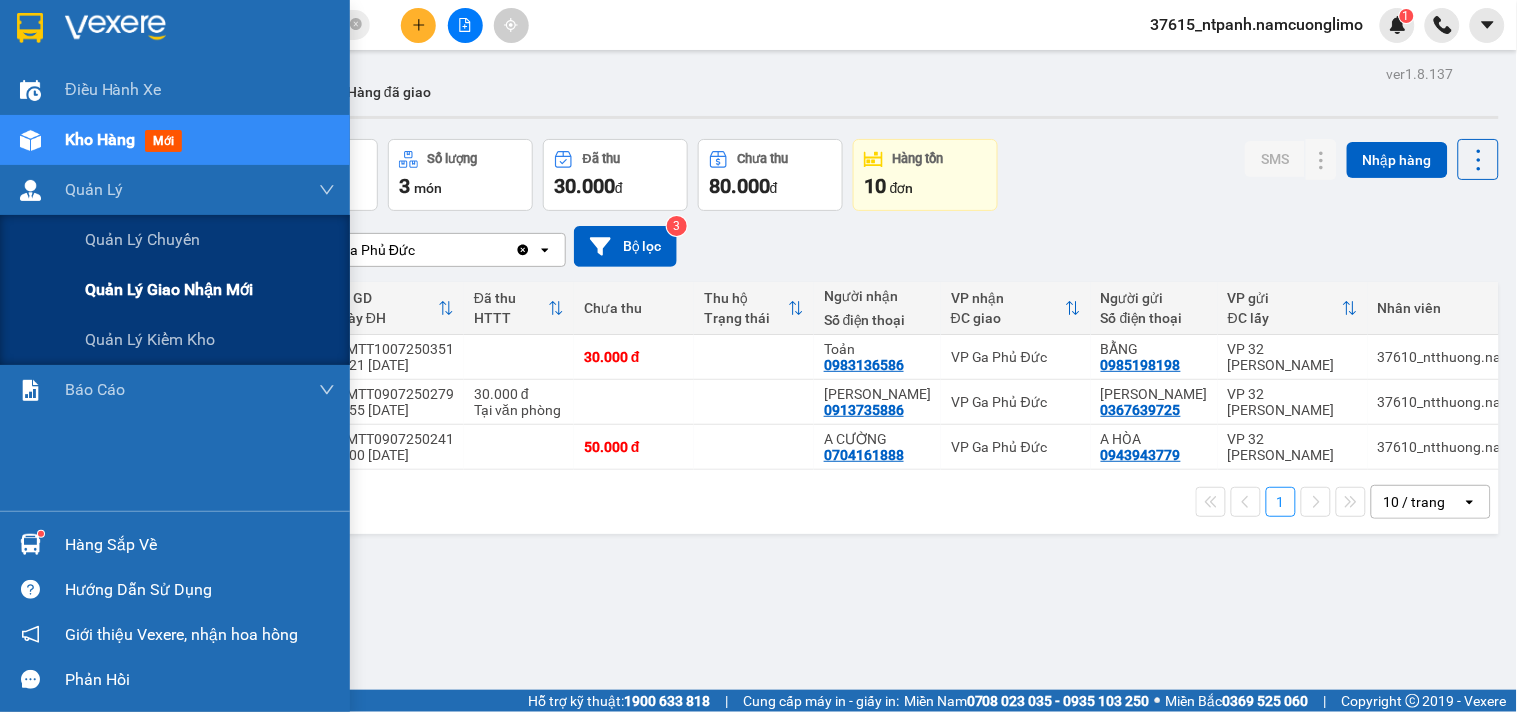 click on "Quản lý giao nhận mới" at bounding box center (169, 289) 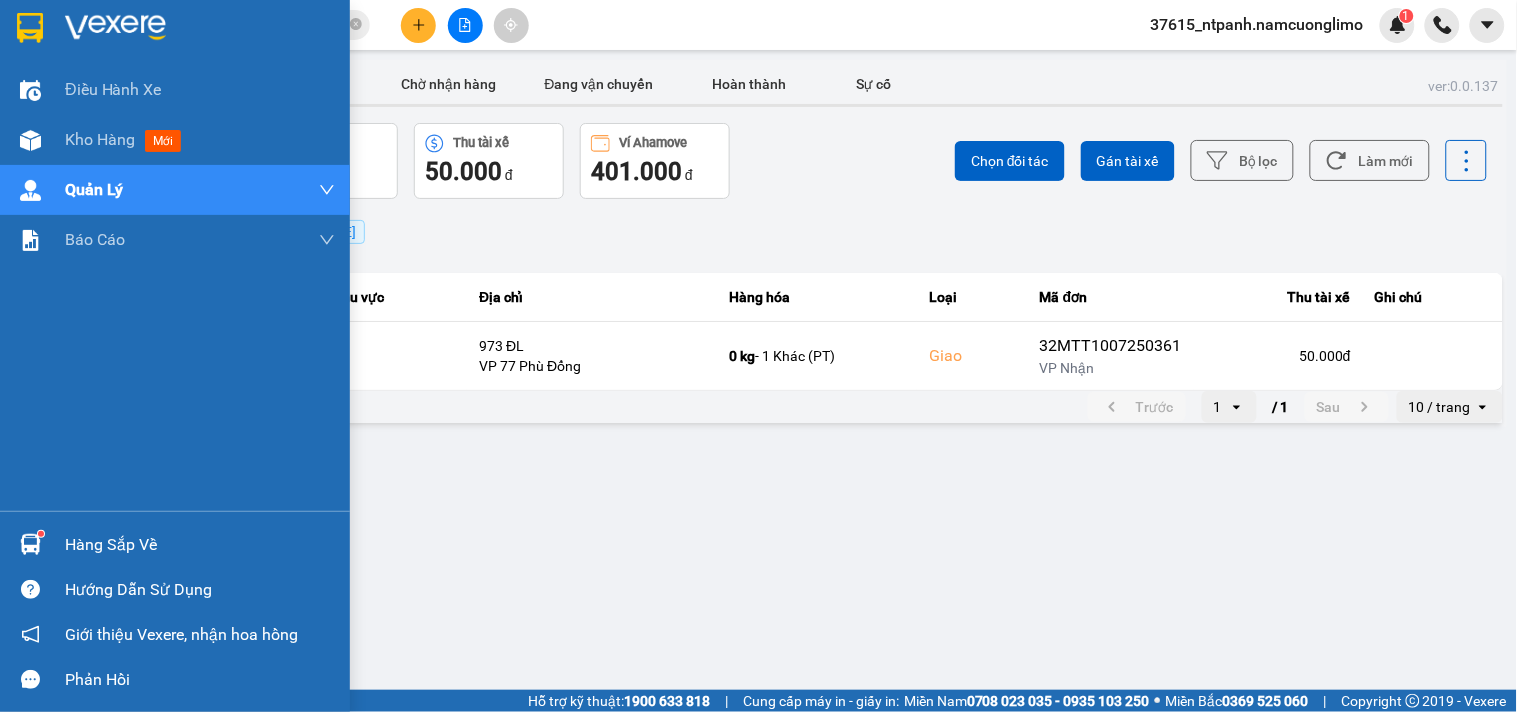 click on "Hàng sắp về" at bounding box center [175, 544] 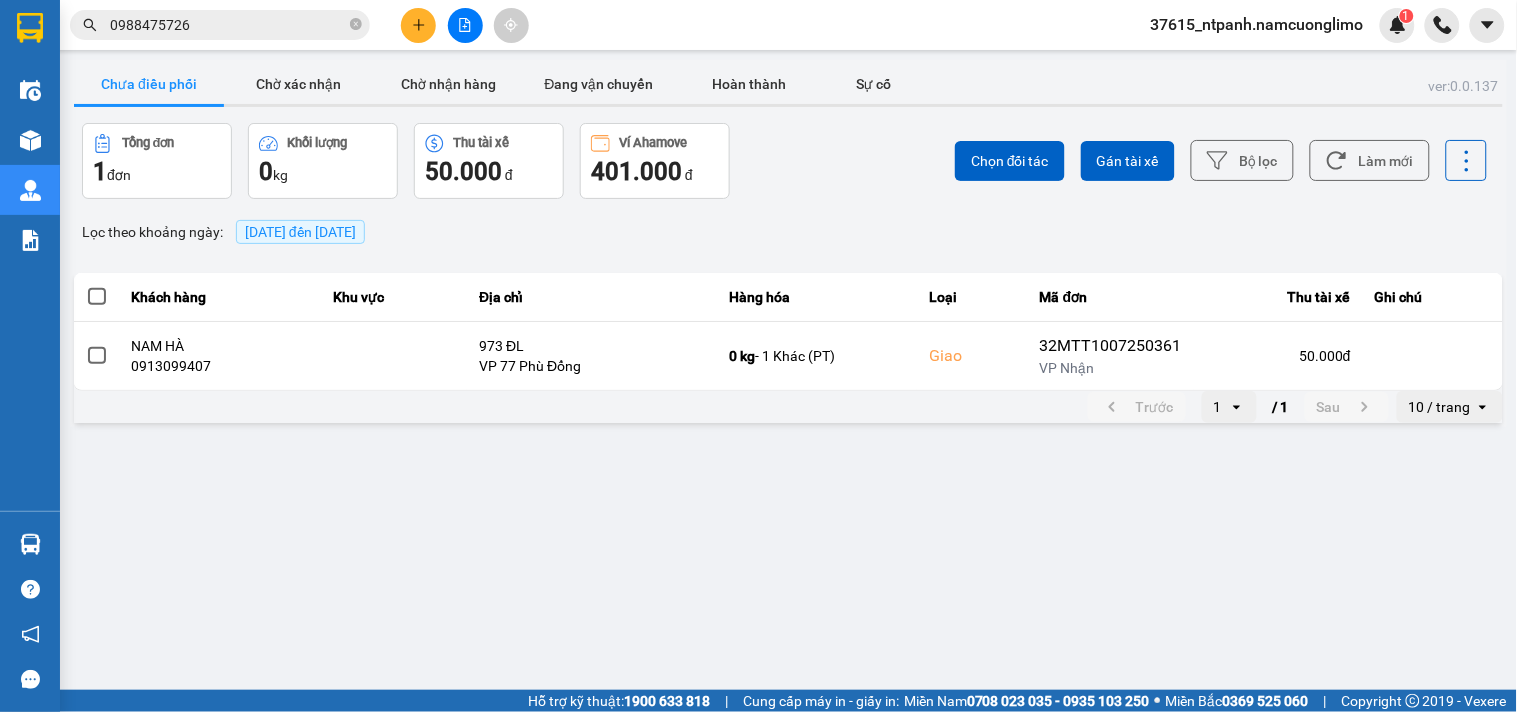 click on "Kết quả [PERSON_NAME] ( 19 )  Bộ lọc  Mã ĐH Trạng thái Món hàng [PERSON_NAME] [PERSON_NAME] Người gửi VP Gửi Người [PERSON_NAME] [PERSON_NAME] PĐ1007250367 14:22 [DATE] Trên xe   19H-056.54 16:00  [DATE] TP SL:  1 90.000 40.000 0983828959 [PERSON_NAME] VP 77 [PERSON_NAME] Đổng 0988475726  [PERSON_NAME] 32 Mạc Thái Tổ TC: 2QMM+G5X, P. Dịch [PERSON_NAME]... PĐ1506250645 14:27 [DATE] Đã giao   19:16 [DATE] TP SL:  1 40.000 0983828959 [PERSON_NAME] VP 77 [PERSON_NAME] Đổng 0988475726  [PERSON_NAME] 32 Mạc Thái Tổ PĐ0804250114 13:11 [DATE] Đã giao   16:42 [DATE] TP SL:  1 50.000 0983828959 [PERSON_NAME] VP 77 [PERSON_NAME] Đổng 0988475726  [PERSON_NAME] 32 Mạc Thái Tổ PĐ0502250202 13:38 [DATE] Đã giao   17:03 [DATE] QA, ĐỒ ĂN SL:  1 50.000 0983828959 [PERSON_NAME] VP 77 [PERSON_NAME] Đổng 0988475726  [PERSON_NAME] 32 Mạc Thái Tổ PĐ0501250691 18:11 [DATE] Đã giao   20:55 [DATE] ÁO (K ĐI LIMO QUÊN) SL:  1 20.000 0983828959 [PERSON_NAME] VP 77 [PERSON_NAME] Đổng 0988475726  [PERSON_NAME] 32 Mạc Thái Tổ PĐ2512240309 13:16 [DATE] Đã giao   1" at bounding box center [758, 356] 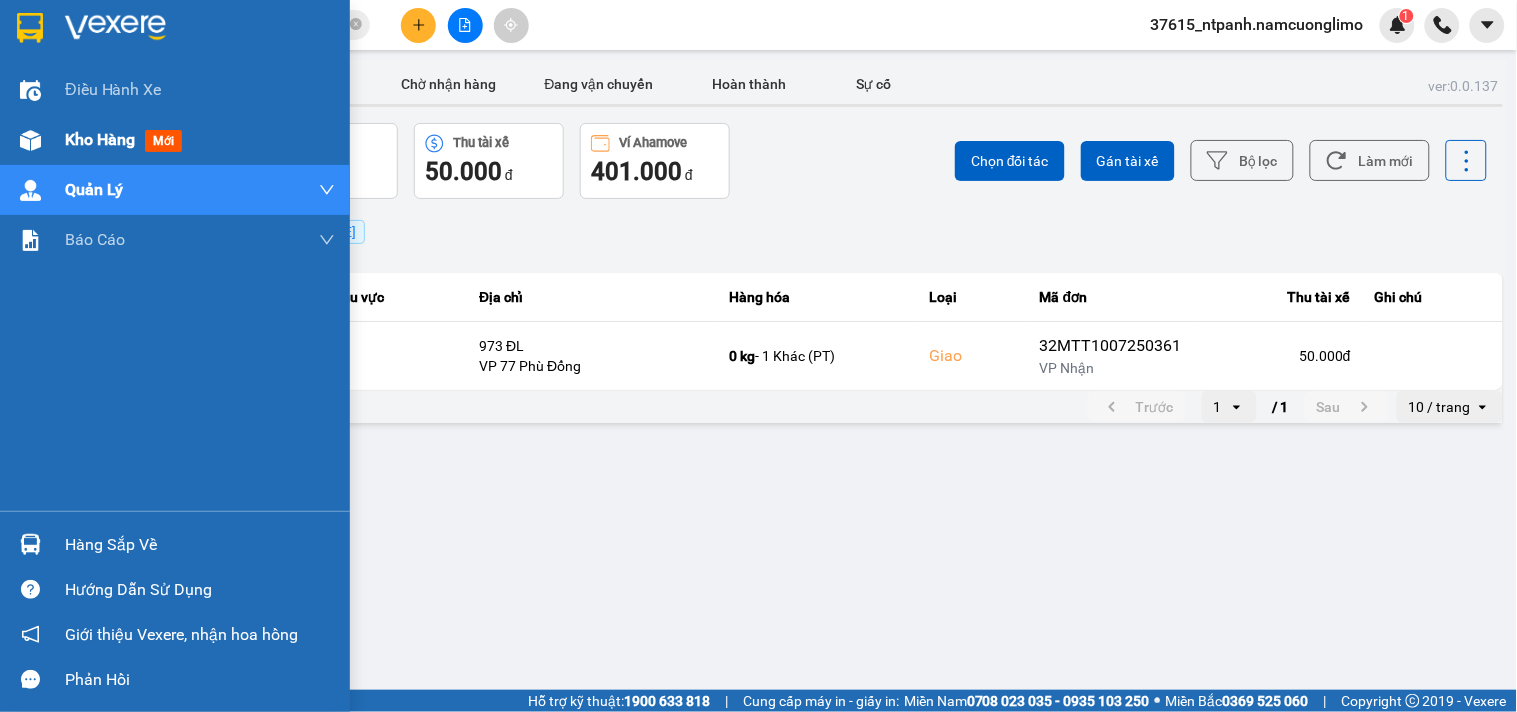click on "Kho hàng" at bounding box center (100, 139) 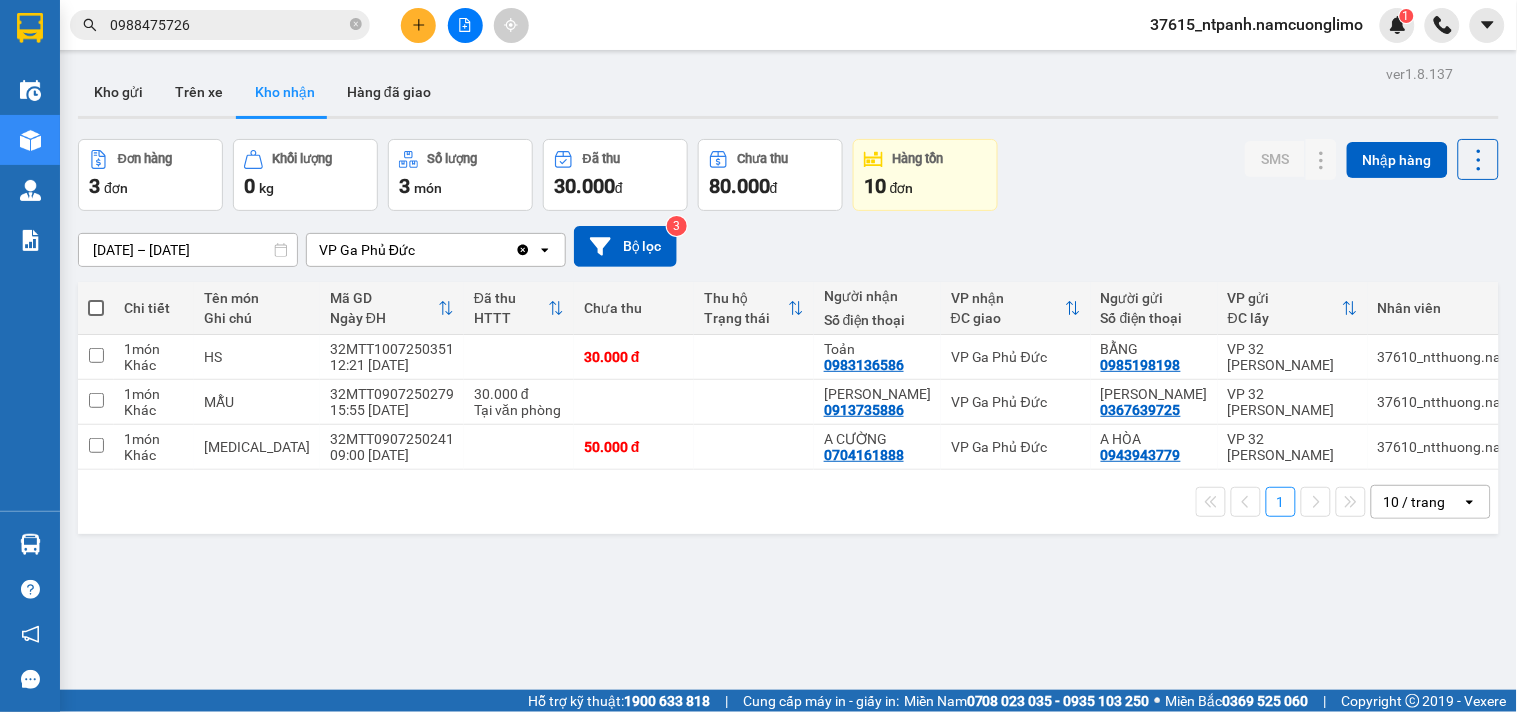 click on "0988475726" at bounding box center (228, 25) 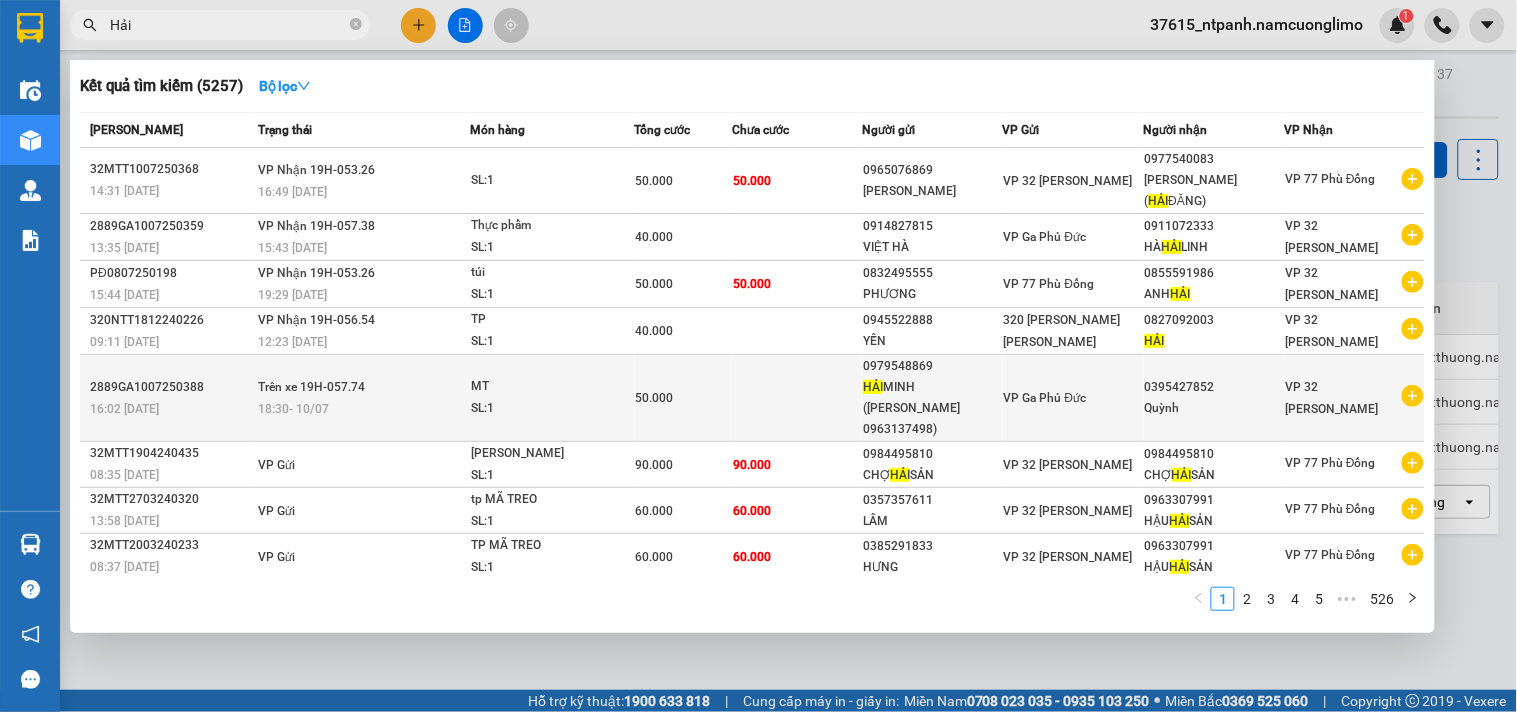 type on "Hải" 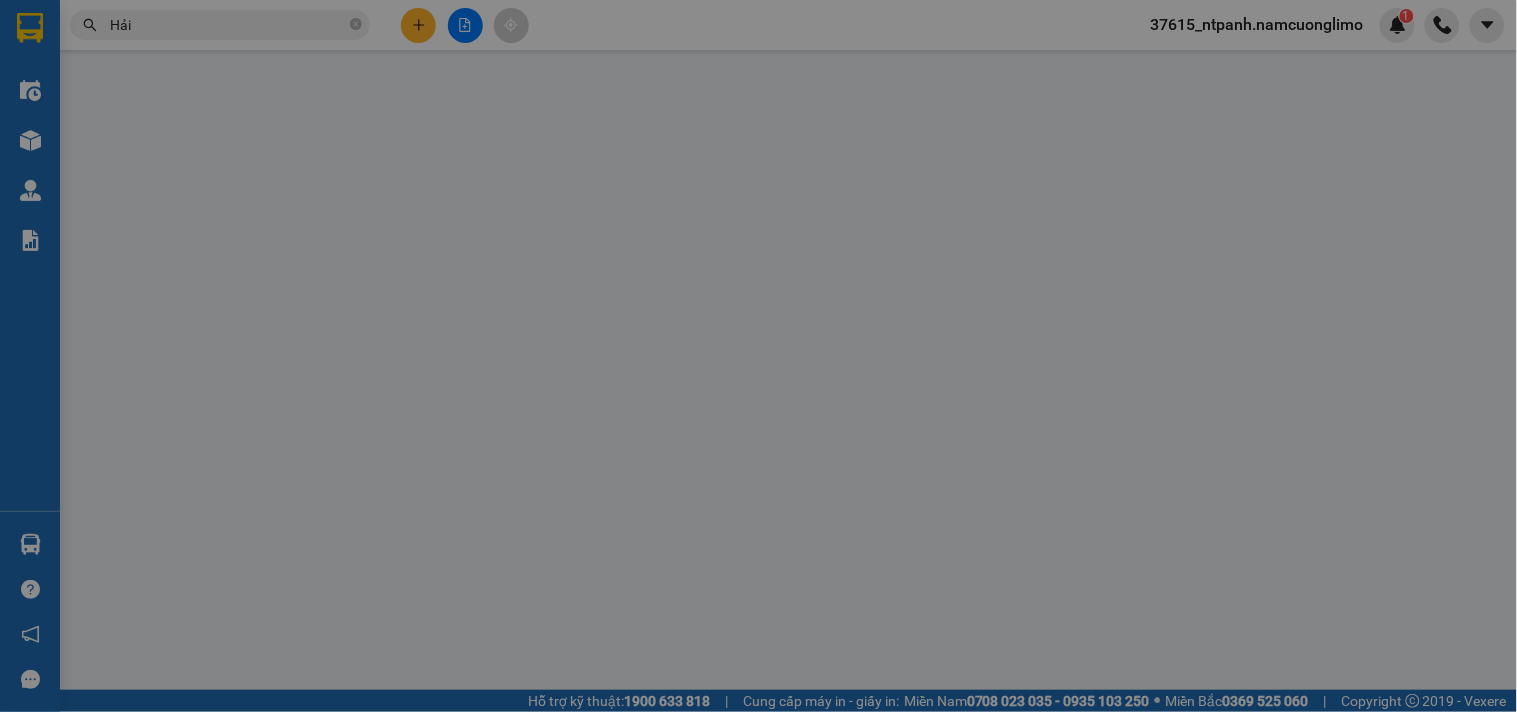 type on "0979548869" 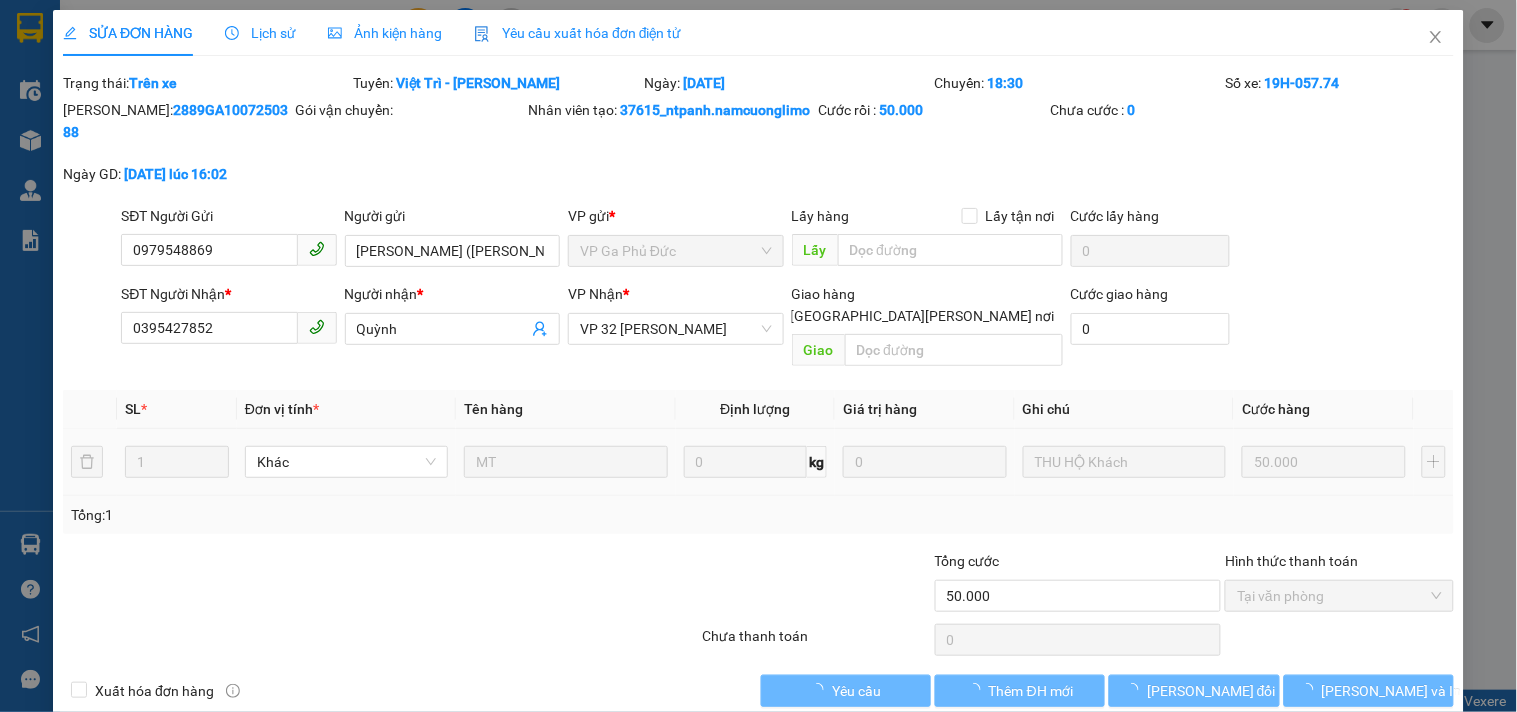 click on "Chọn HT Thanh Toán" at bounding box center (1339, 640) 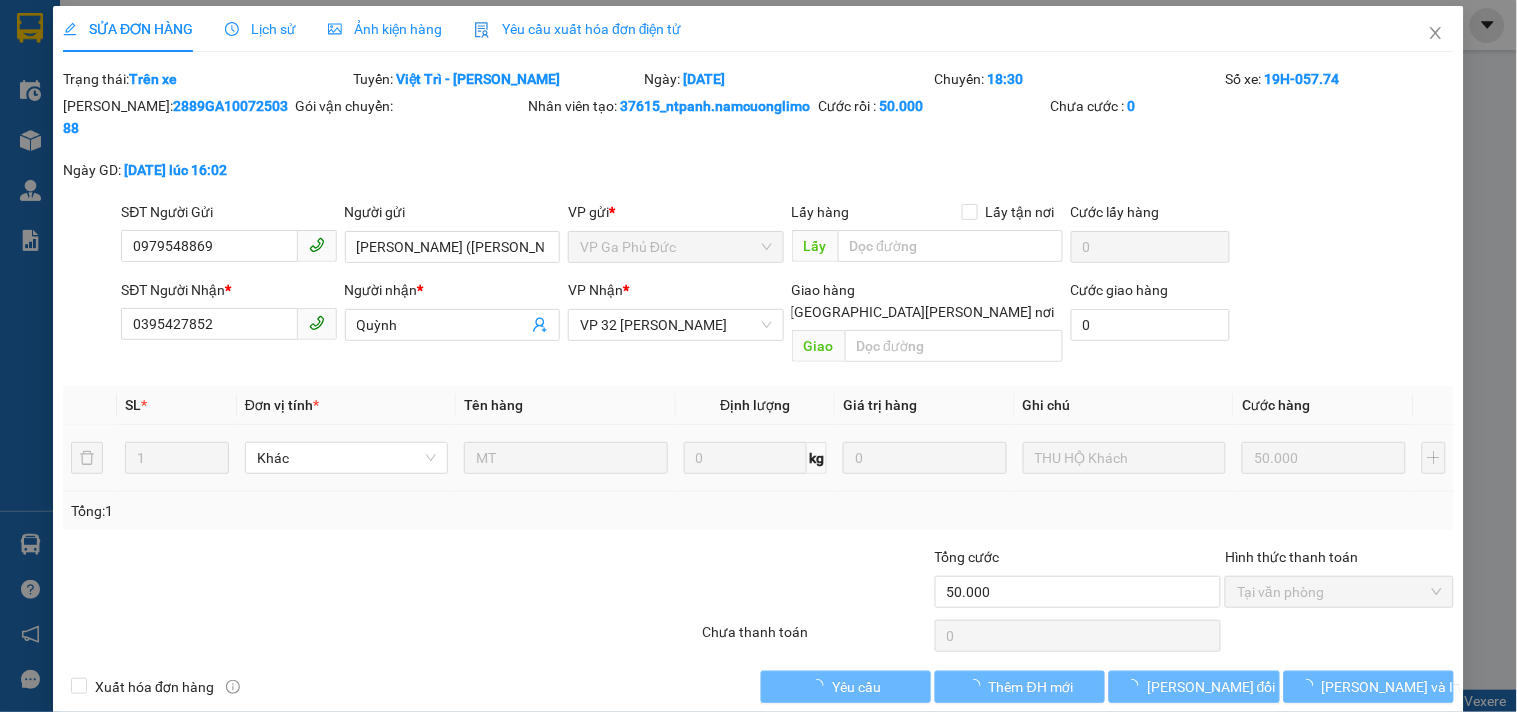scroll, scrollTop: 0, scrollLeft: 0, axis: both 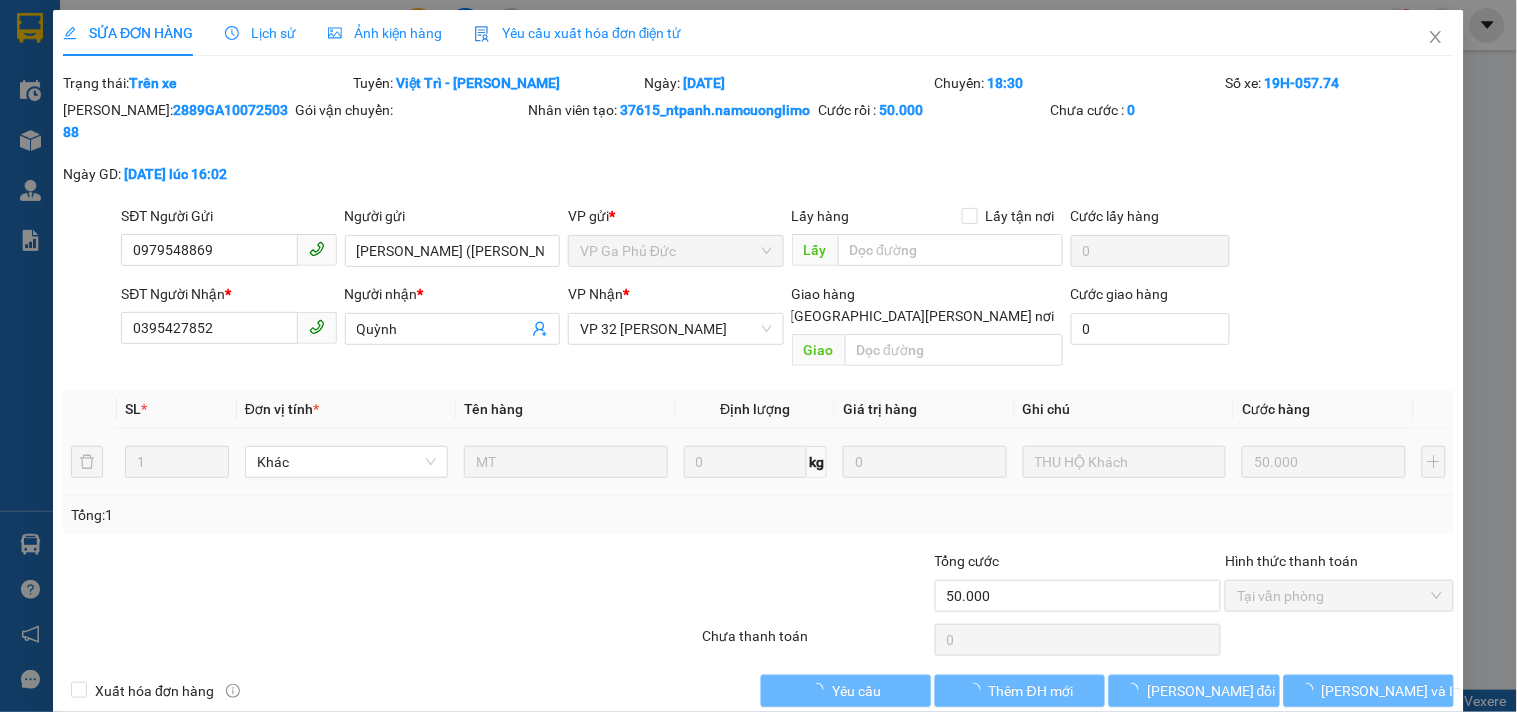 click on "SỬA ĐƠN HÀNG Lịch sử [PERSON_NAME] hàng Yêu cầu xuất [PERSON_NAME] điện tử Total Paid Fee 50.000 Total UnPaid Fee 0 Cash Collection Total Fee Trạng thái:  Trên xe [PERSON_NAME]:   Việt Trì - Mạc Thái Tổ Ngày:   [DATE] [GEOGRAPHIC_DATA]:   18:30 Số xe:   19H-057.74 Mã ĐH:  2889GA1007250388 Gói vận chuyển:   [PERSON_NAME] tạo:   37615_ntpanh.namcuonglimo Cước rồi :   50.000 [PERSON_NAME] :   0 Ngày GD:   [DATE] lúc 16:02 SĐT Người Gửi 0979548869 Người gửi HẢI MINH ([PERSON_NAME] 0963137498) VP gửi  * VP Ga Phủ Đức Lấy hàng Lấy tận nơi Lấy [PERSON_NAME] hàng 0 SĐT Người [PERSON_NAME]  * 0395427852 Người [PERSON_NAME]  * [PERSON_NAME] [PERSON_NAME]  * VP 32 Mạc Thái Tổ Giao hàng [PERSON_NAME] nơi [PERSON_NAME] [PERSON_NAME] hàng 0 SL  * Đơn vị tính  * Tên hàng  Định [PERSON_NAME] trị hàng Ghi [PERSON_NAME] hàng                   1 Khác MT 0 kg 0 THU HỘ Khách 50.000 Tổng:  1 [PERSON_NAME] 50.000 [PERSON_NAME] [PERSON_NAME] [PERSON_NAME] 50.000" at bounding box center [758, 356] 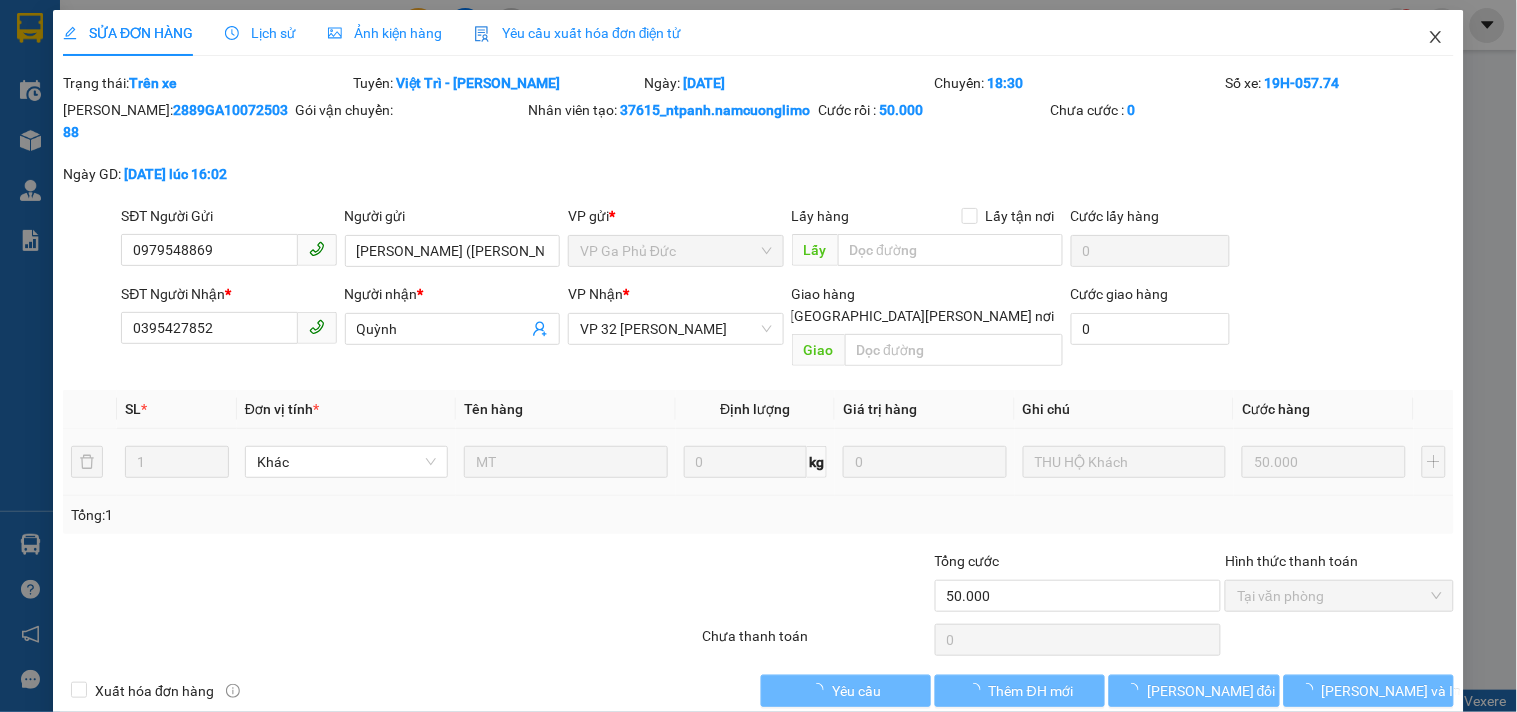 click 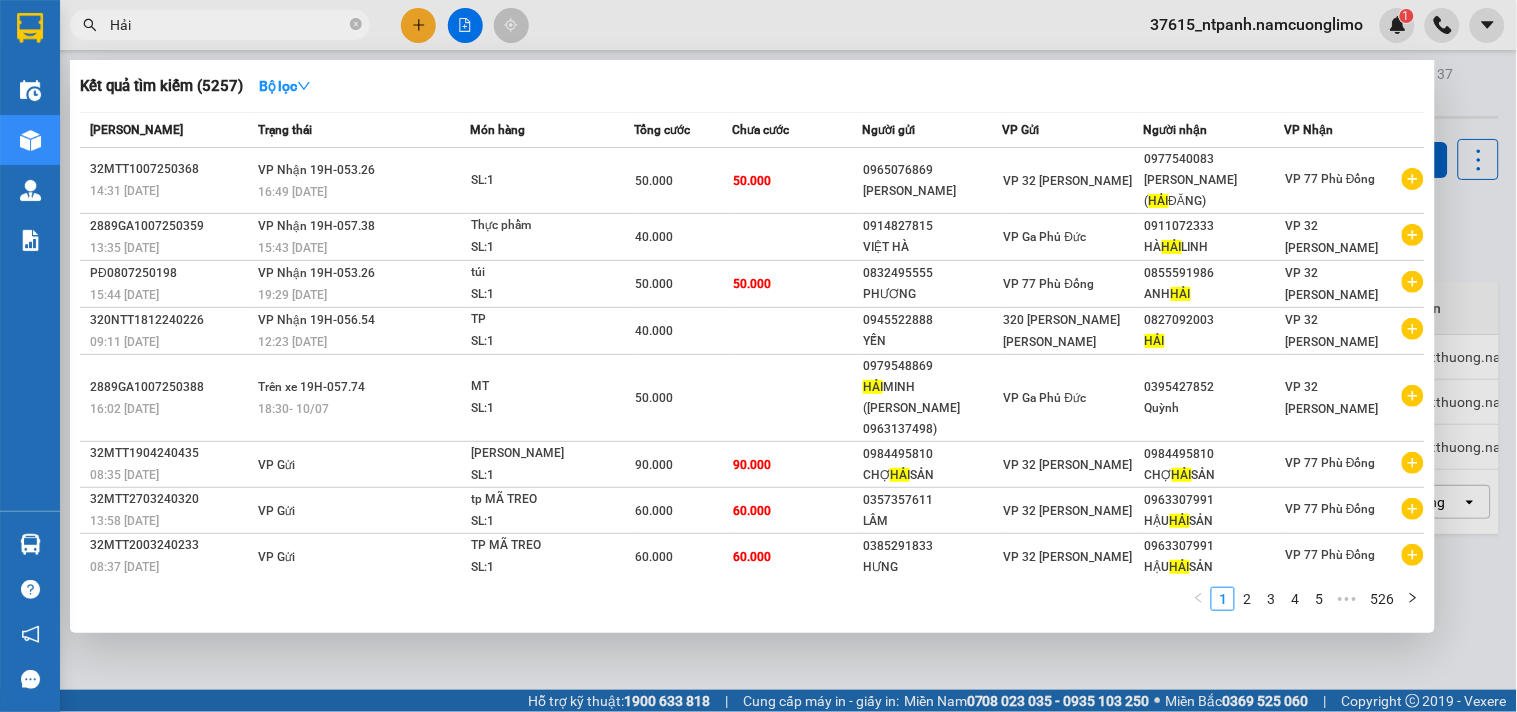 click on "Hải" at bounding box center [228, 25] 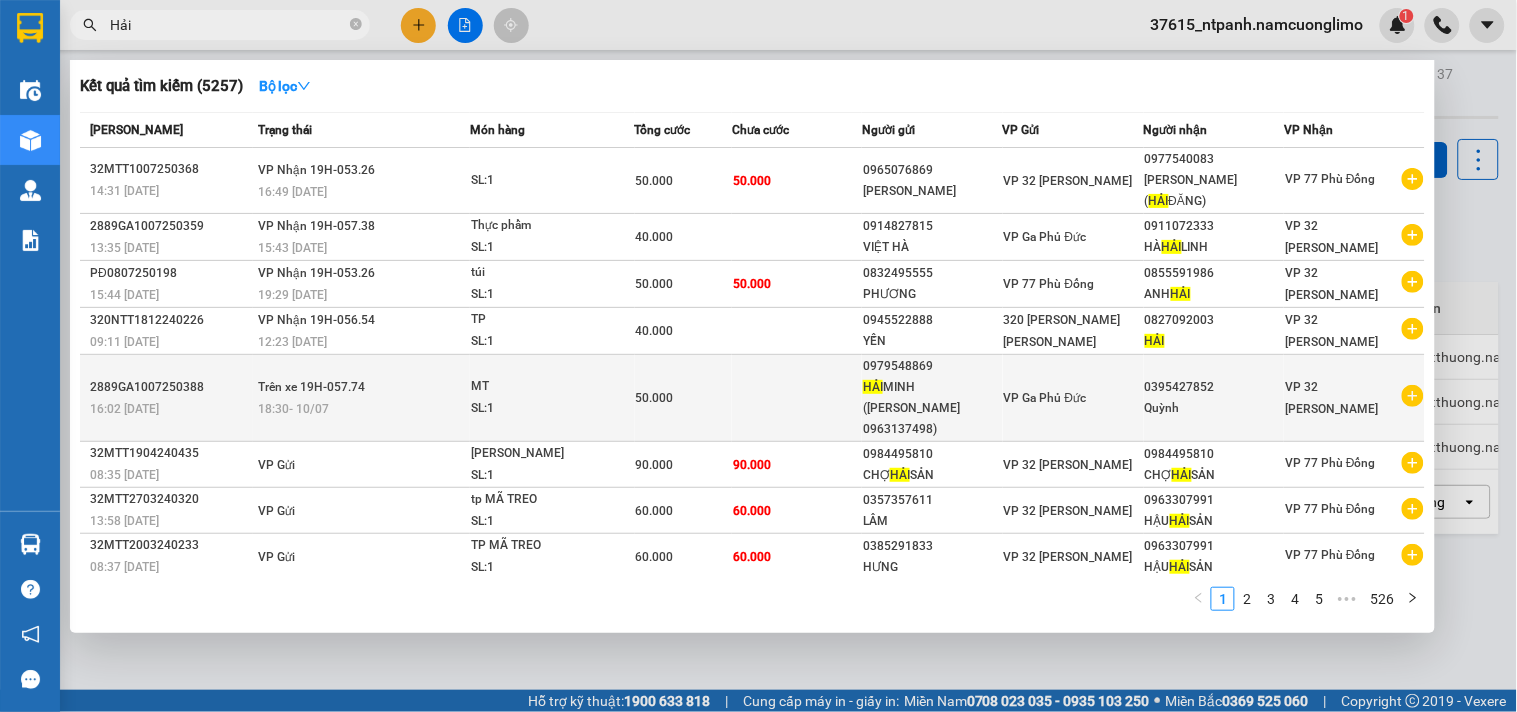 click on "[PERSON_NAME] ([PERSON_NAME] 0963137498)" at bounding box center [932, 408] 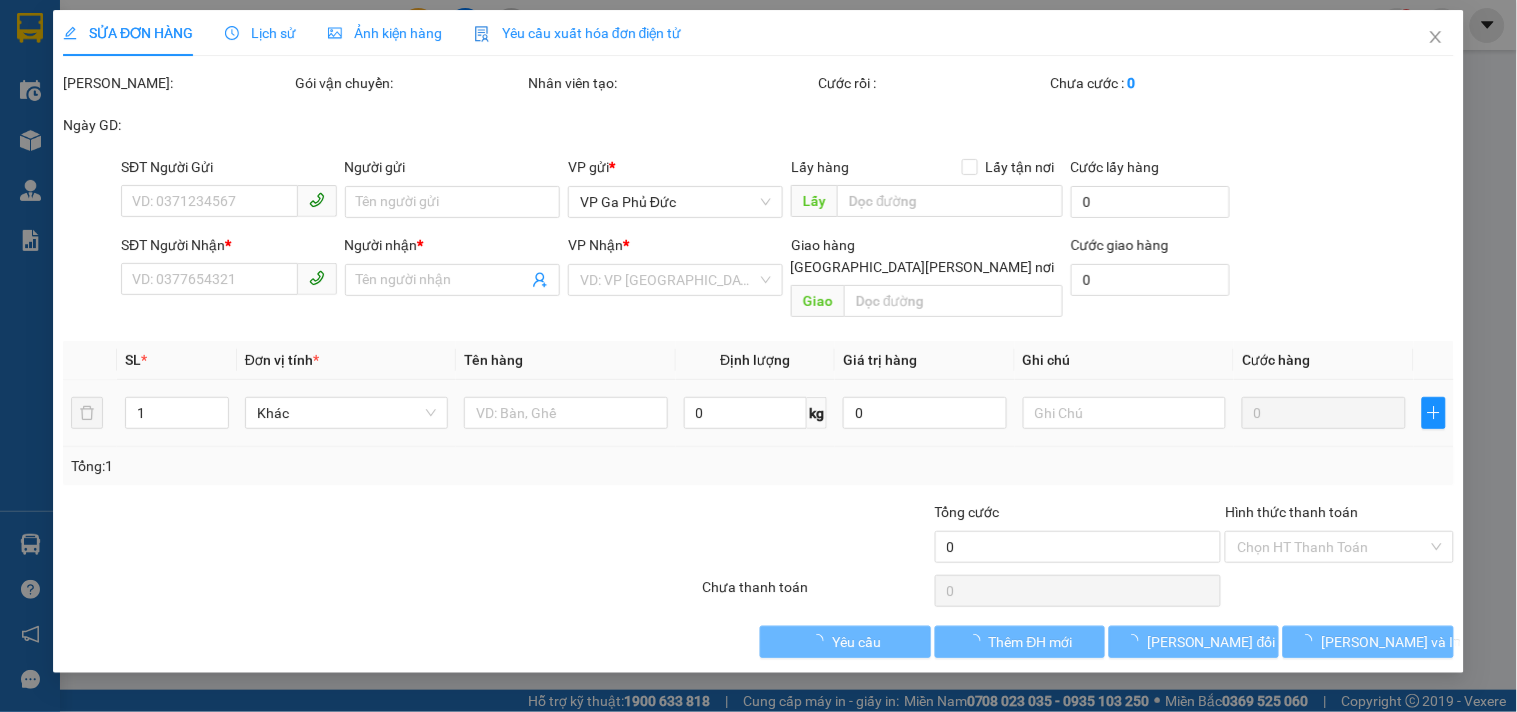 type on "0979548869" 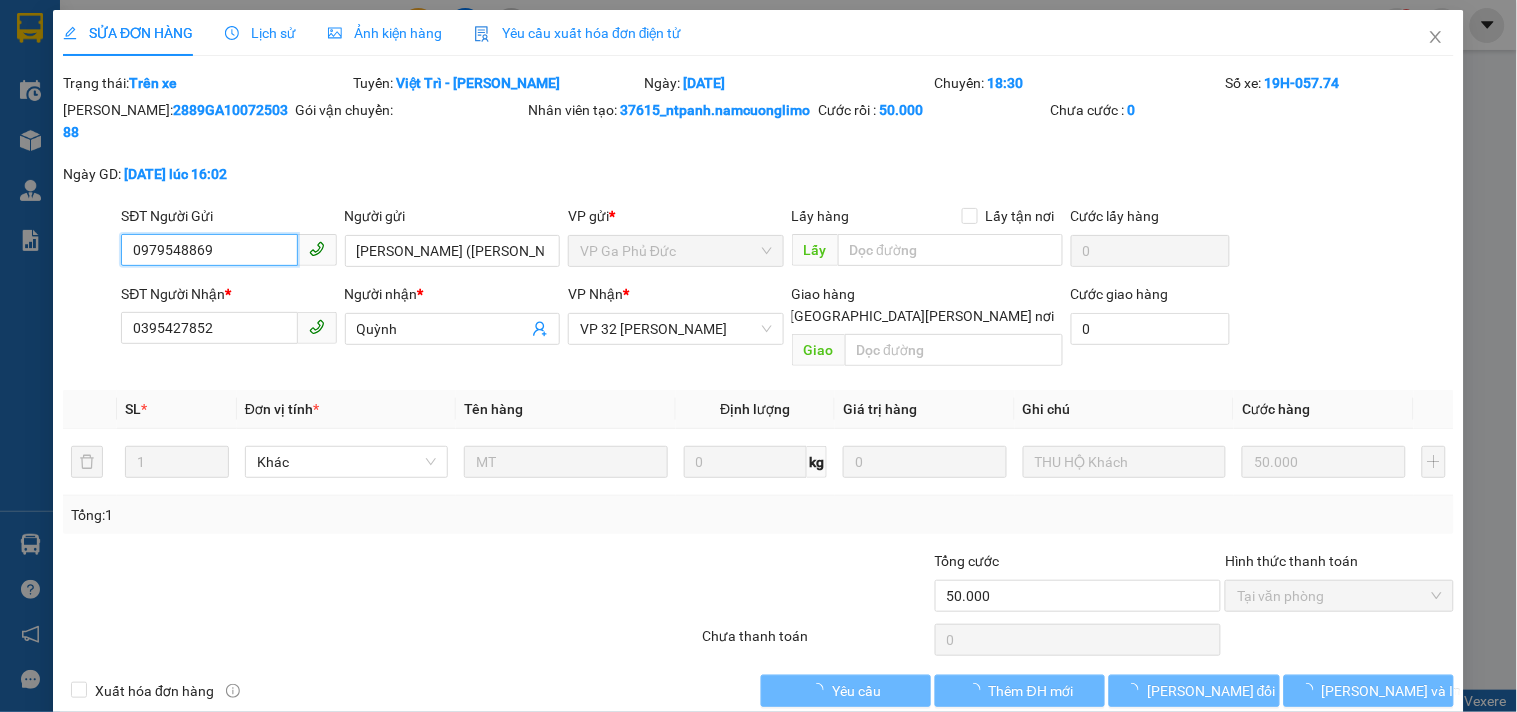 scroll, scrollTop: 11, scrollLeft: 0, axis: vertical 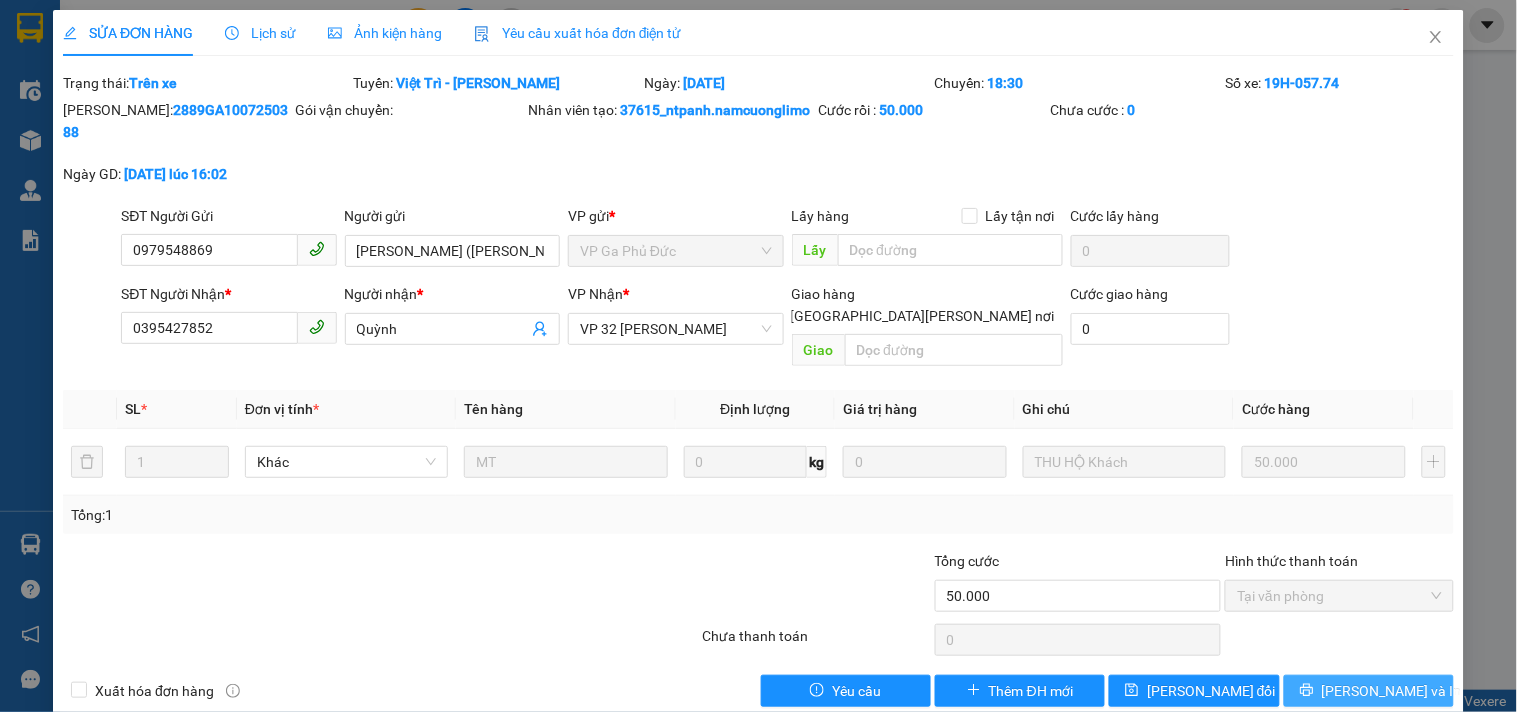 click on "[PERSON_NAME] và In" at bounding box center [1369, 691] 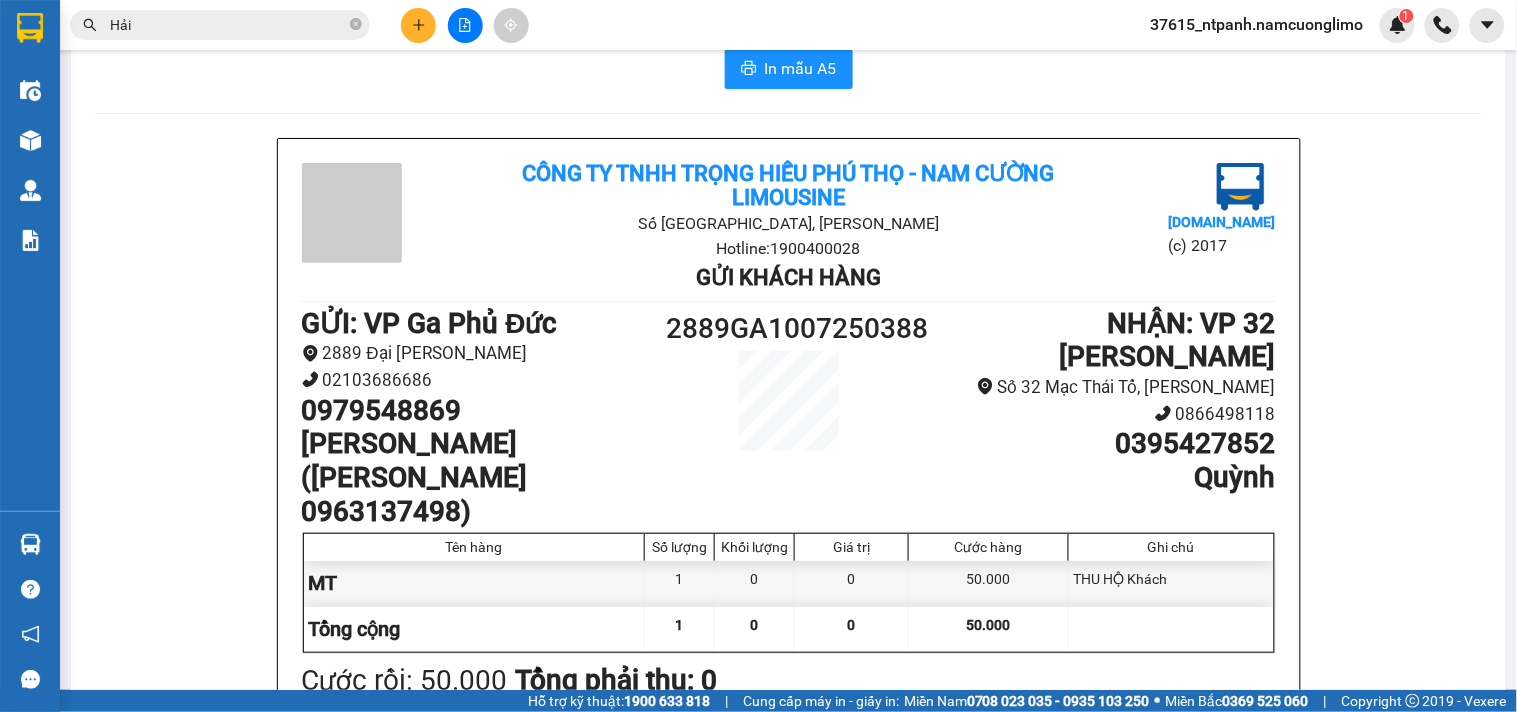scroll, scrollTop: 0, scrollLeft: 0, axis: both 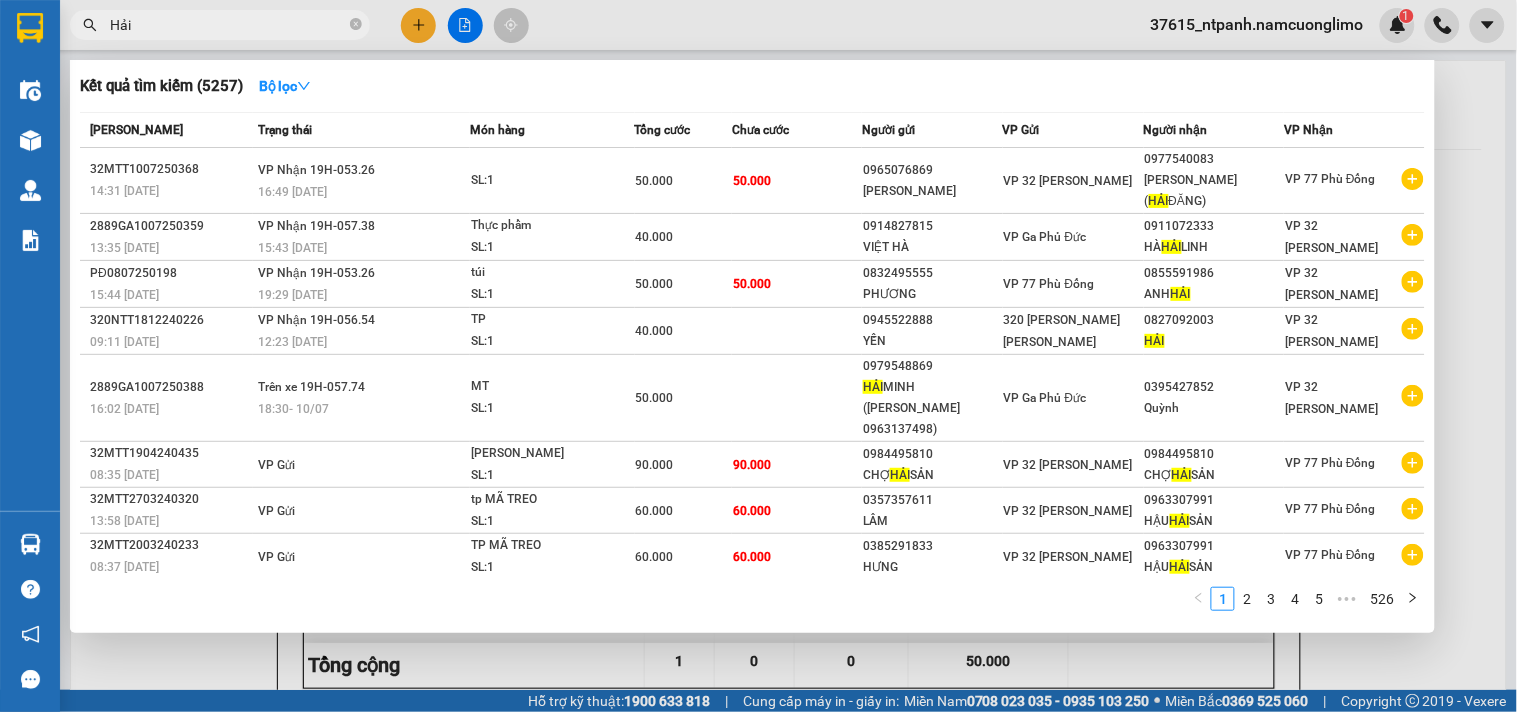 click on "Hải" at bounding box center [228, 25] 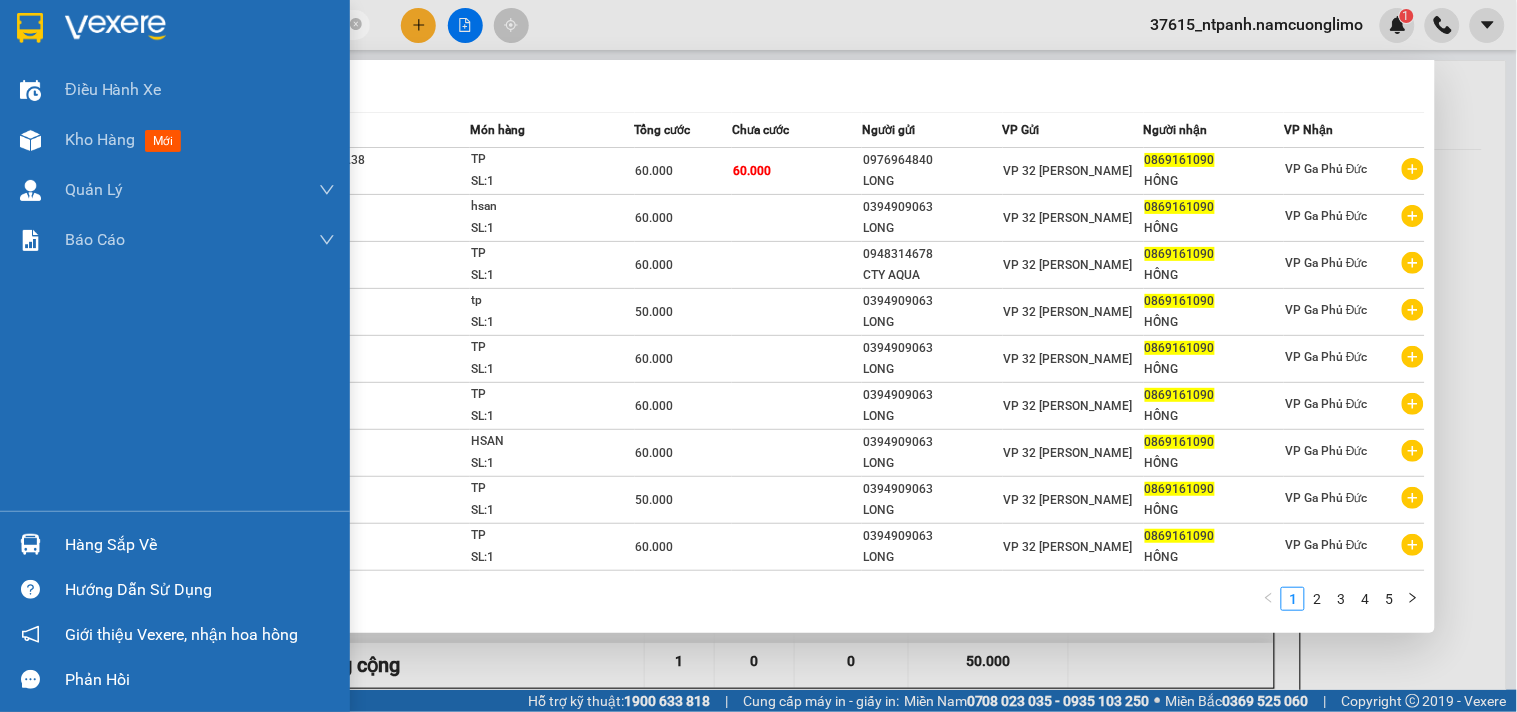 click on "Hàng sắp về" at bounding box center (175, 544) 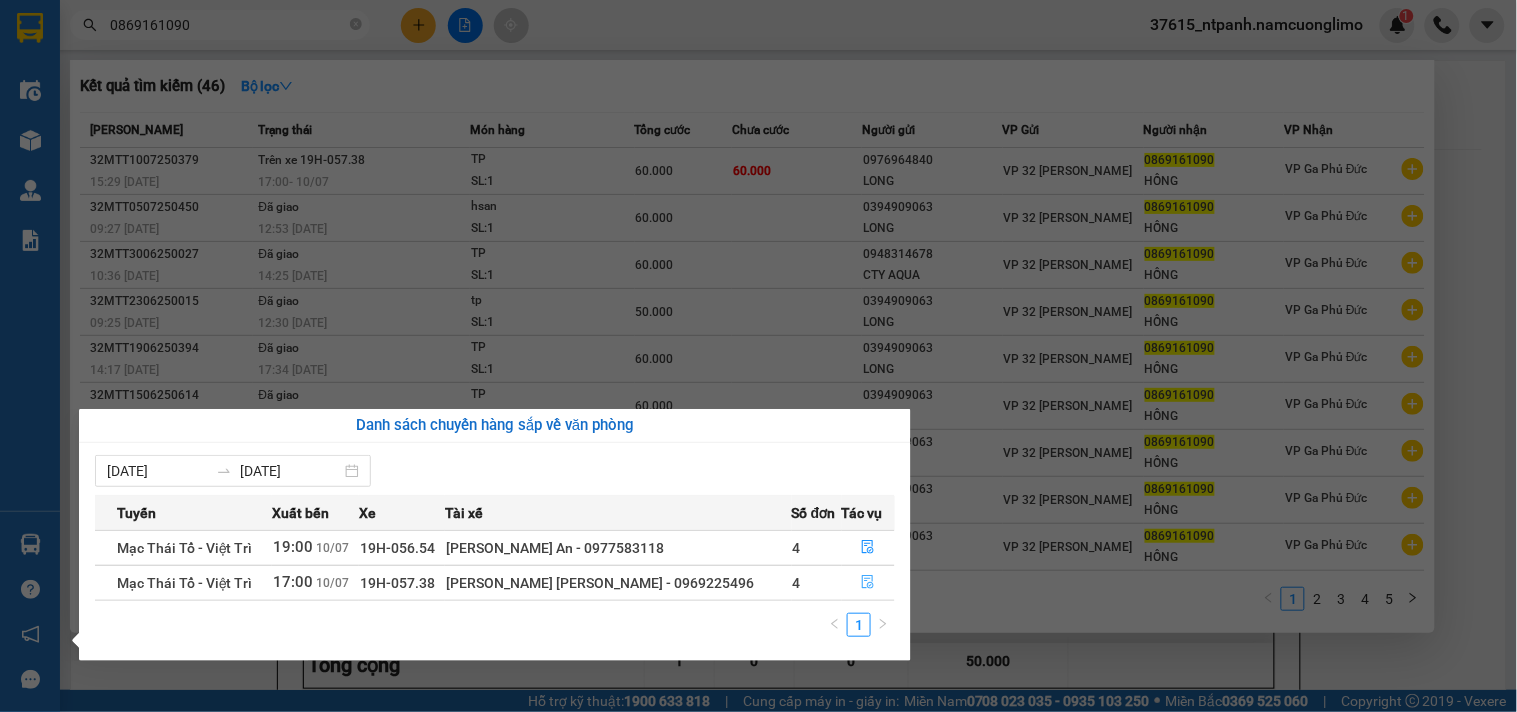click at bounding box center [869, 583] 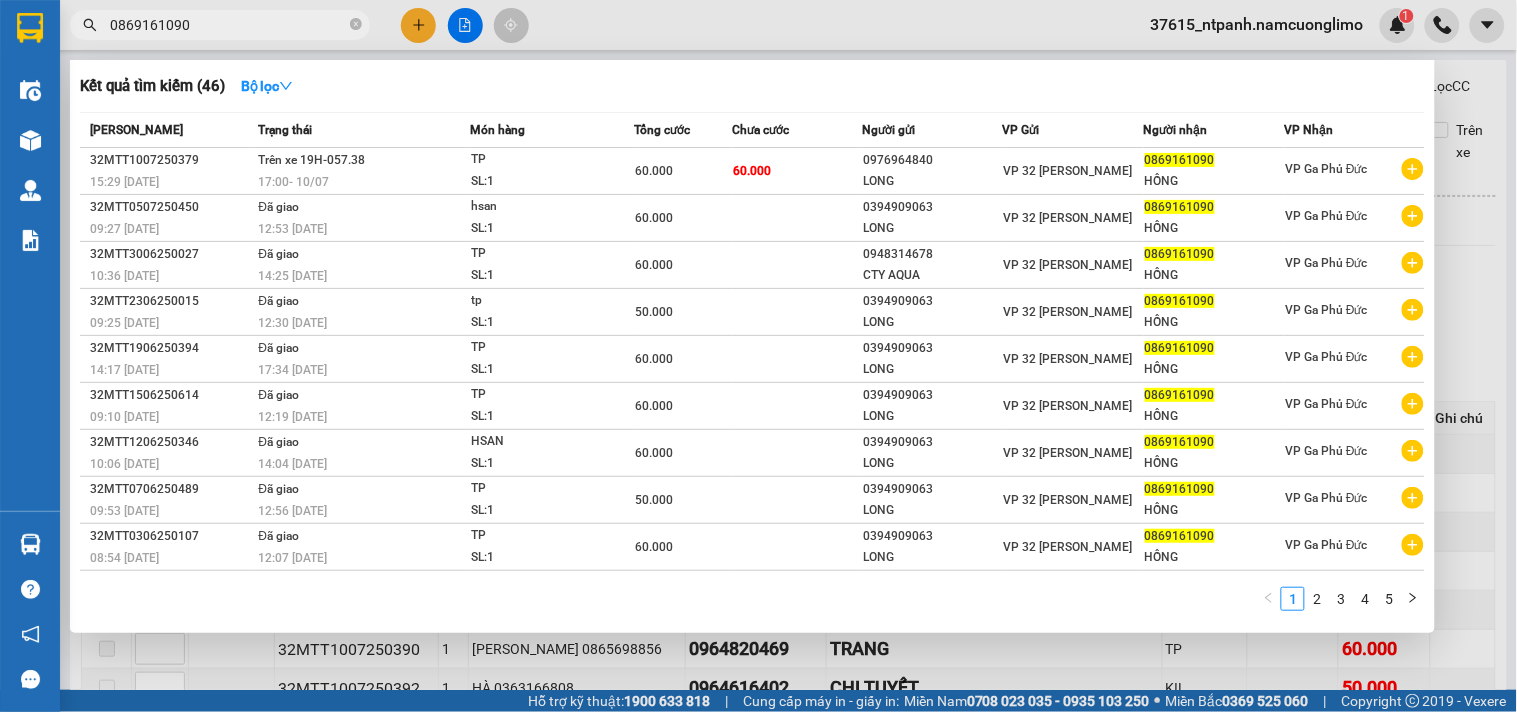 click at bounding box center (758, 356) 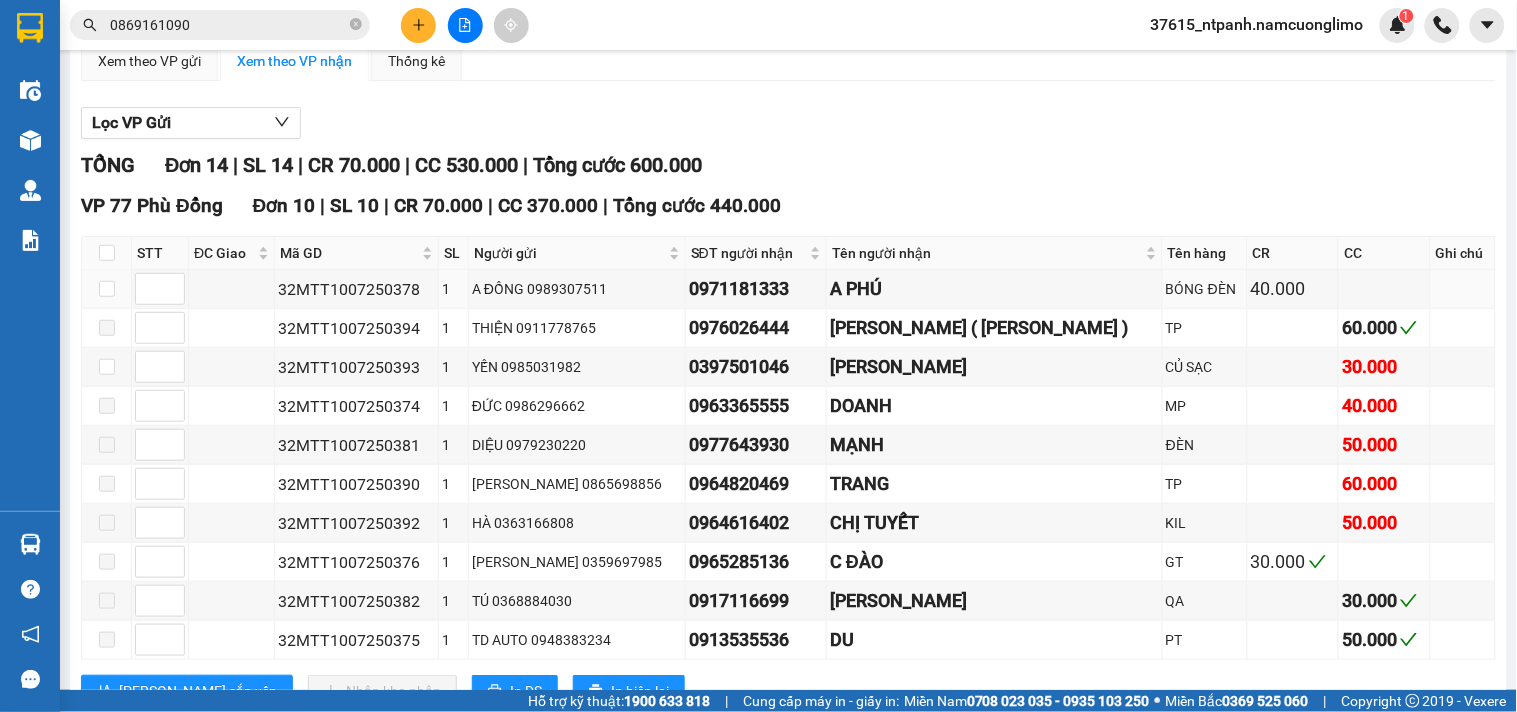 scroll, scrollTop: 566, scrollLeft: 0, axis: vertical 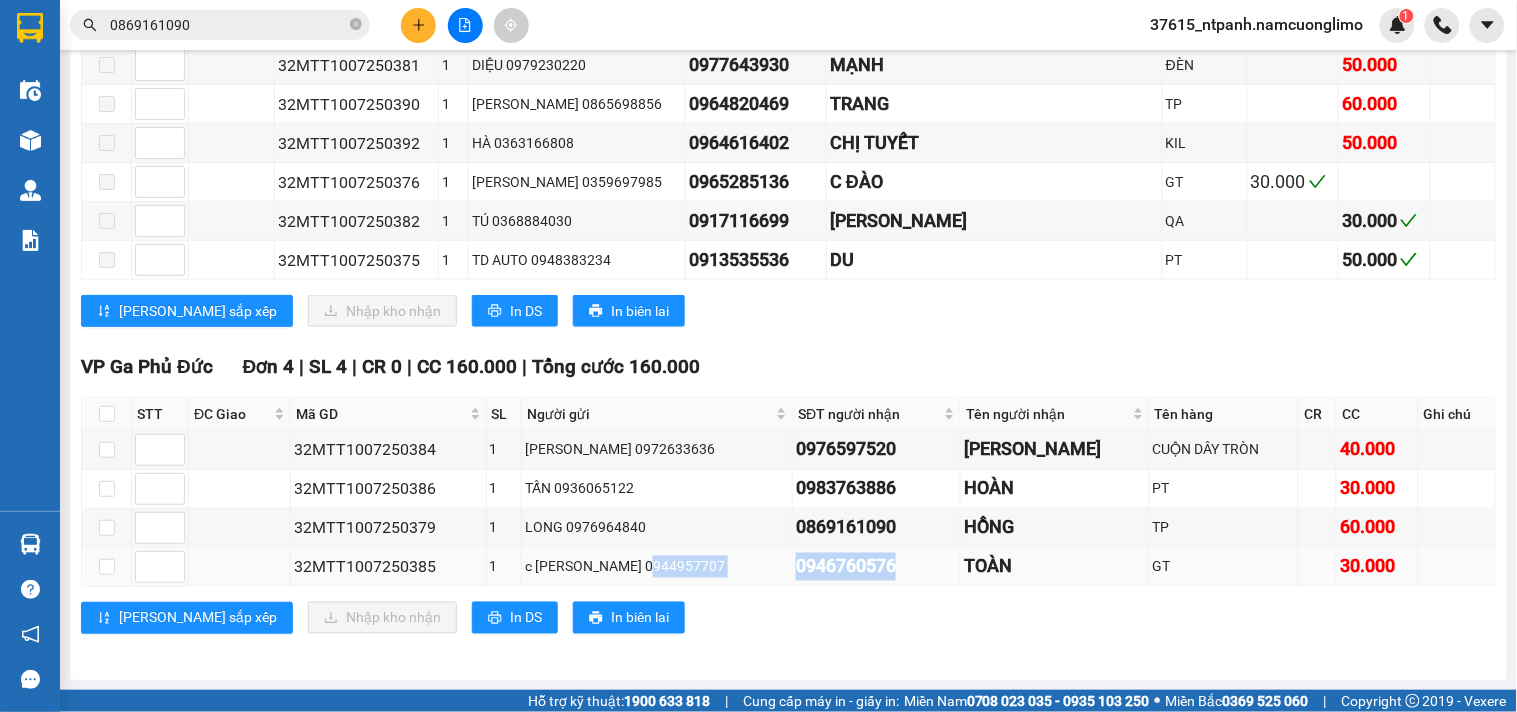 drag, startPoint x: 871, startPoint y: 565, endPoint x: 734, endPoint y: 565, distance: 137 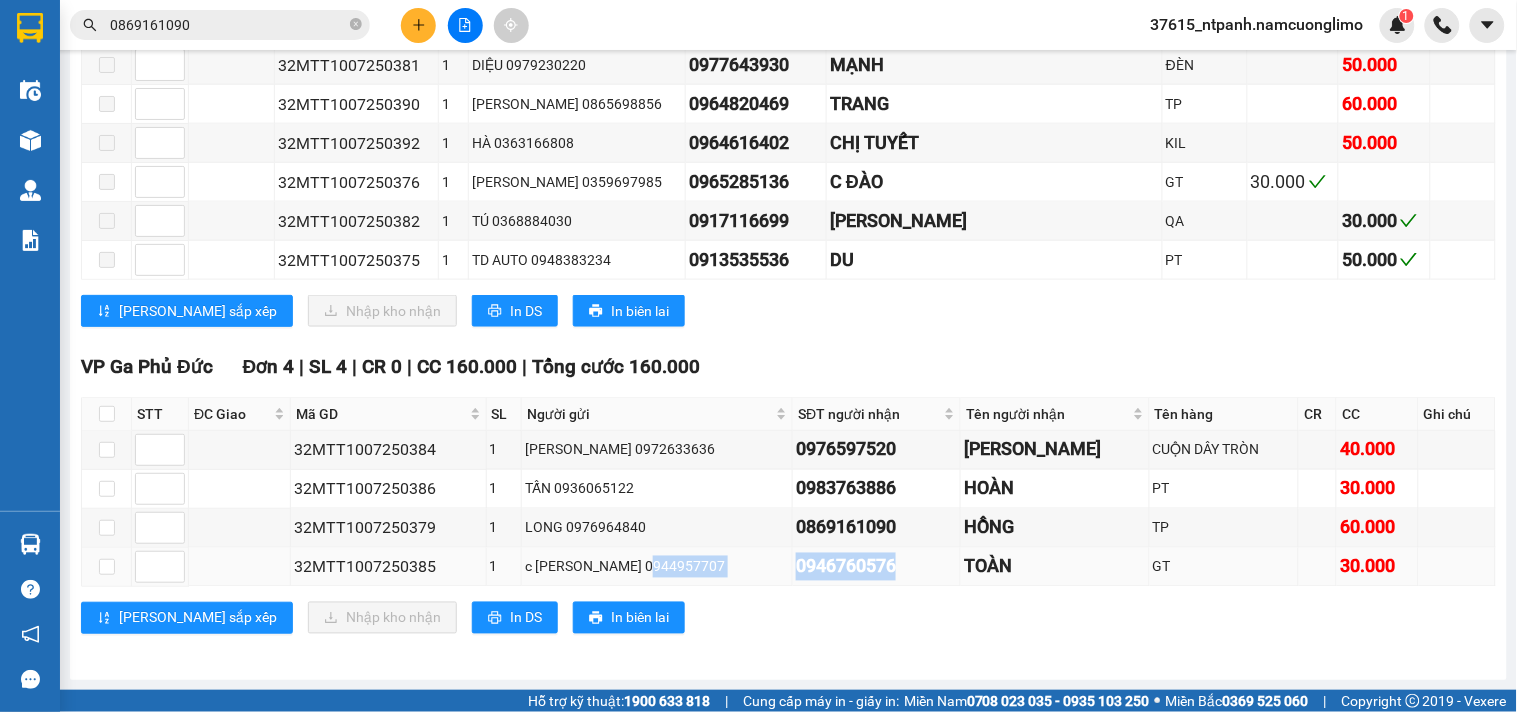 copy on "c [PERSON_NAME]  0944957707 0946760576" 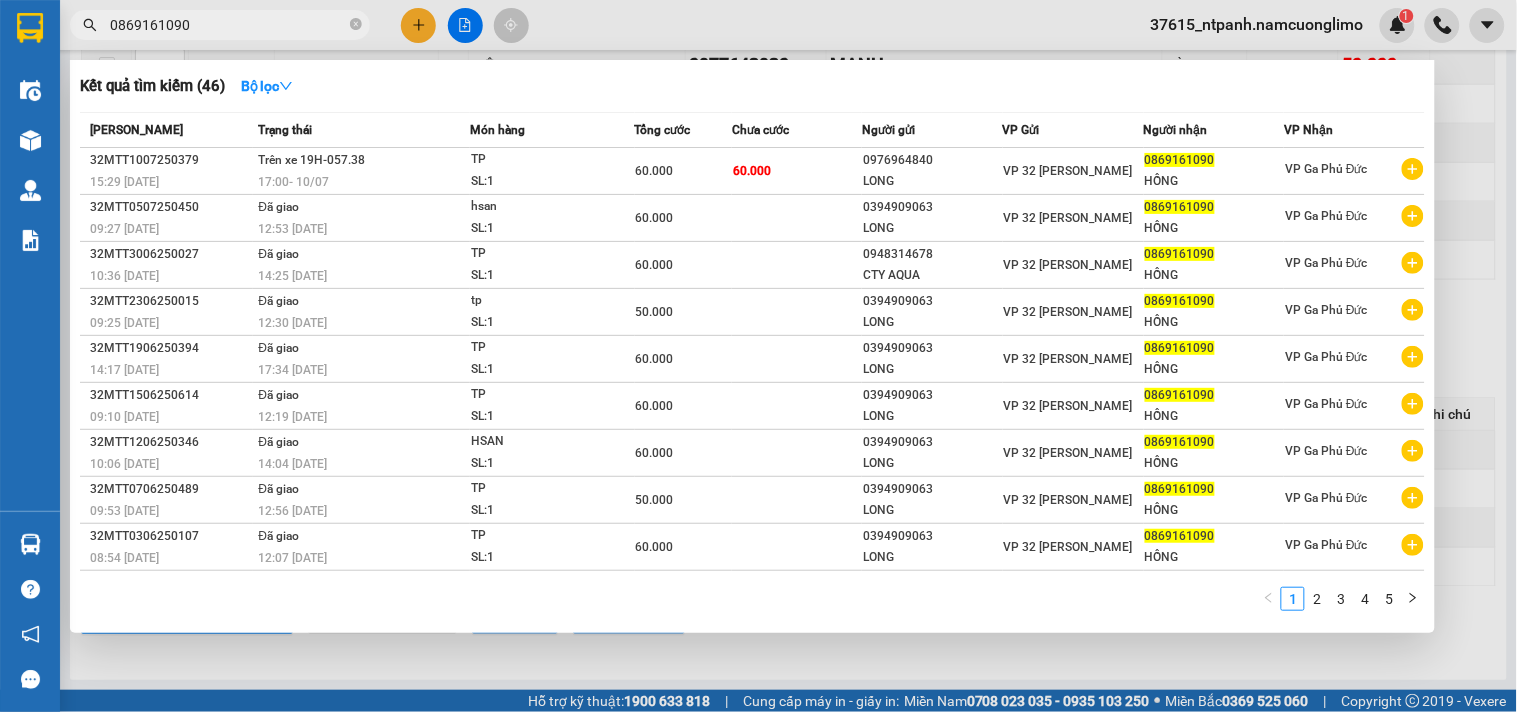 drag, startPoint x: 252, startPoint y: 23, endPoint x: 196, endPoint y: 21, distance: 56.0357 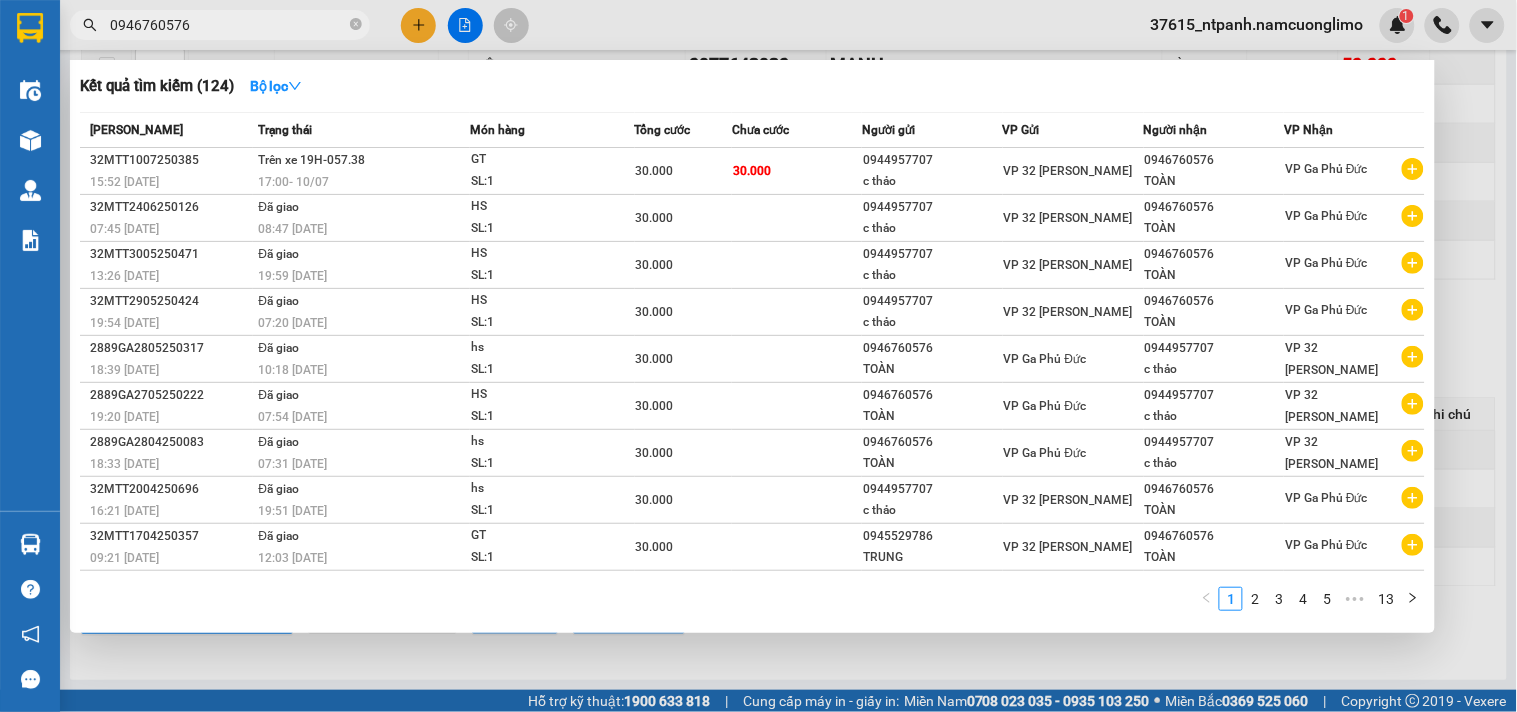 type on "0946760576" 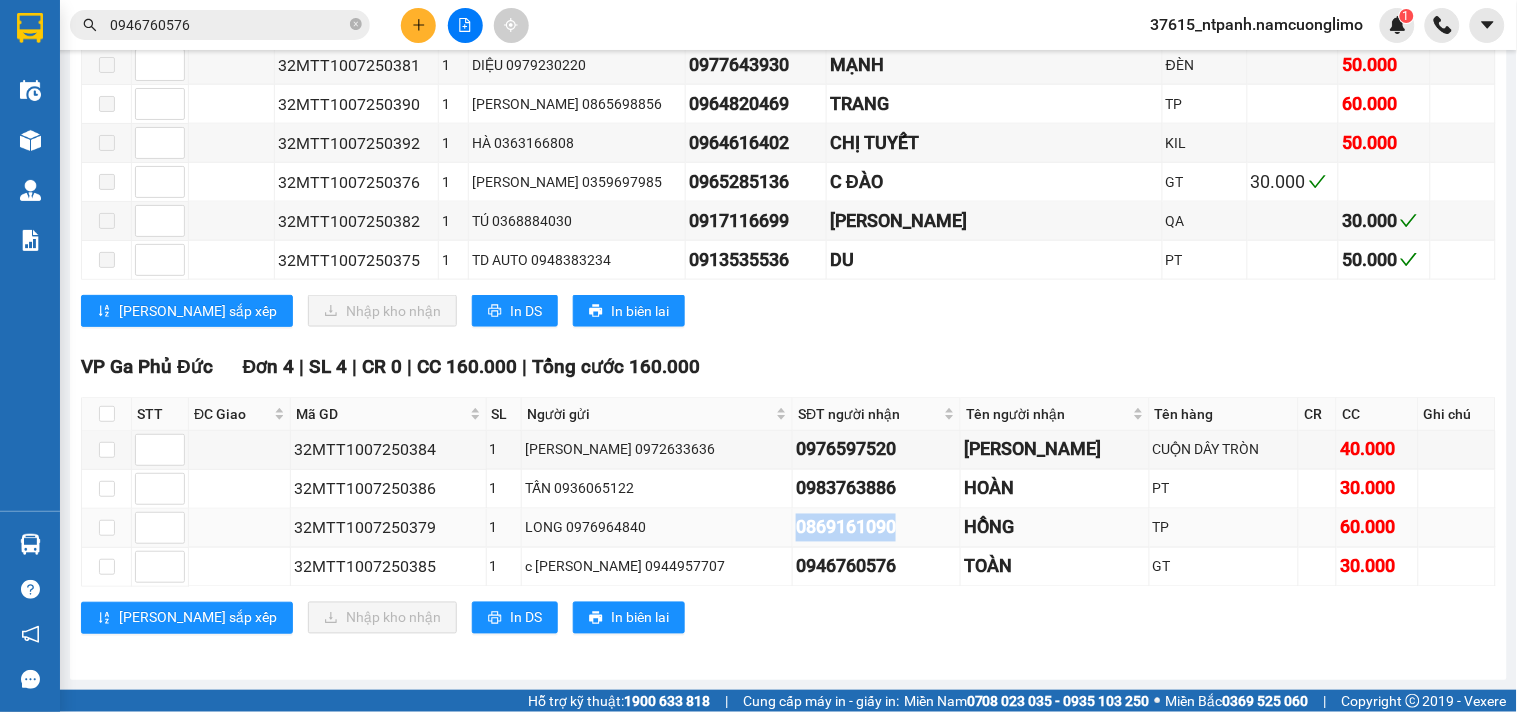 drag, startPoint x: 875, startPoint y: 531, endPoint x: 748, endPoint y: 527, distance: 127.06297 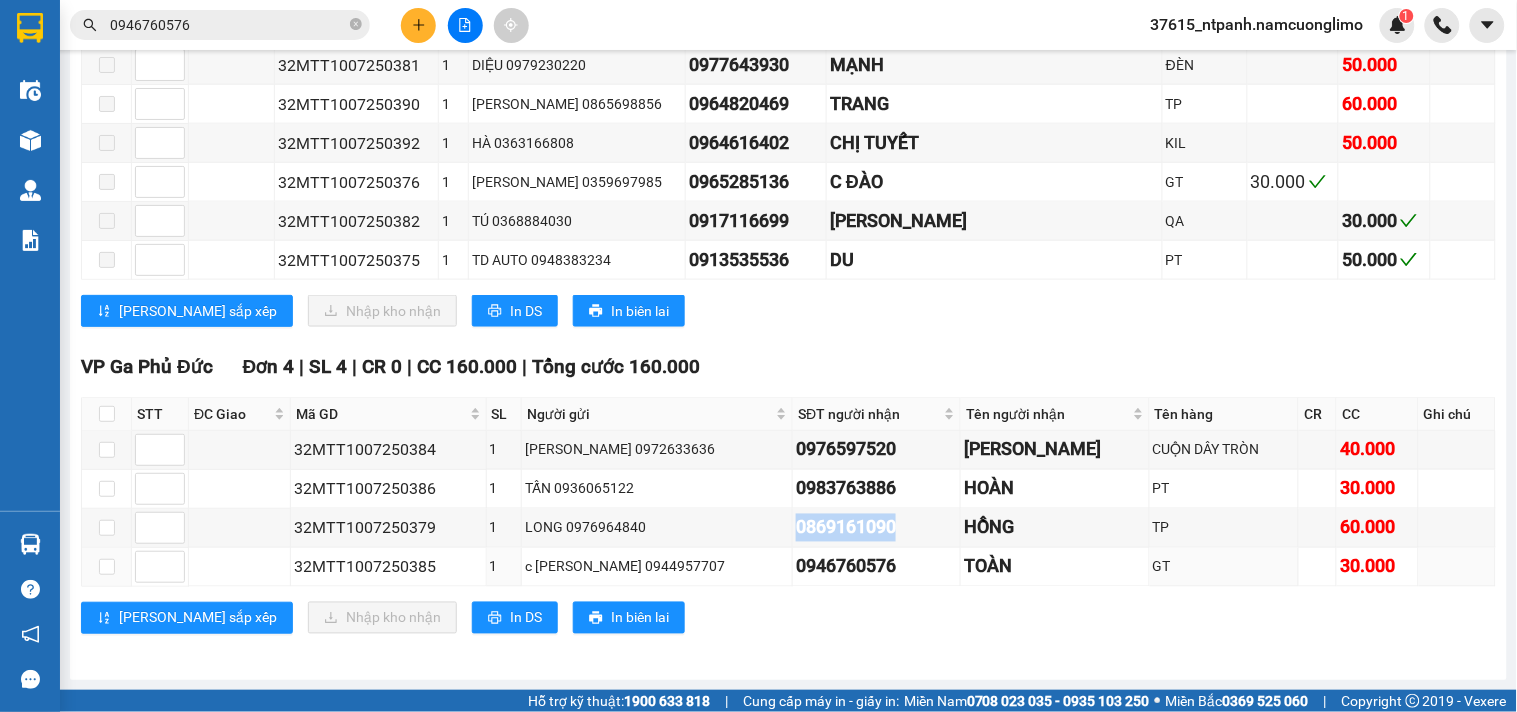 copy on "0869161090" 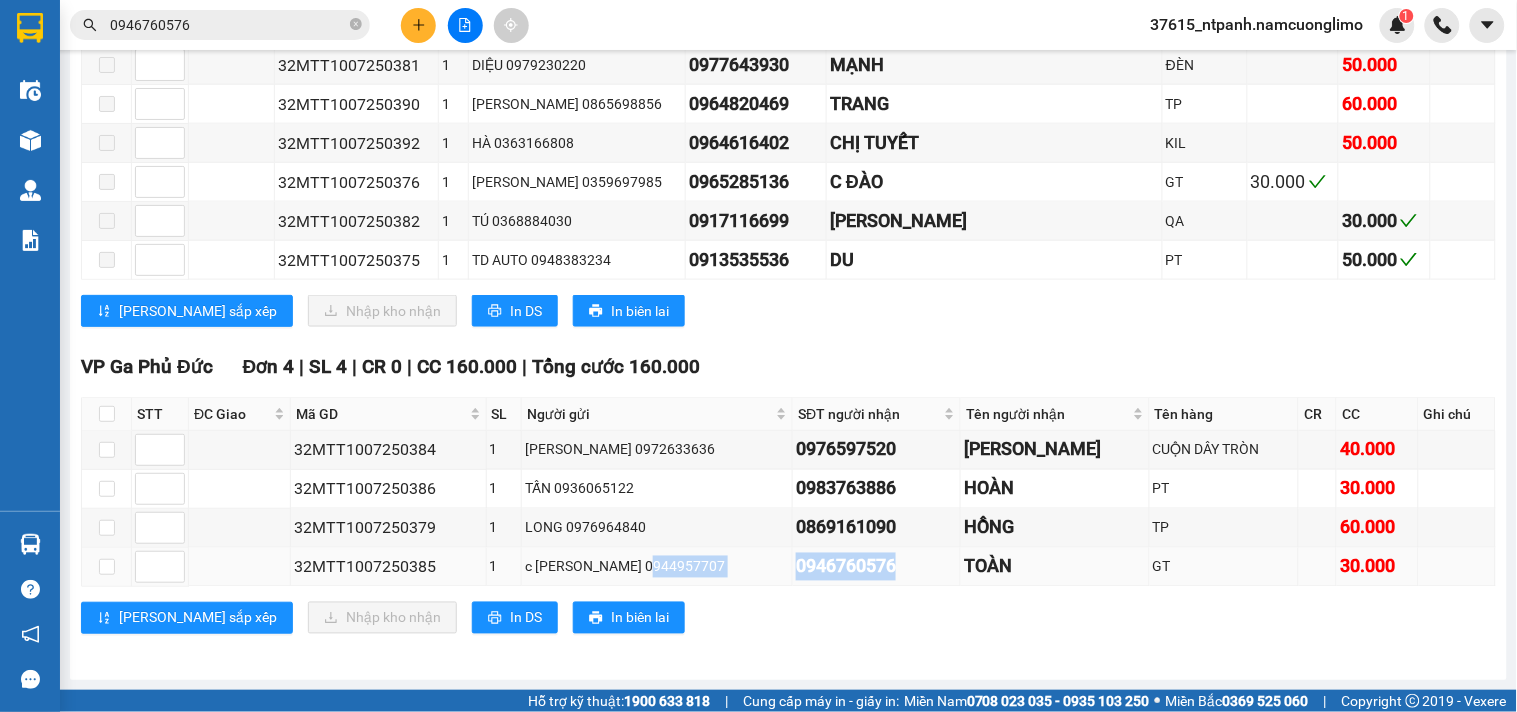 drag, startPoint x: 872, startPoint y: 568, endPoint x: 728, endPoint y: 568, distance: 144 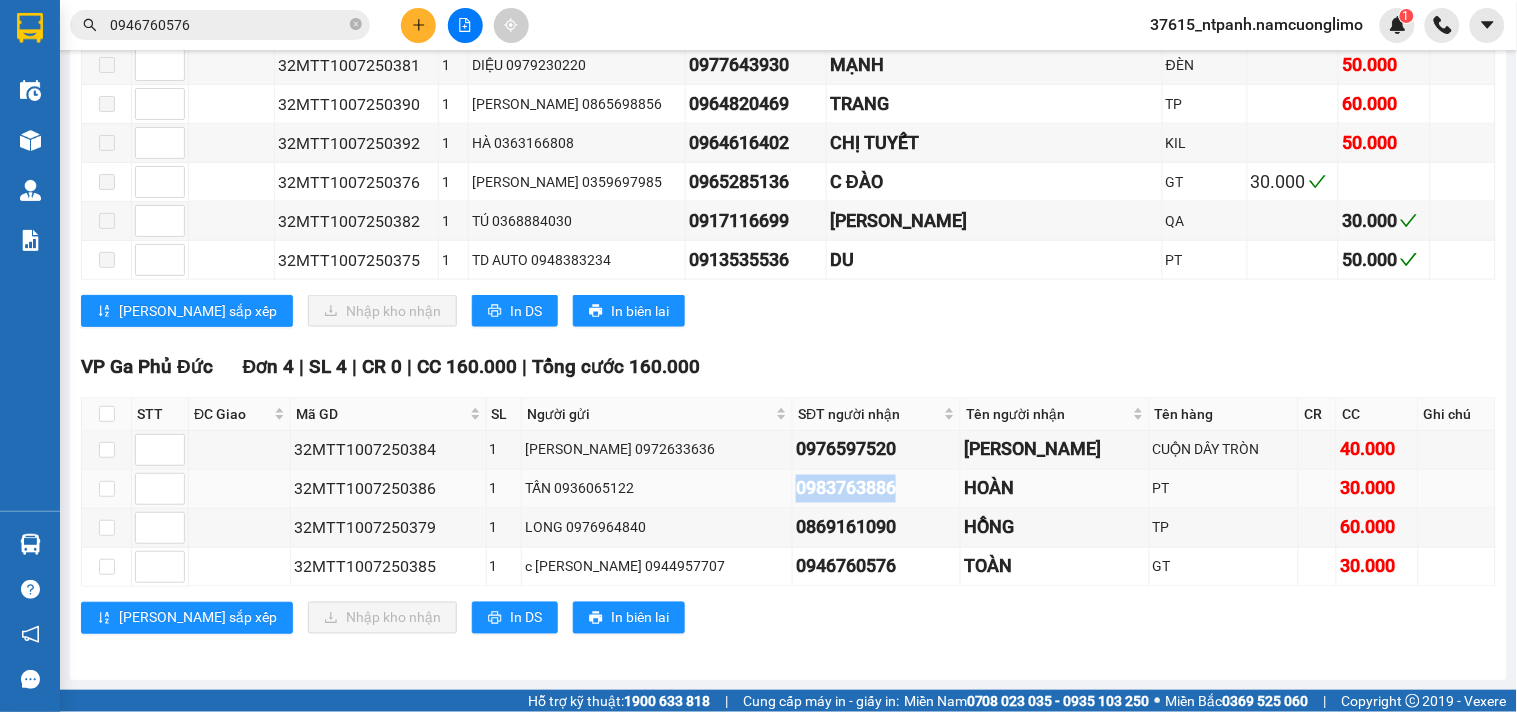 drag, startPoint x: 877, startPoint y: 486, endPoint x: 711, endPoint y: 484, distance: 166.01205 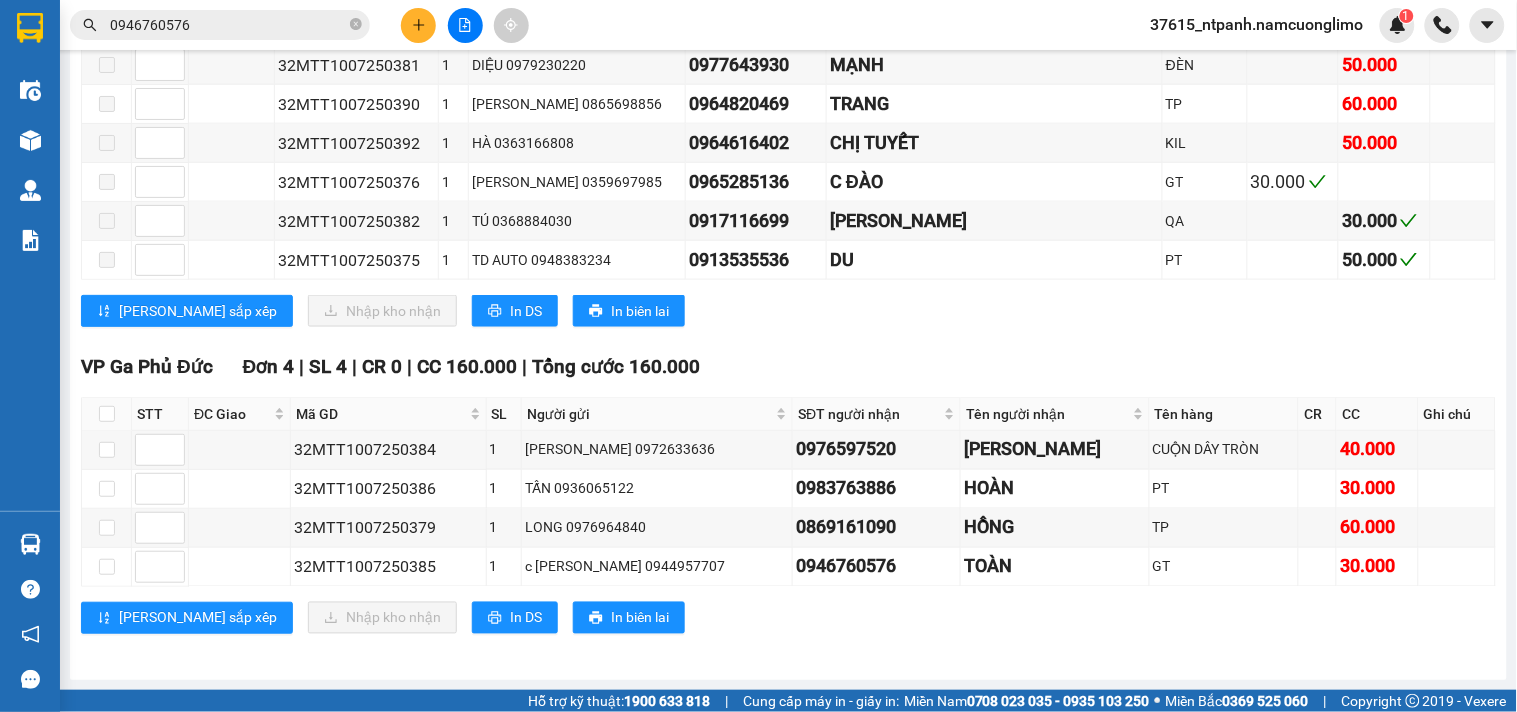 click on "[PERSON_NAME] sắp xếp Nhập [PERSON_NAME] In DS In biên lai" at bounding box center (788, 618) 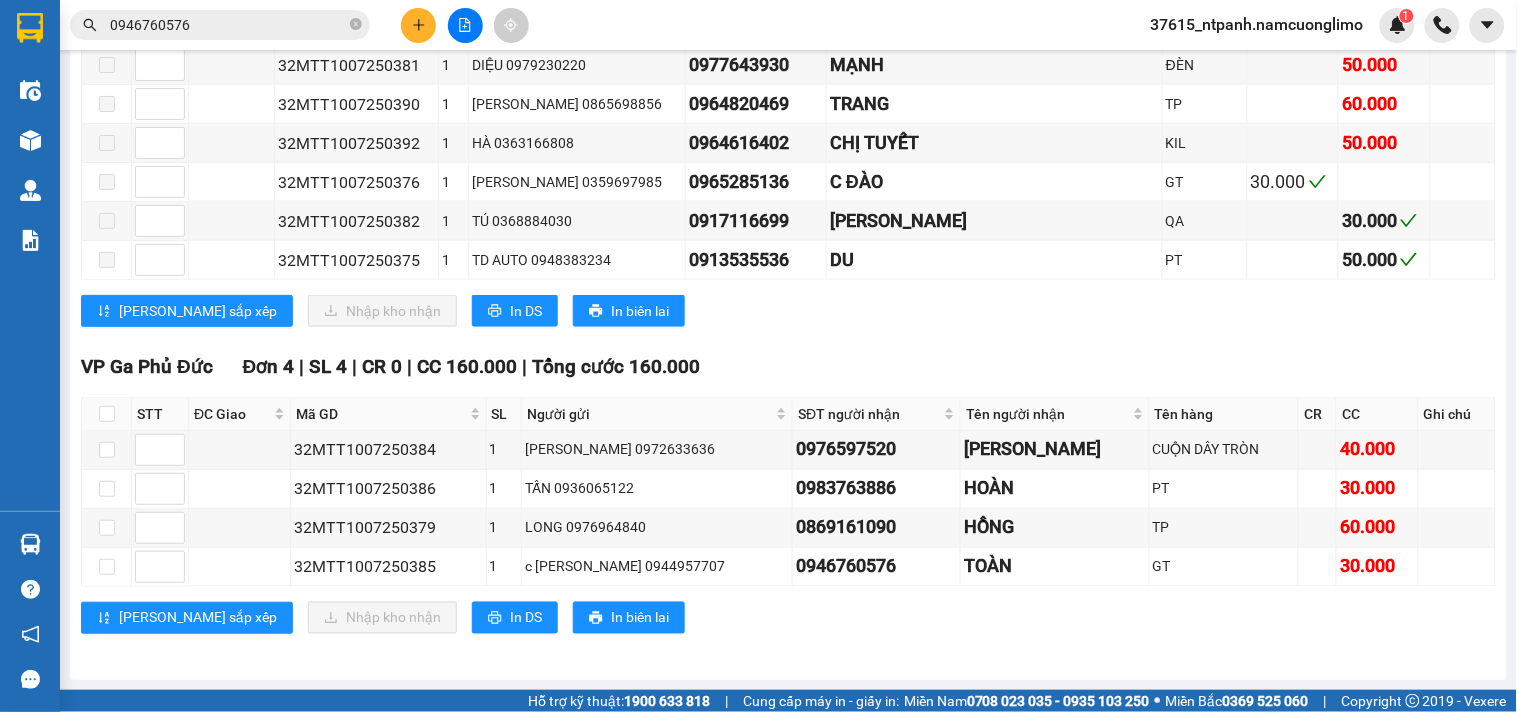 click on "[PERSON_NAME]   14 | SL   14 | CR   70.000 | CC   530.000 | [PERSON_NAME]   600.000 VP 77 Phù Đổng Đơn   10 | SL   10 | CR   70.000 | CC   370.000 | [PERSON_NAME]   440.000 STT ĐC Giao Mã GD SL Người gửi SĐT người [PERSON_NAME] Tên người [PERSON_NAME] Tên hàng CR CC Ghi chú [PERSON_NAME]                           32MTT1007250378 1 A ĐỒNG  0989307511 0971181333 A [PERSON_NAME] ĐÈN 40.000 32MTT1007250394 1 THIỆN 0911778765 0976026444 [PERSON_NAME] ( [PERSON_NAME] ) TP 60.000 32MTT1007250393 1 YẾN 0985031982 0397501046 [PERSON_NAME] CỦ SẠC 30.000 32MTT1007250374 1 ĐỨC 0986296662 0963365555 DOANH MP 40.000 32MTT1007250381 1 DIỆU 0979230220 0977643930 [PERSON_NAME] ĐÈN 50.000 32MTT1007250390 1 [PERSON_NAME]  0865698856 0964820469 TRANG TP 60.000 32MTT1007250392 1 HÀ 0363166808 0964616402 CHỊ [PERSON_NAME] 50.000 32MTT1007250376 1 [PERSON_NAME] 0359697985 0965285136 C ĐÀO GT 30.000 32MTT1007250382 1 TÚ 0368884030 0917116699 [PERSON_NAME] QA 30.000 32MTT1007250375 1 TD AUTO 0948383234 0913535536 DU PT" at bounding box center (788, 214) 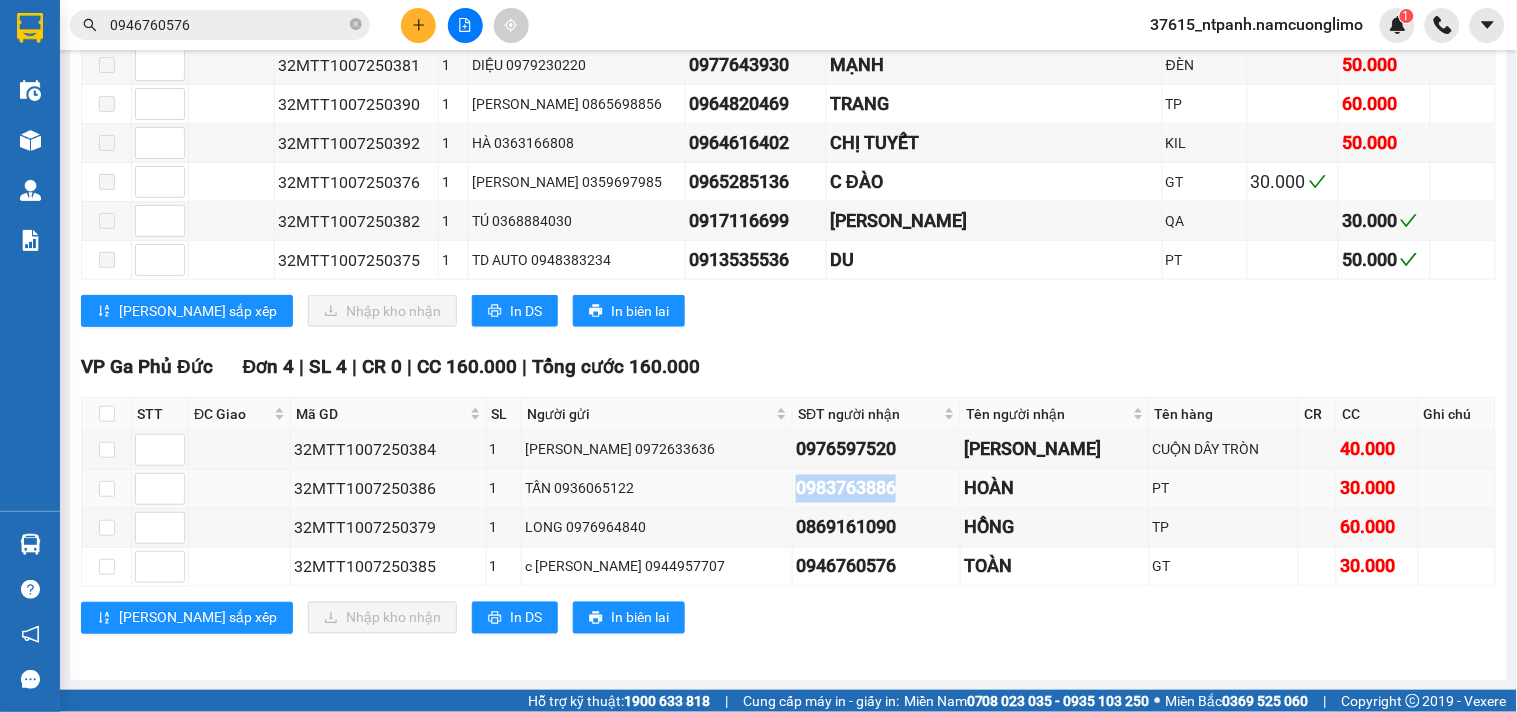 drag, startPoint x: 835, startPoint y: 491, endPoint x: 757, endPoint y: 483, distance: 78.40918 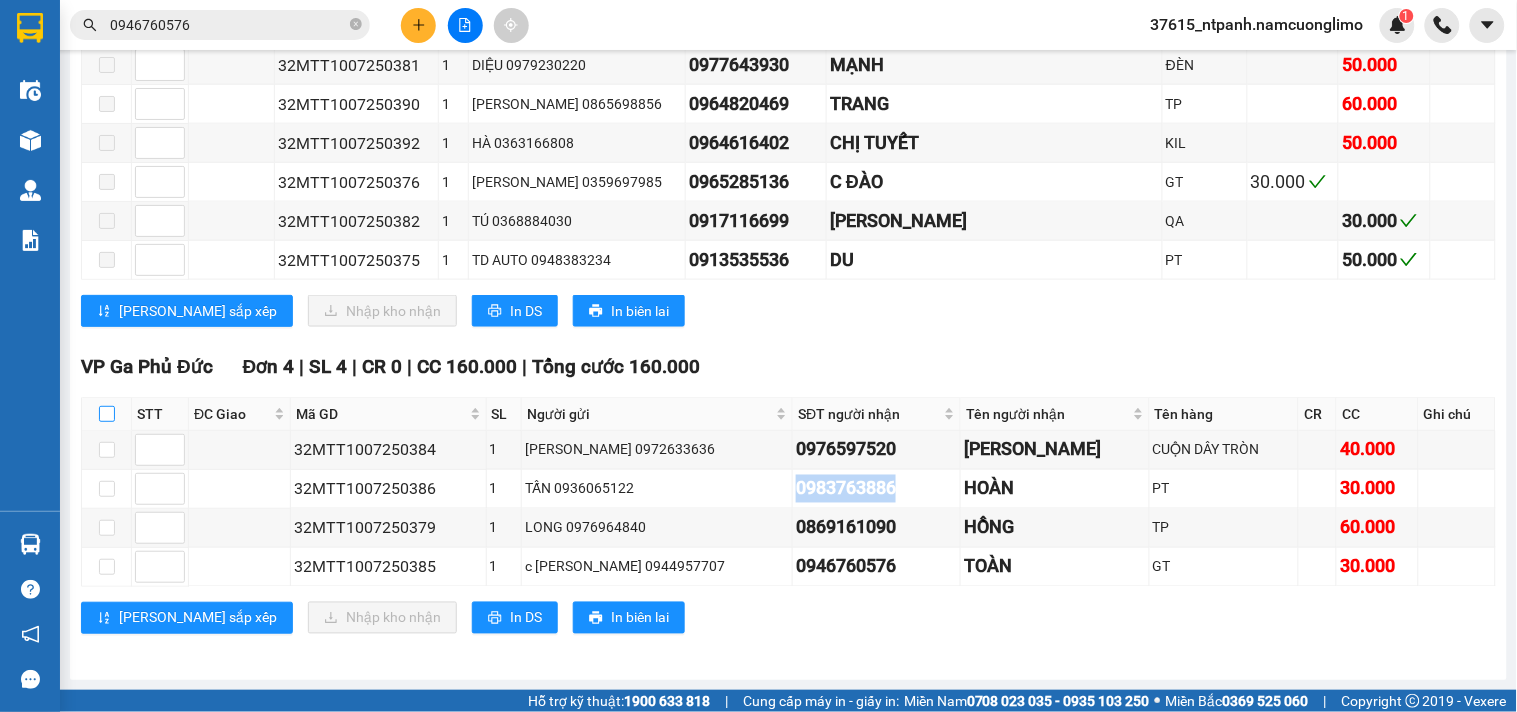 click at bounding box center [107, 414] 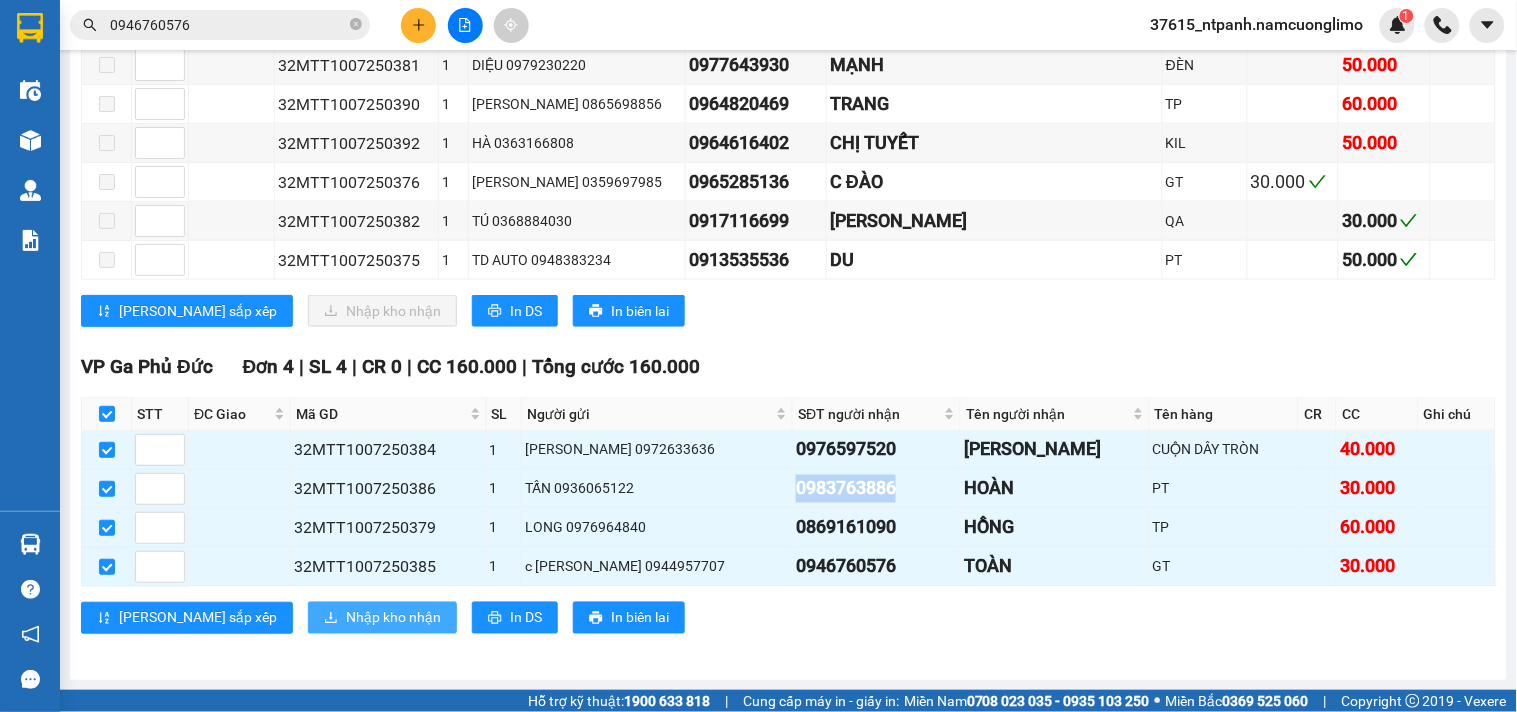 click on "Nhập kho nhận" at bounding box center (382, 618) 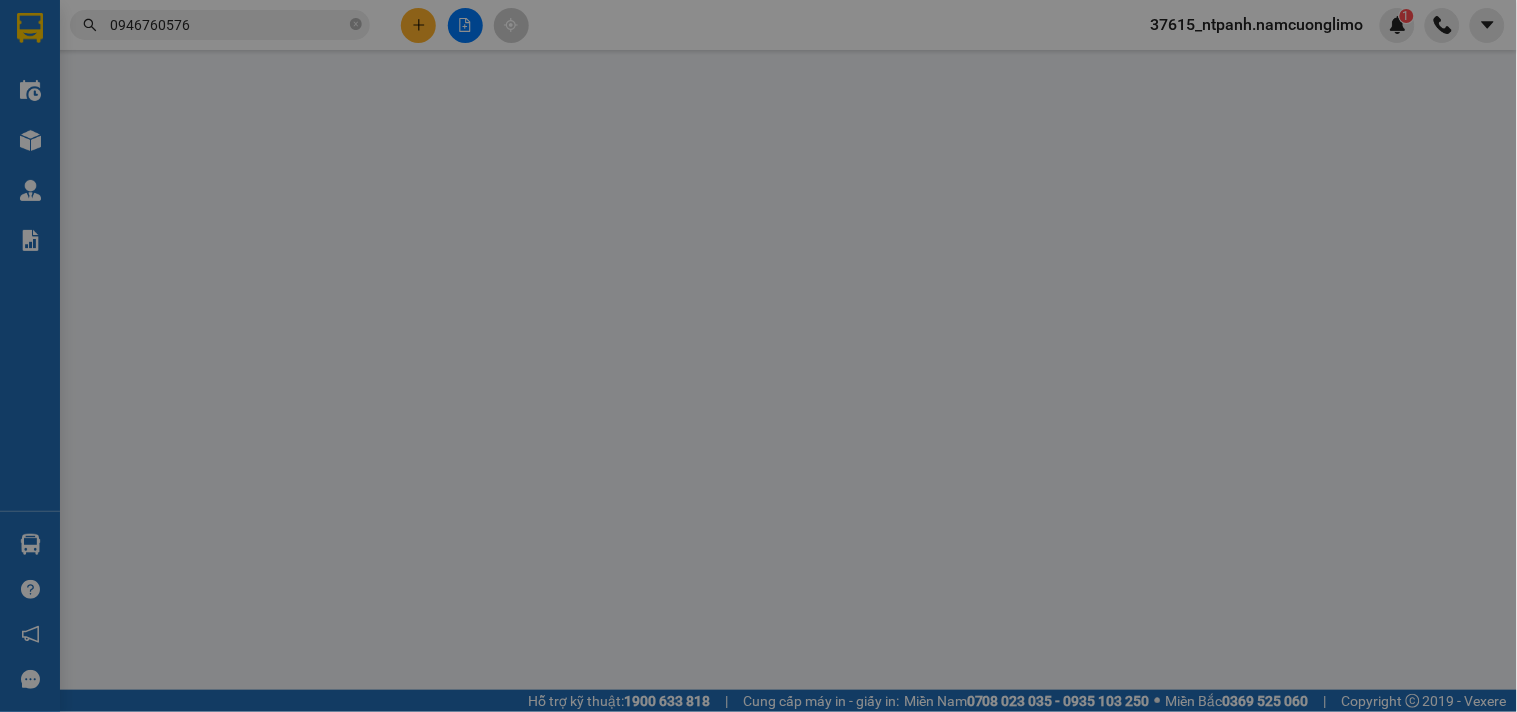scroll, scrollTop: 0, scrollLeft: 0, axis: both 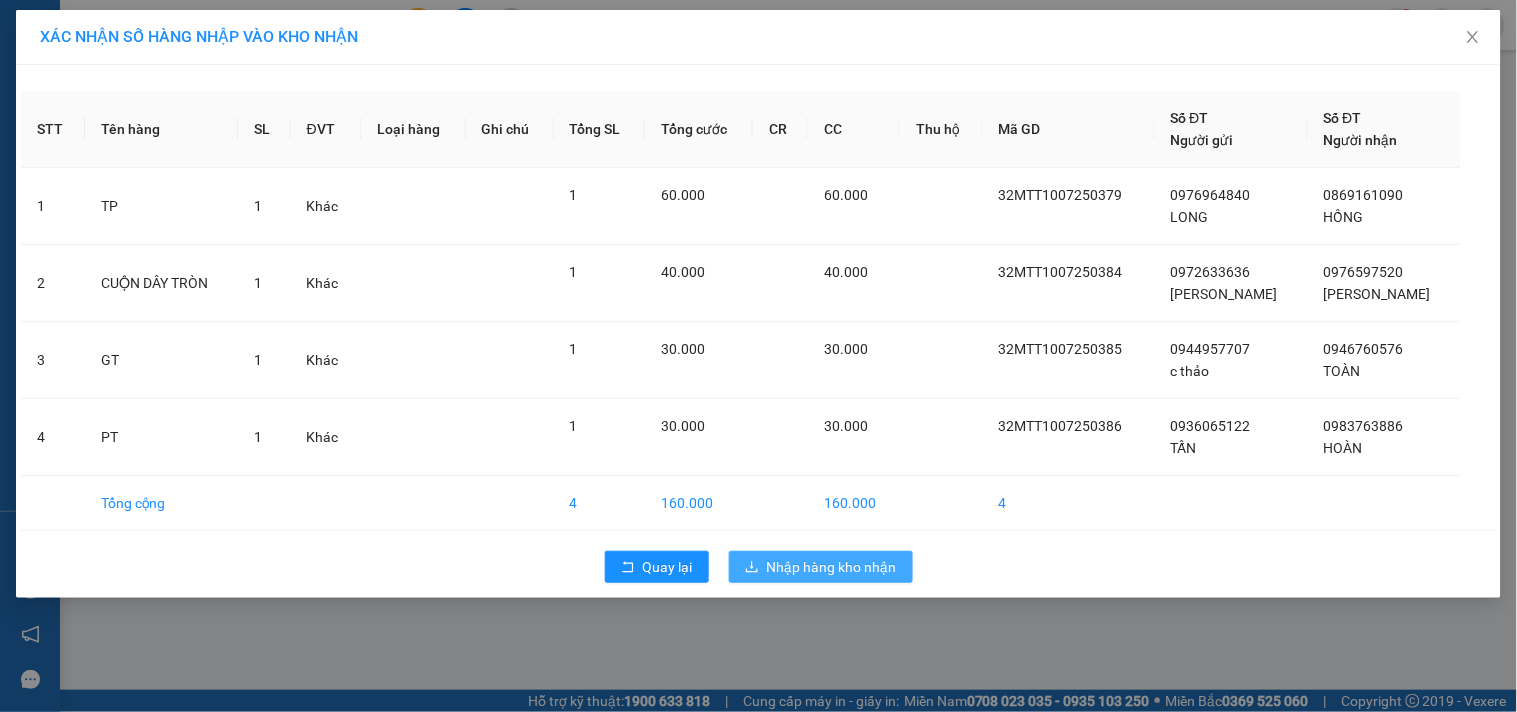 click on "Nhập hàng kho nhận" at bounding box center (832, 567) 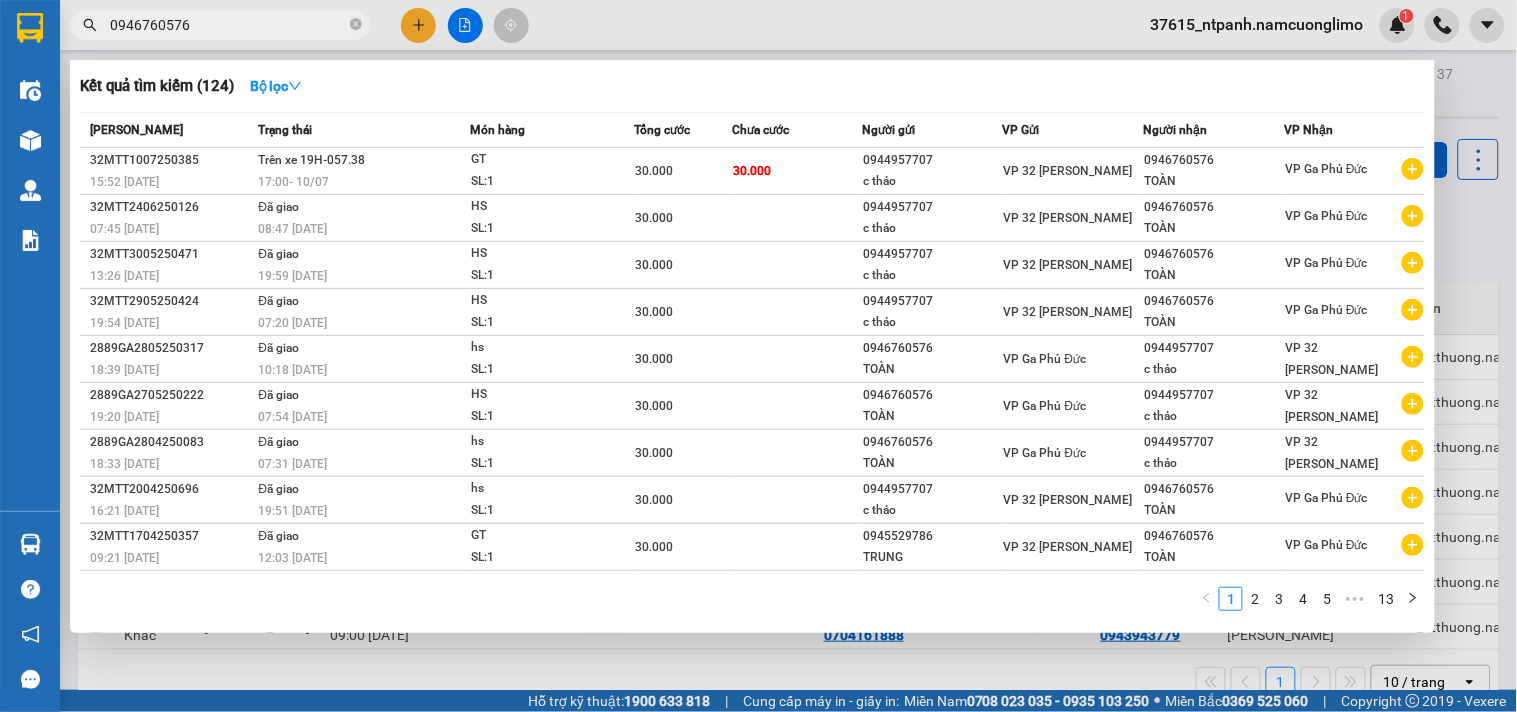 drag, startPoint x: 212, startPoint y: 22, endPoint x: 271, endPoint y: 14, distance: 59.5399 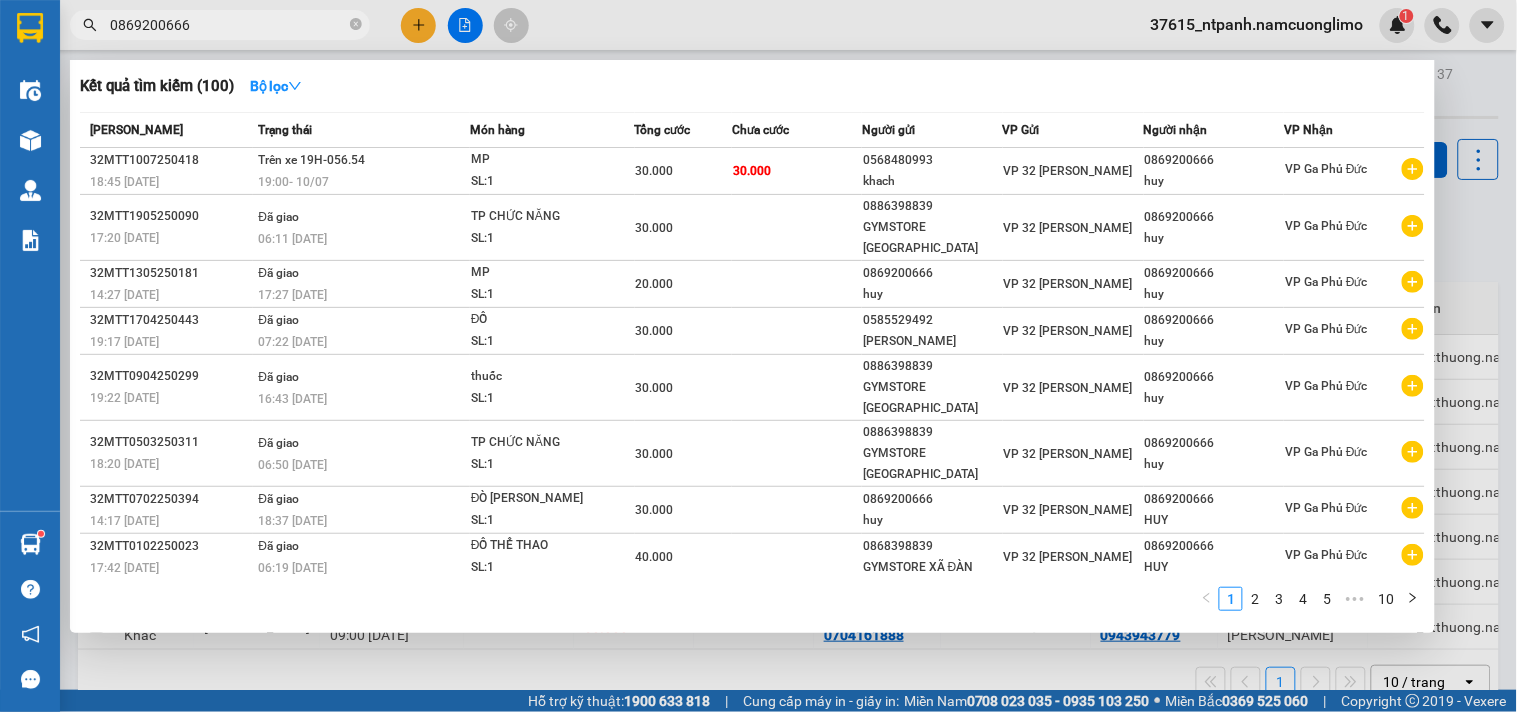 click on "0869200666" at bounding box center [228, 25] 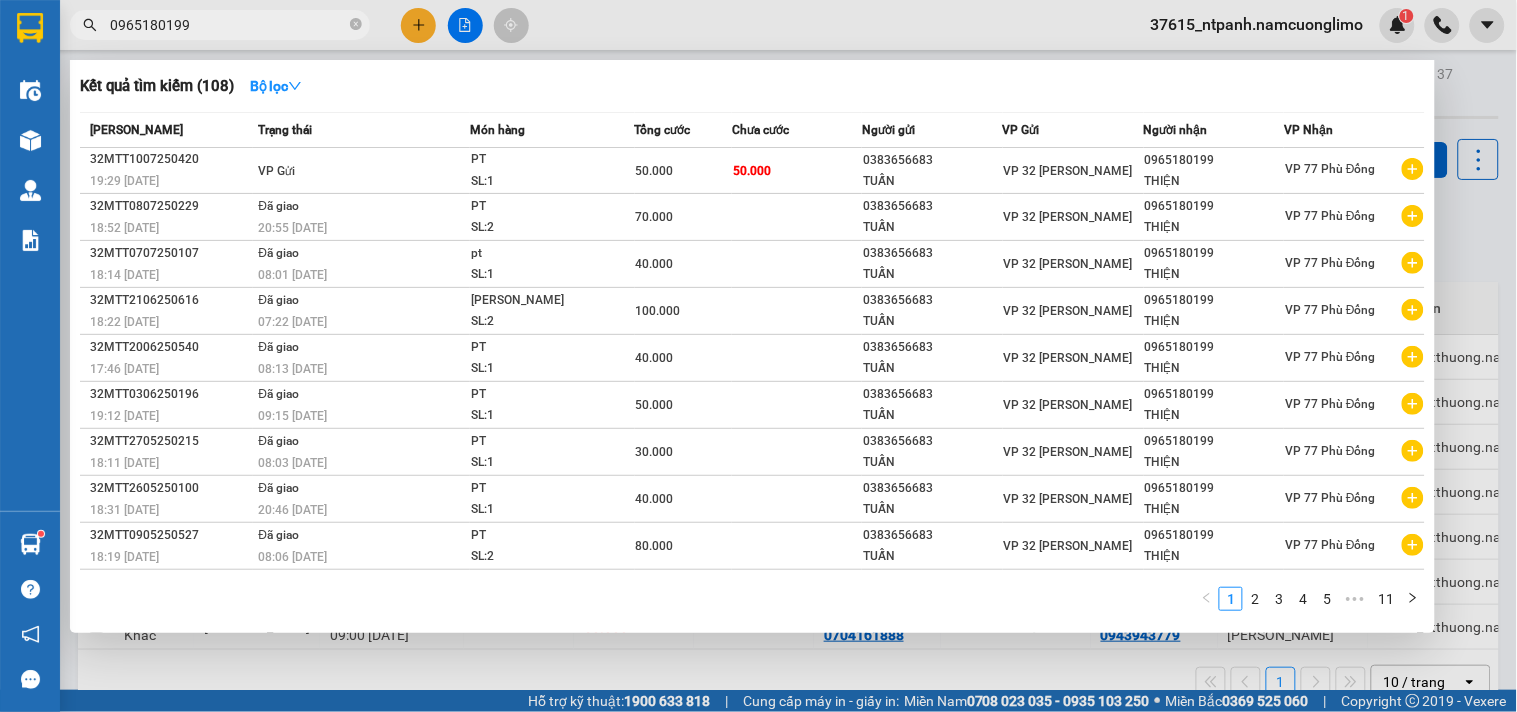 type on "0965180199" 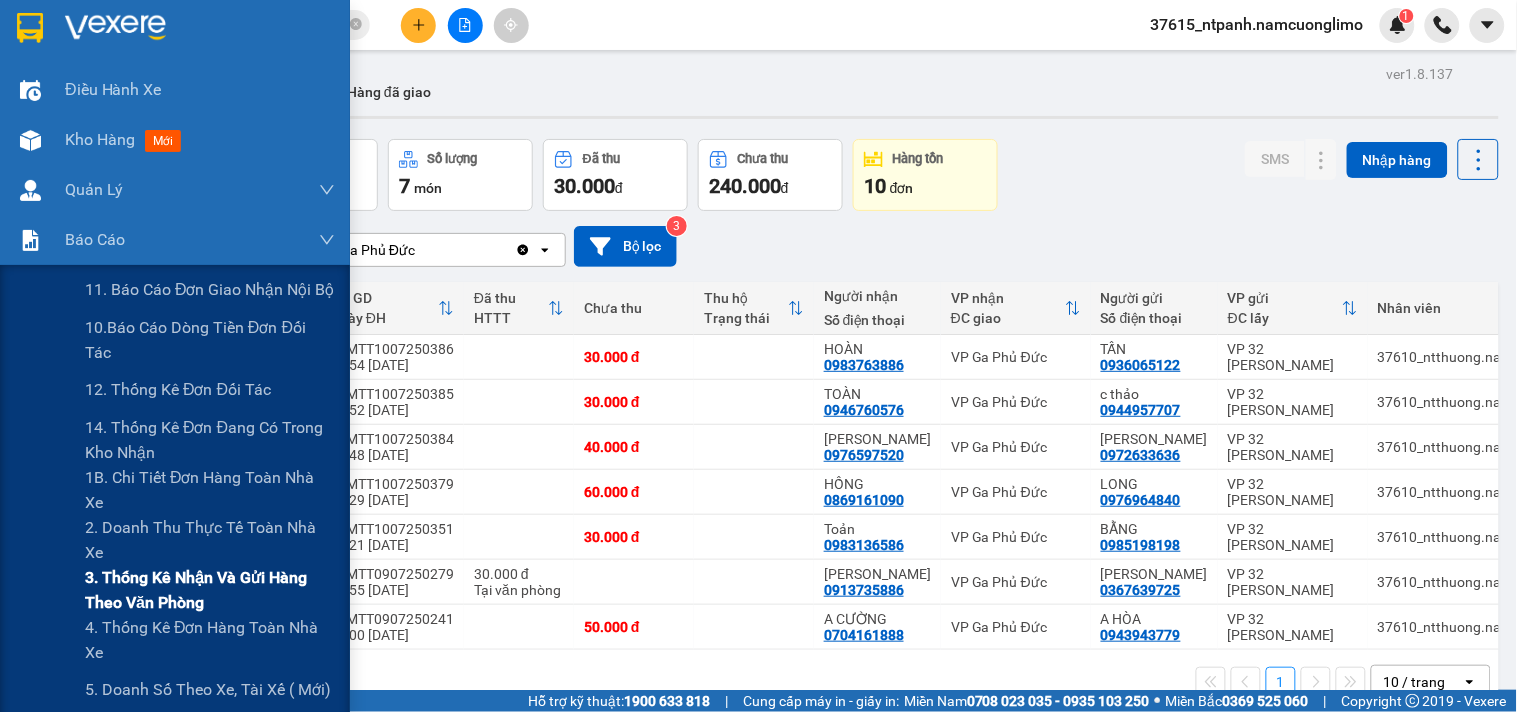 click on "3. Thống kê nhận và gửi hàng theo văn phòng" at bounding box center (210, 590) 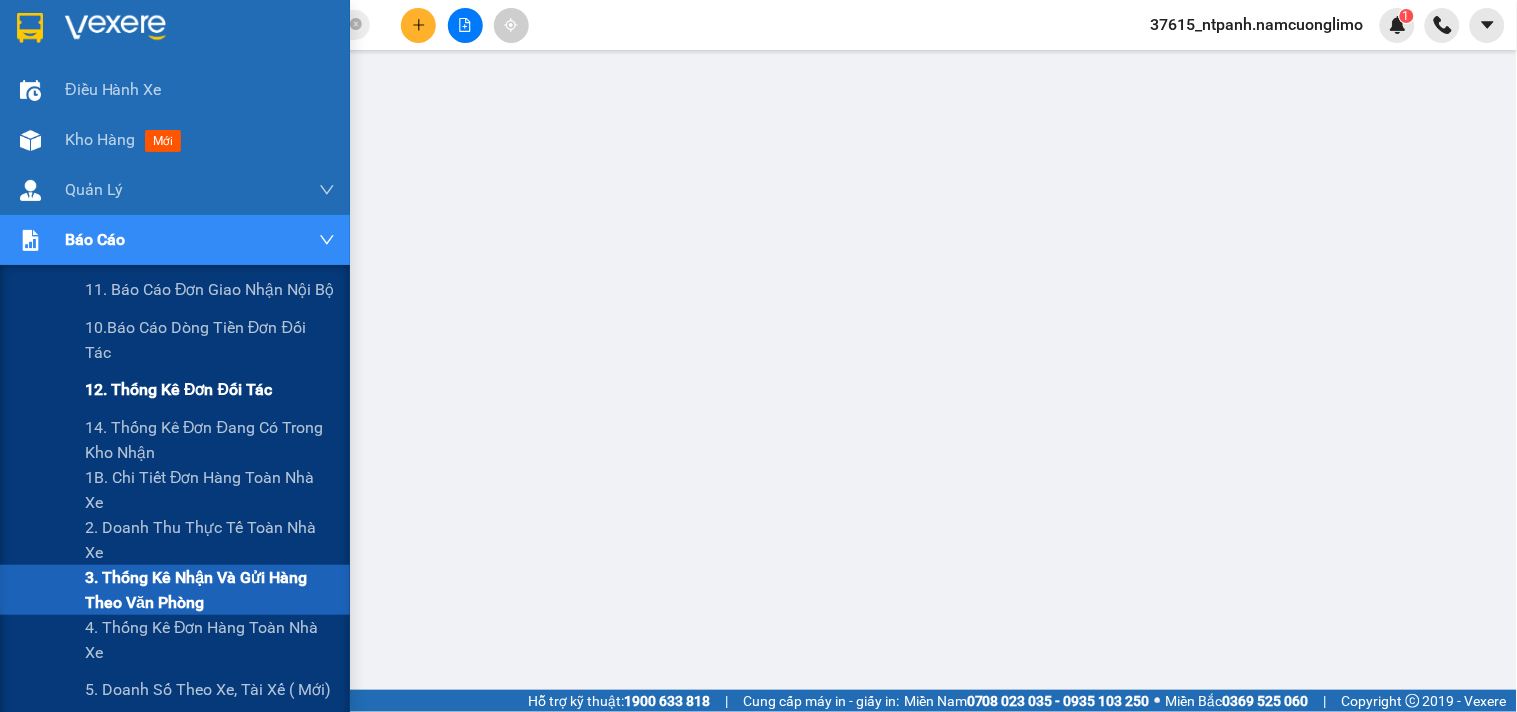 click on "12. Thống kê đơn đối tác" at bounding box center (178, 389) 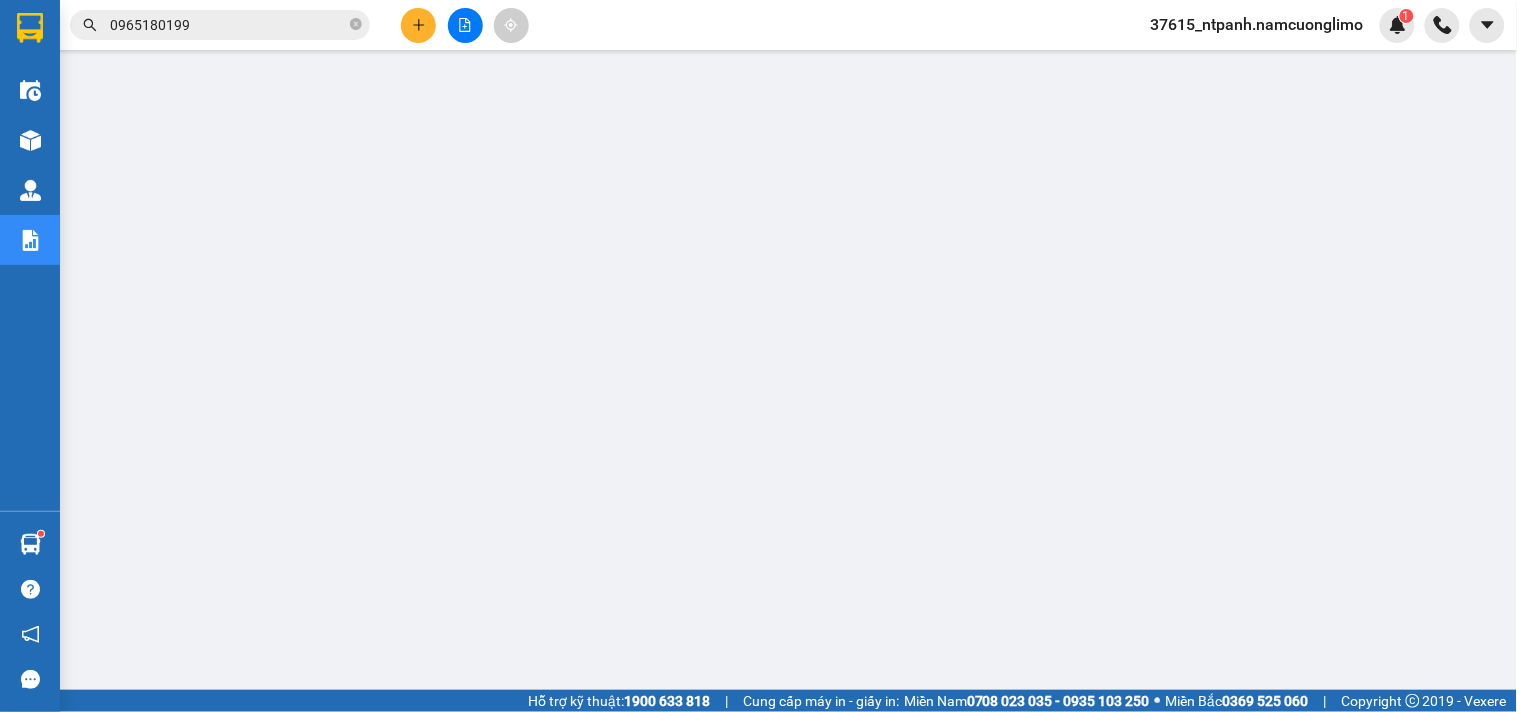 scroll, scrollTop: 0, scrollLeft: 0, axis: both 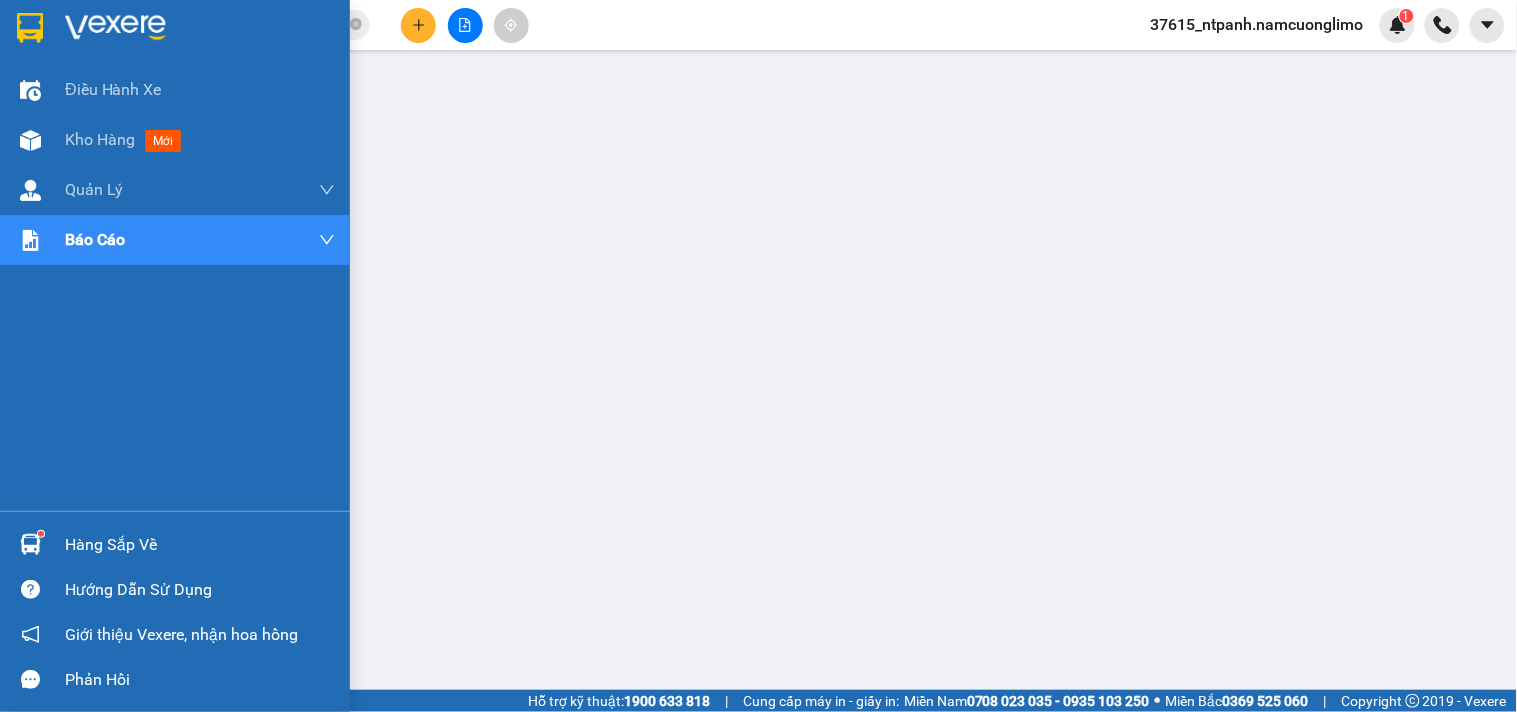 click on "Kho hàng" at bounding box center [100, 139] 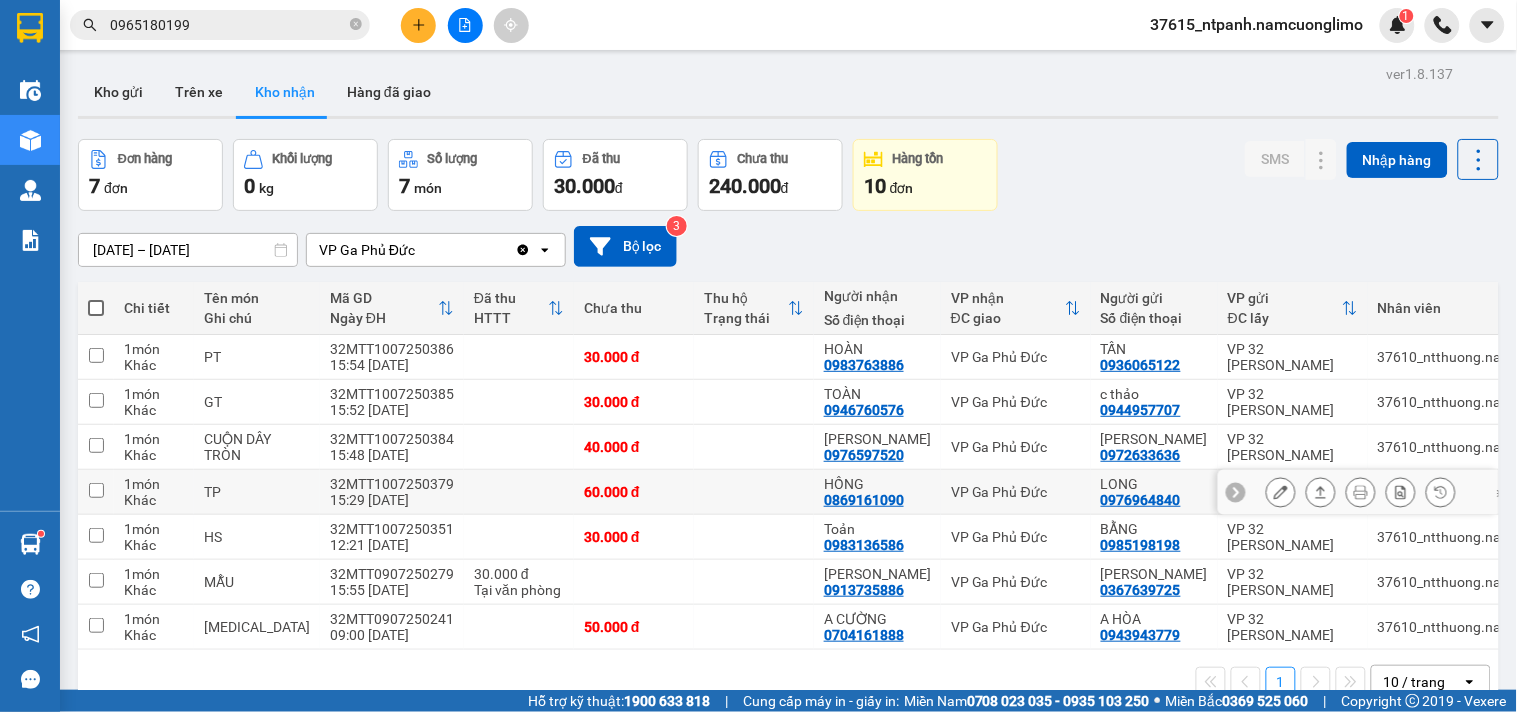 click on "VP Ga Phủ Đức" at bounding box center (1016, 492) 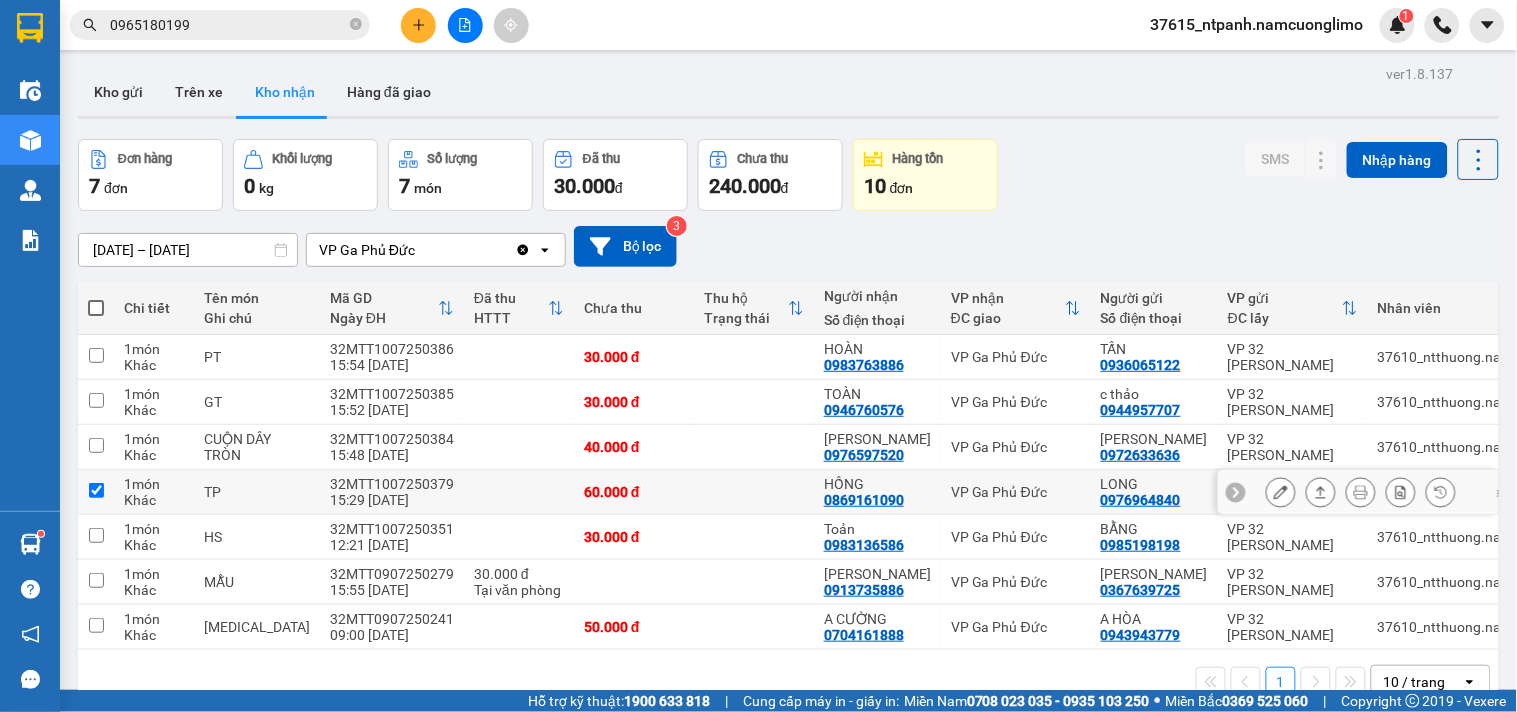 checkbox on "true" 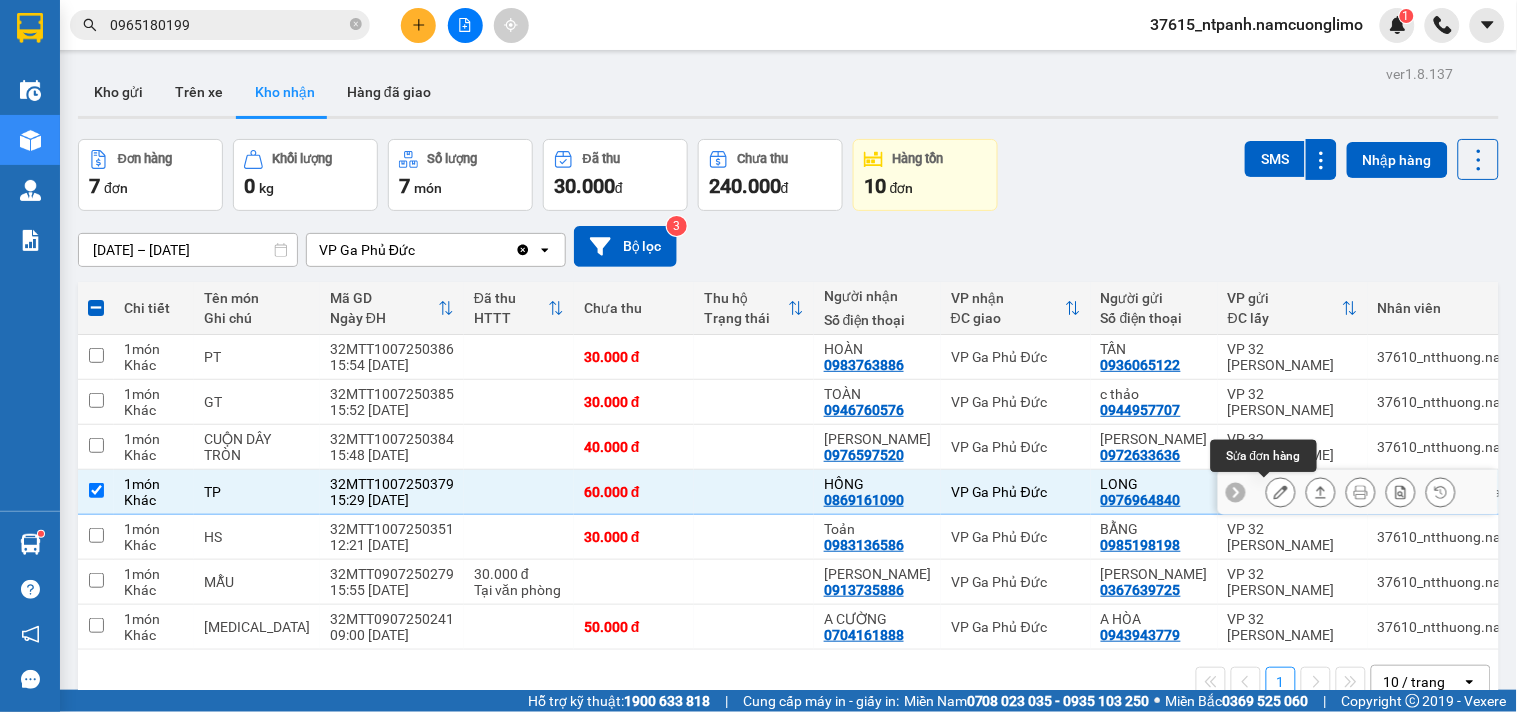 click 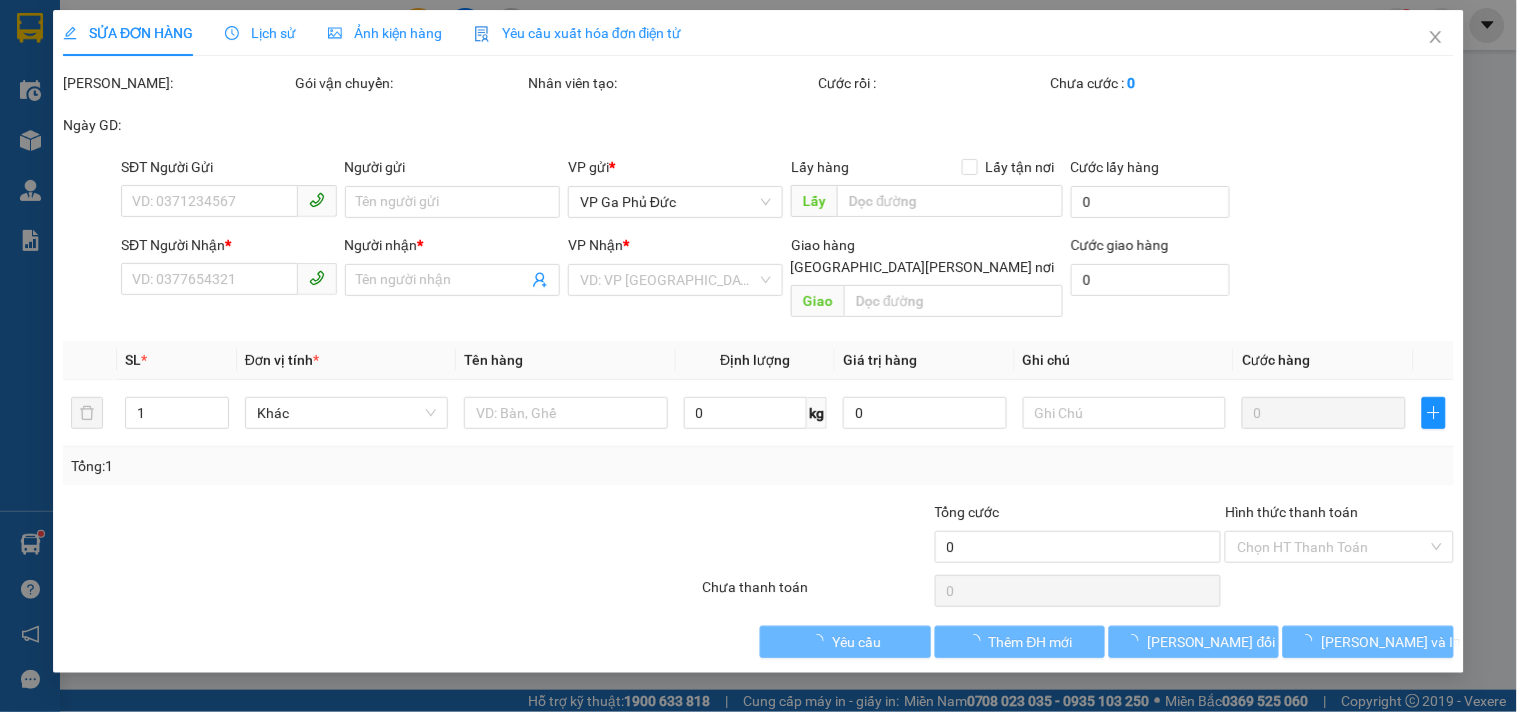 type on "0976964840" 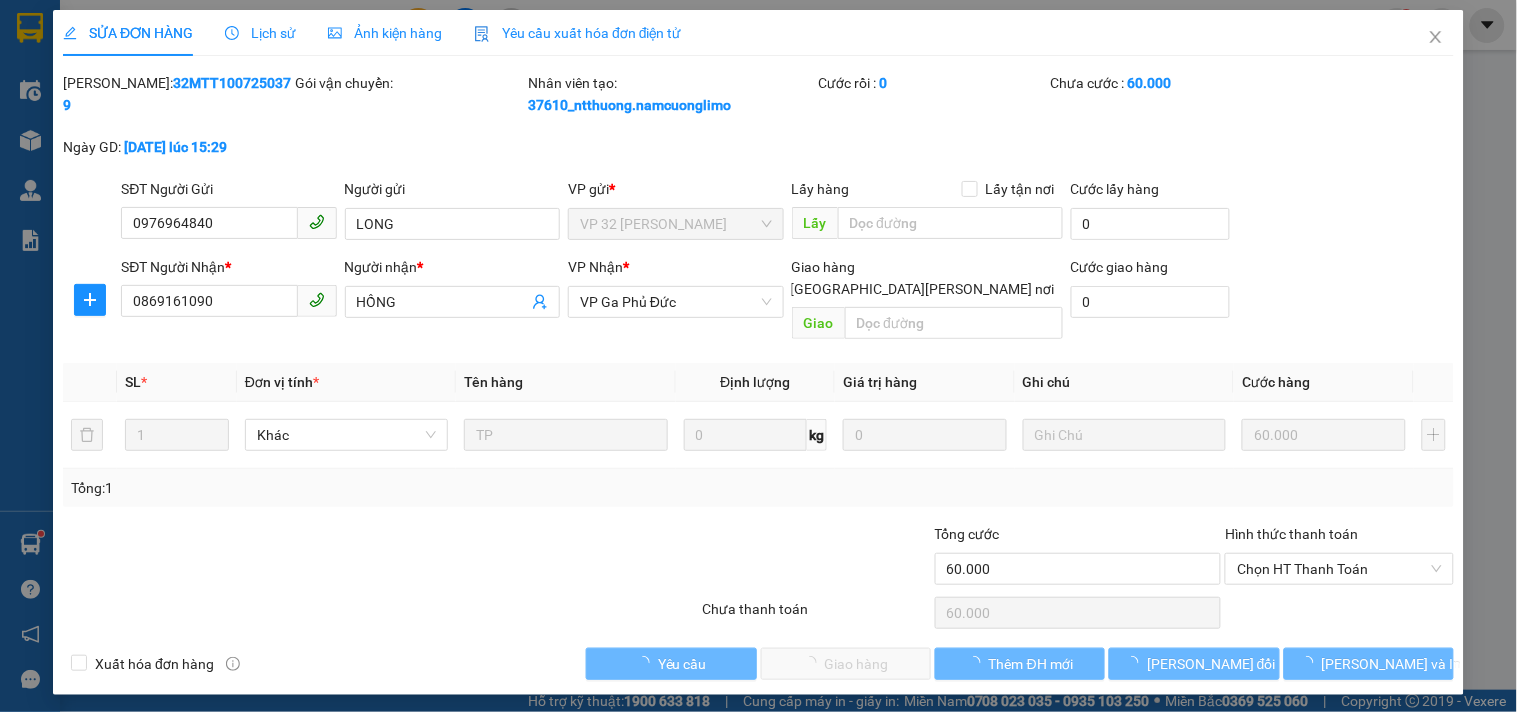 click on "Hình thức thanh toán Chọn HT Thanh Toán" at bounding box center [1339, 558] 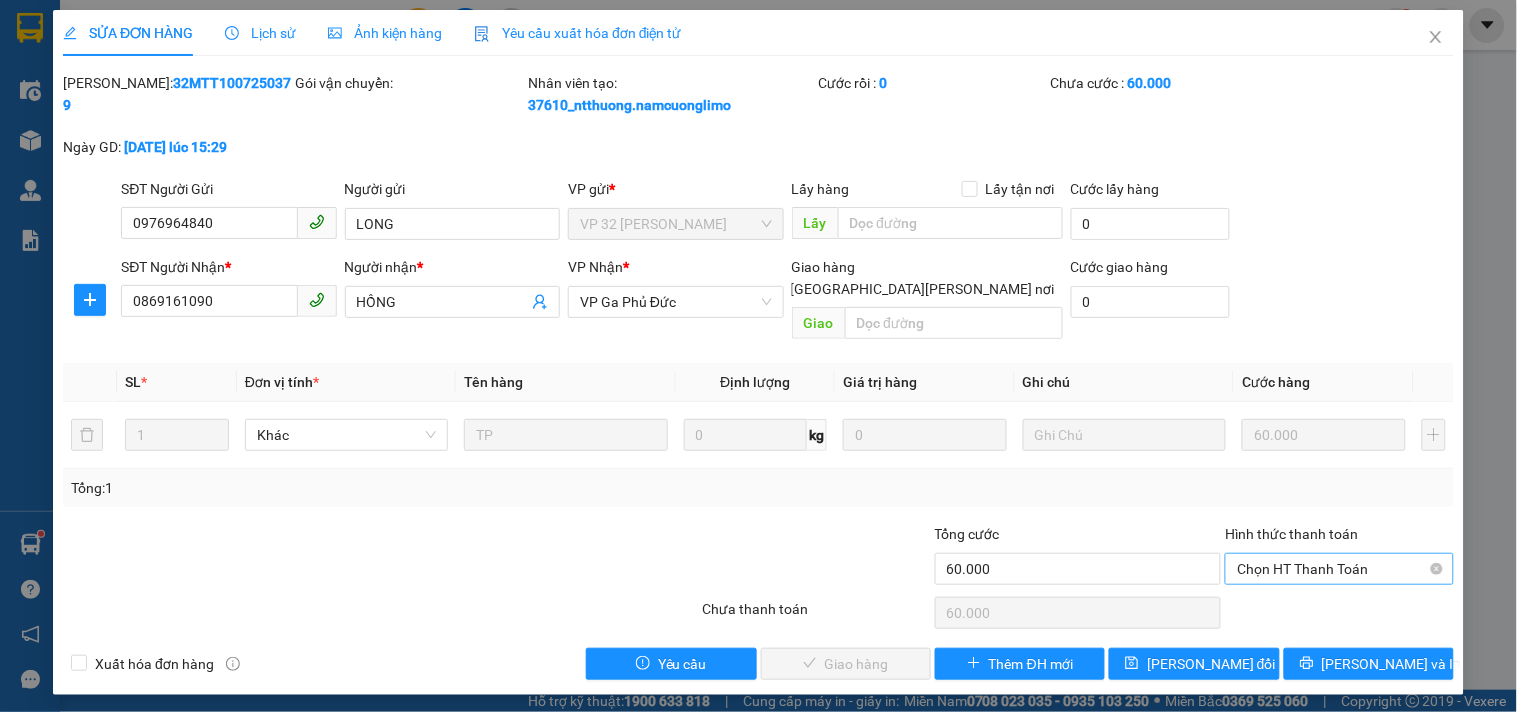 click on "Chọn HT Thanh Toán" at bounding box center (1339, 569) 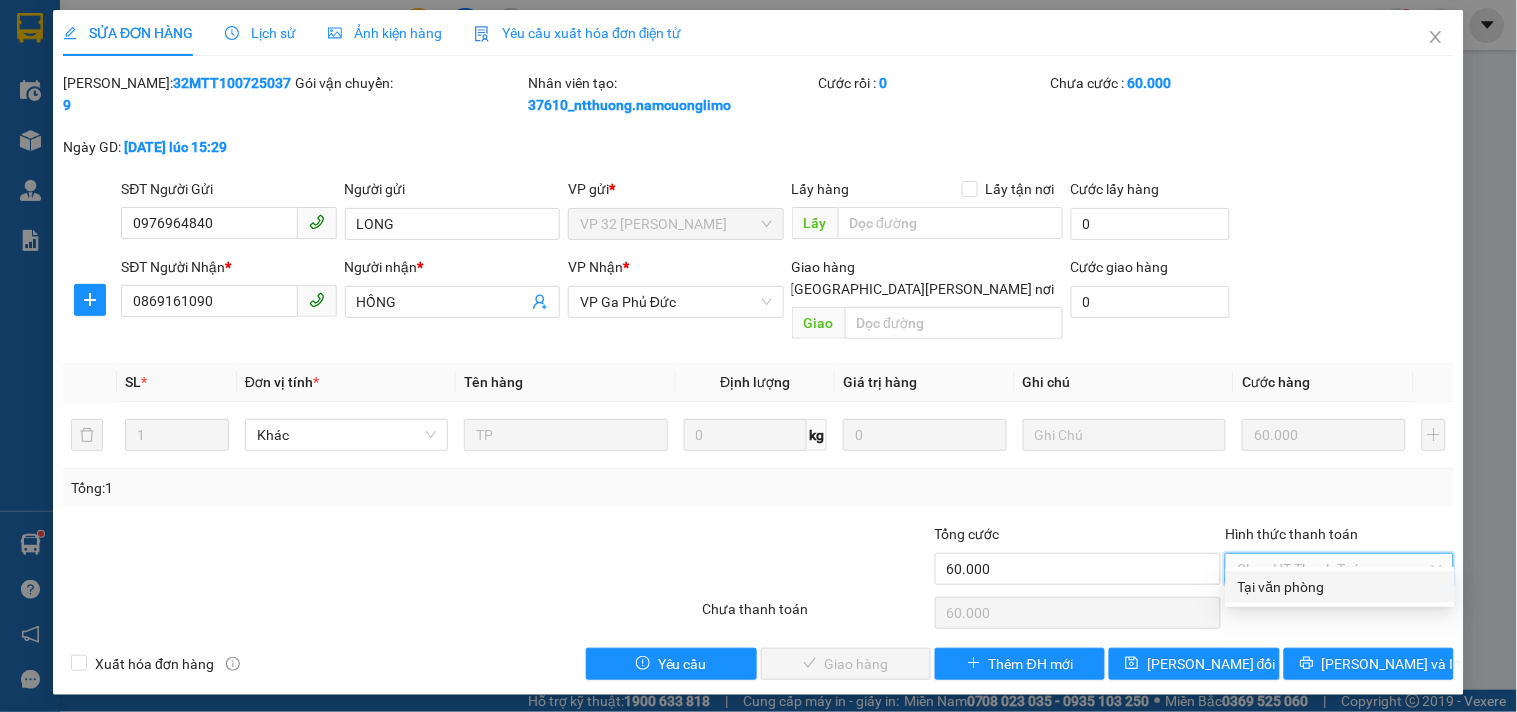click on "Tại văn phòng" at bounding box center [1340, 587] 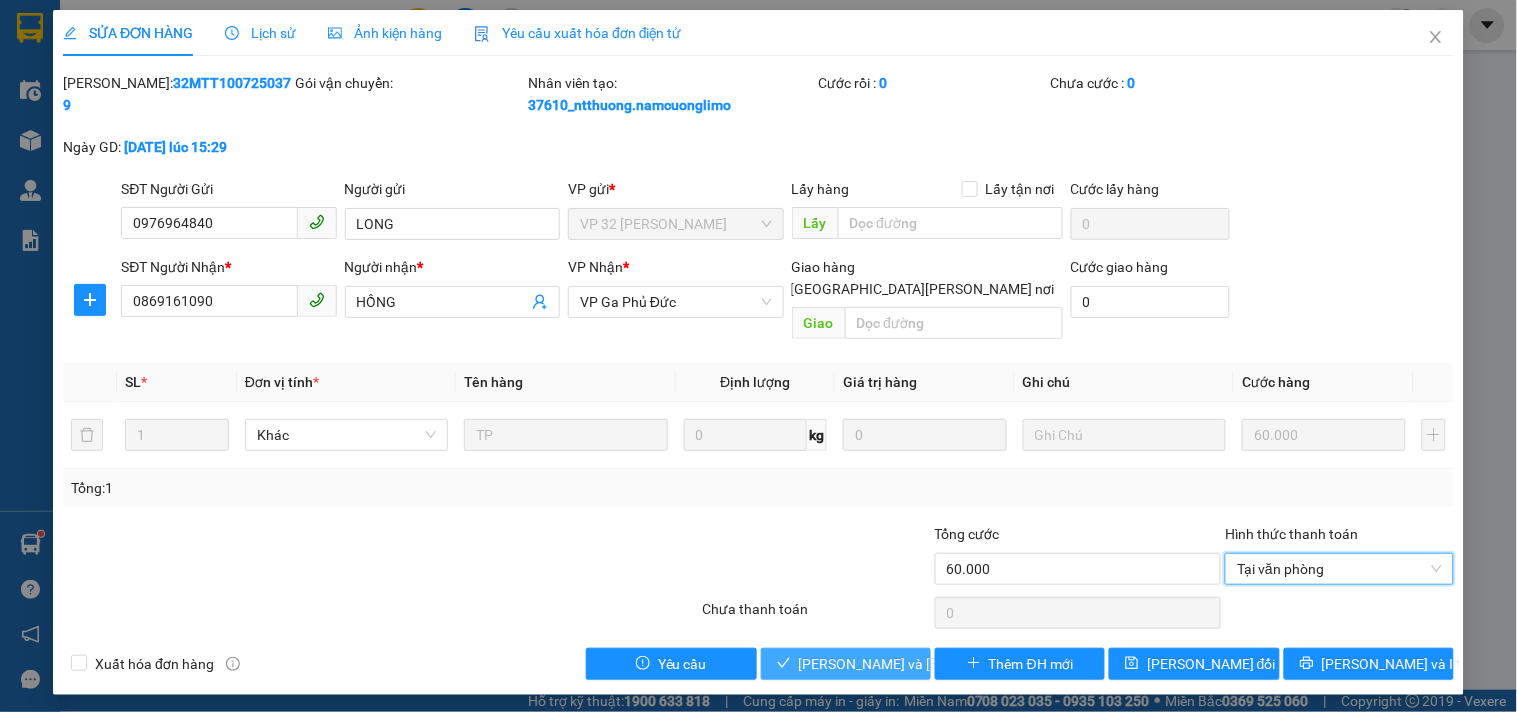 click on "[PERSON_NAME] và [PERSON_NAME] hàng" at bounding box center [934, 664] 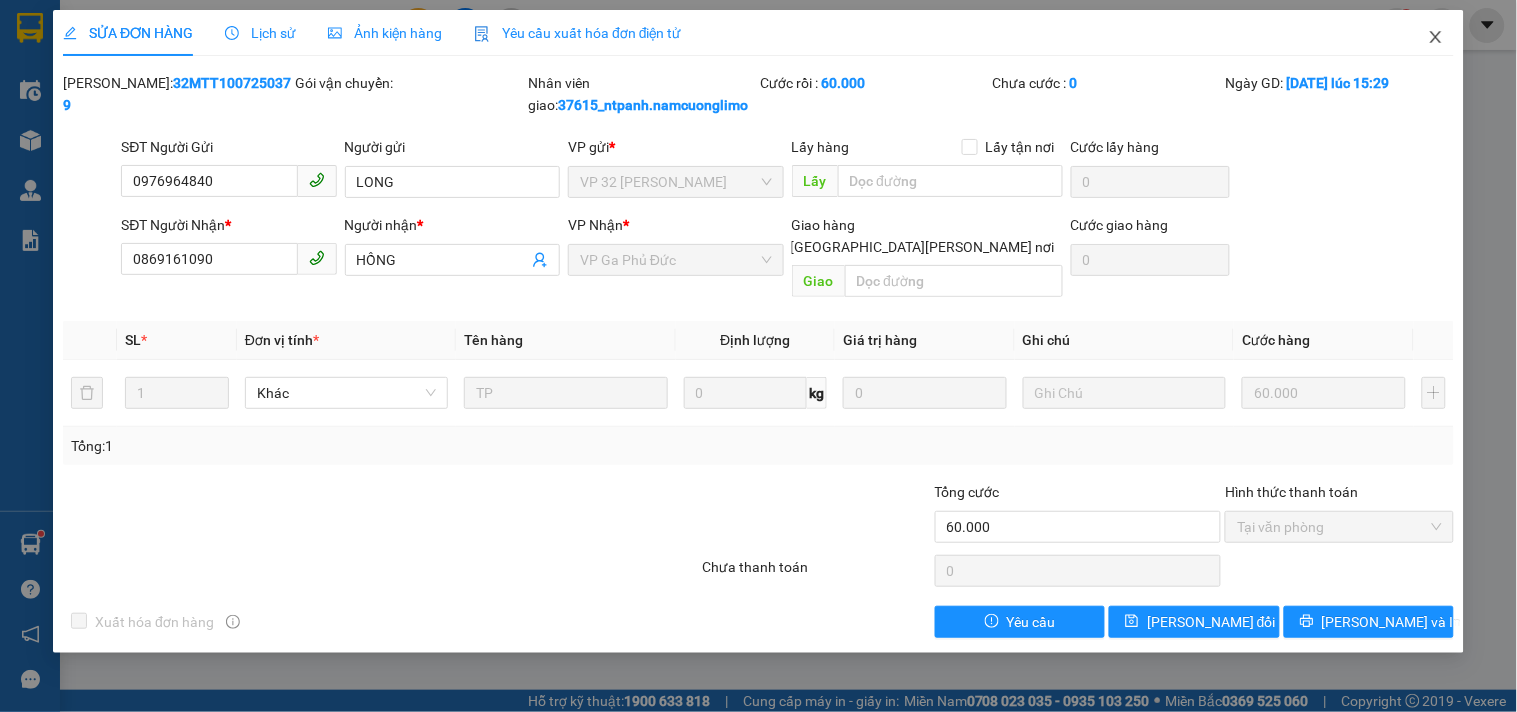 click at bounding box center (1436, 38) 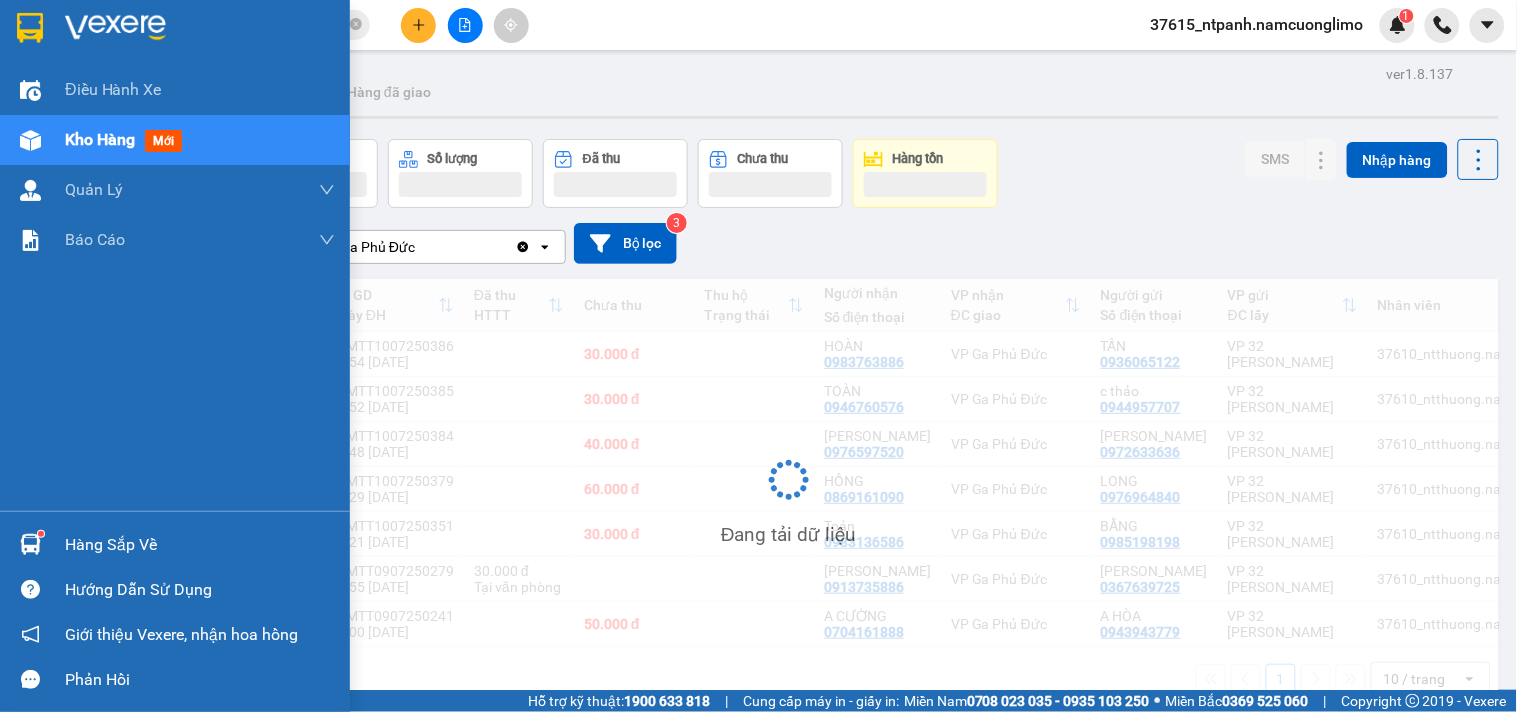 click on "Hàng sắp về" at bounding box center (175, 544) 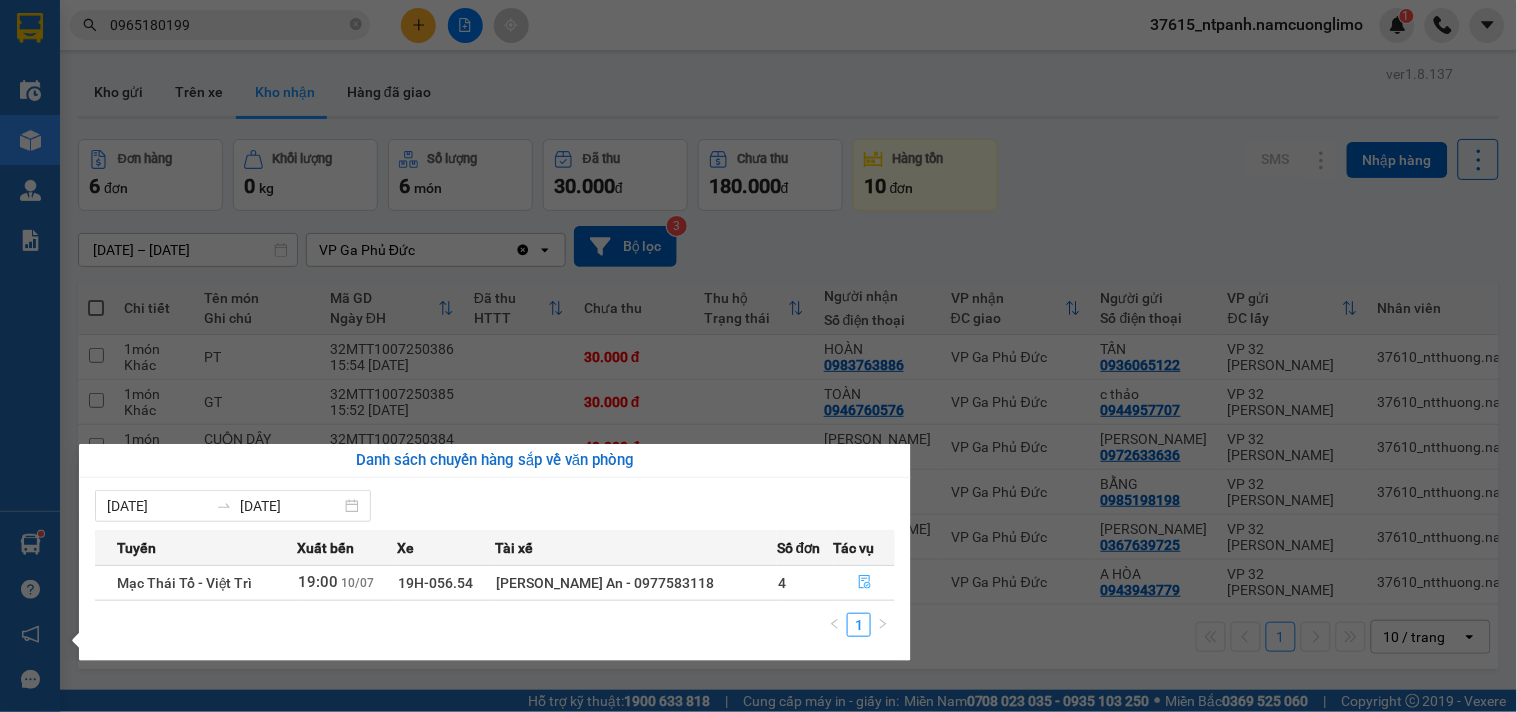 click 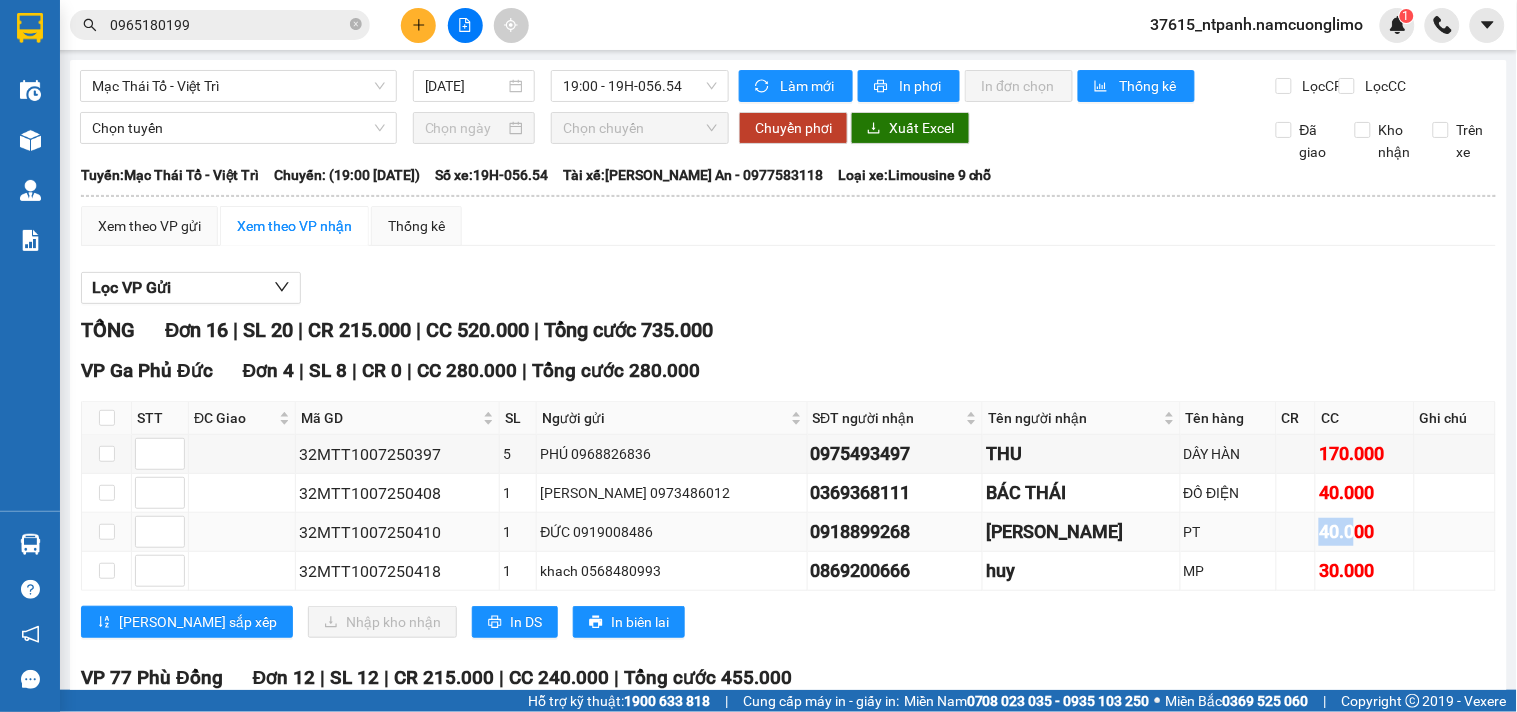 drag, startPoint x: 1272, startPoint y: 548, endPoint x: 1333, endPoint y: 554, distance: 61.294373 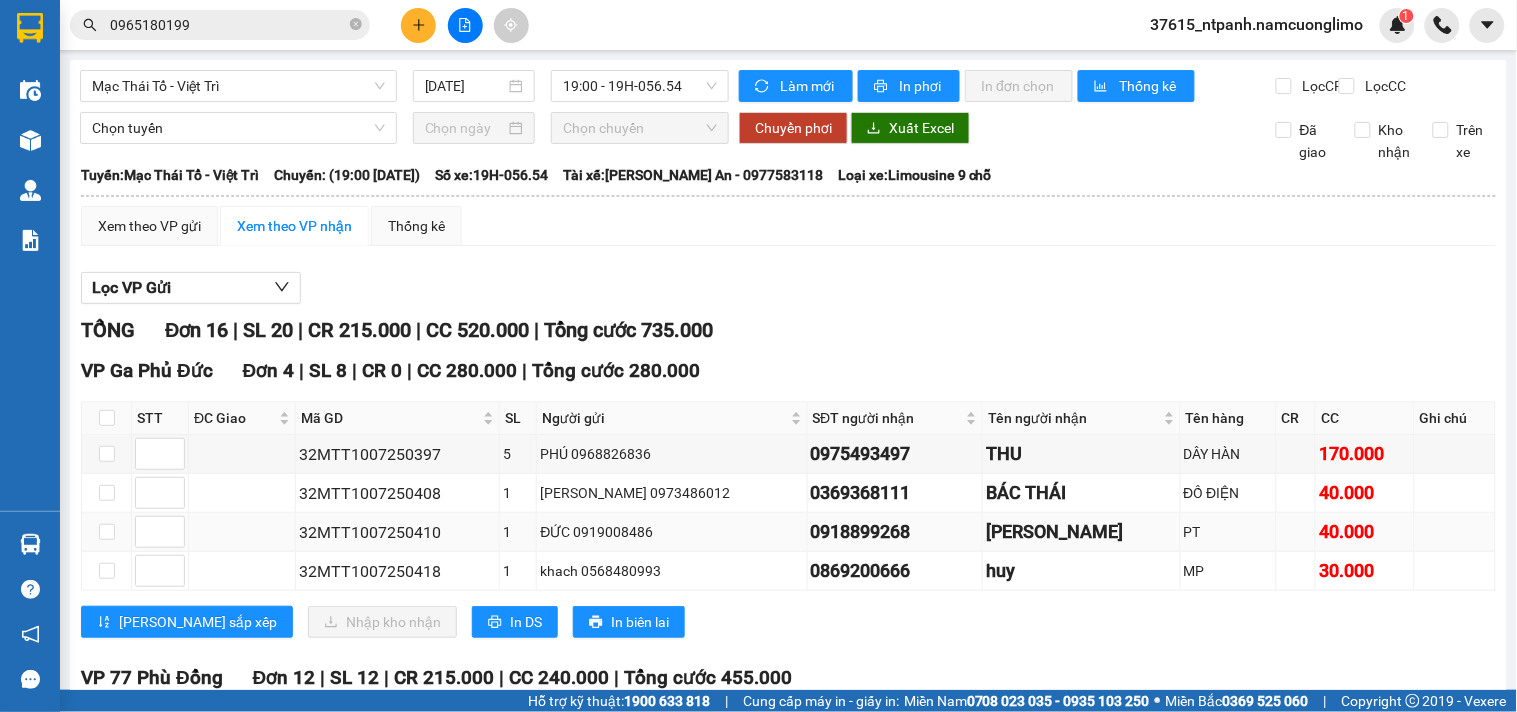 click on "40.000" at bounding box center (1365, 532) 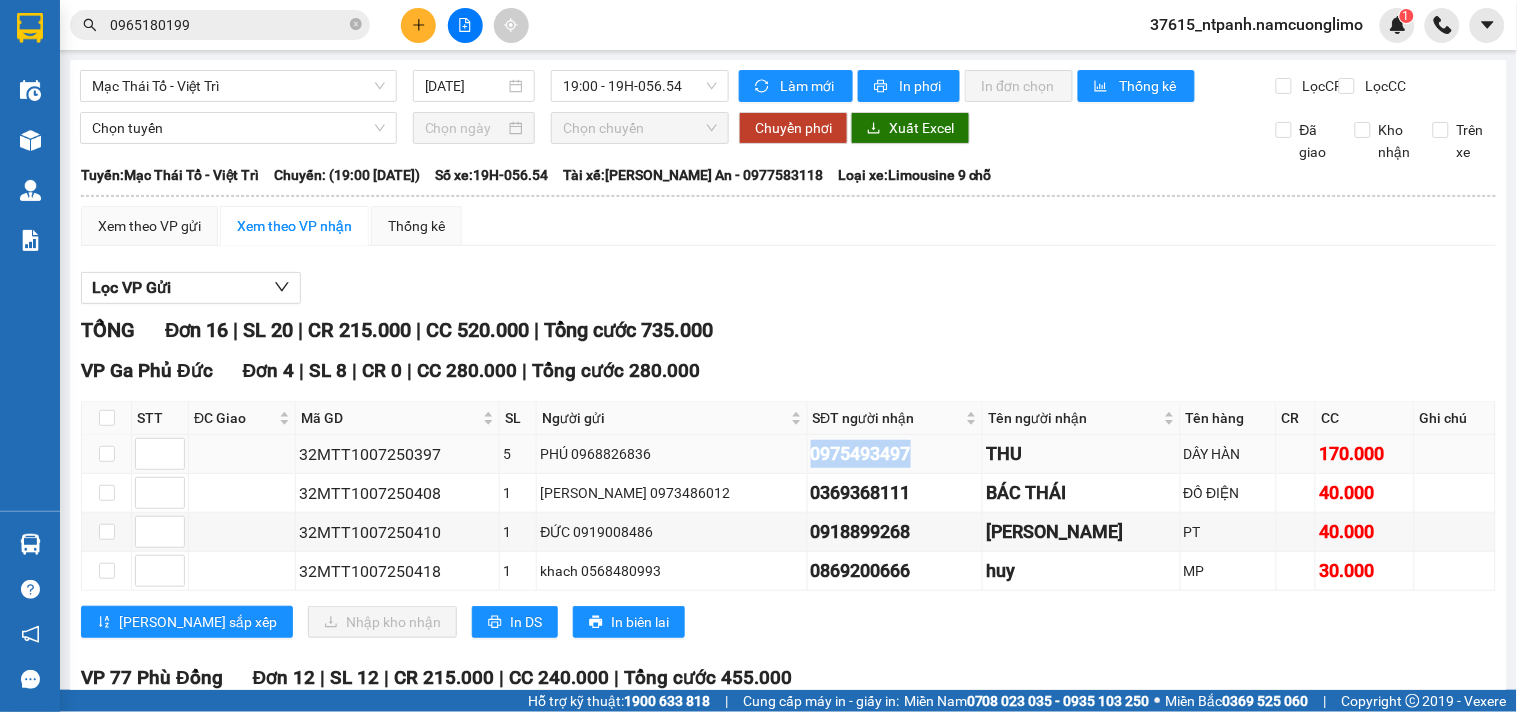 drag, startPoint x: 887, startPoint y: 472, endPoint x: 742, endPoint y: 476, distance: 145.05516 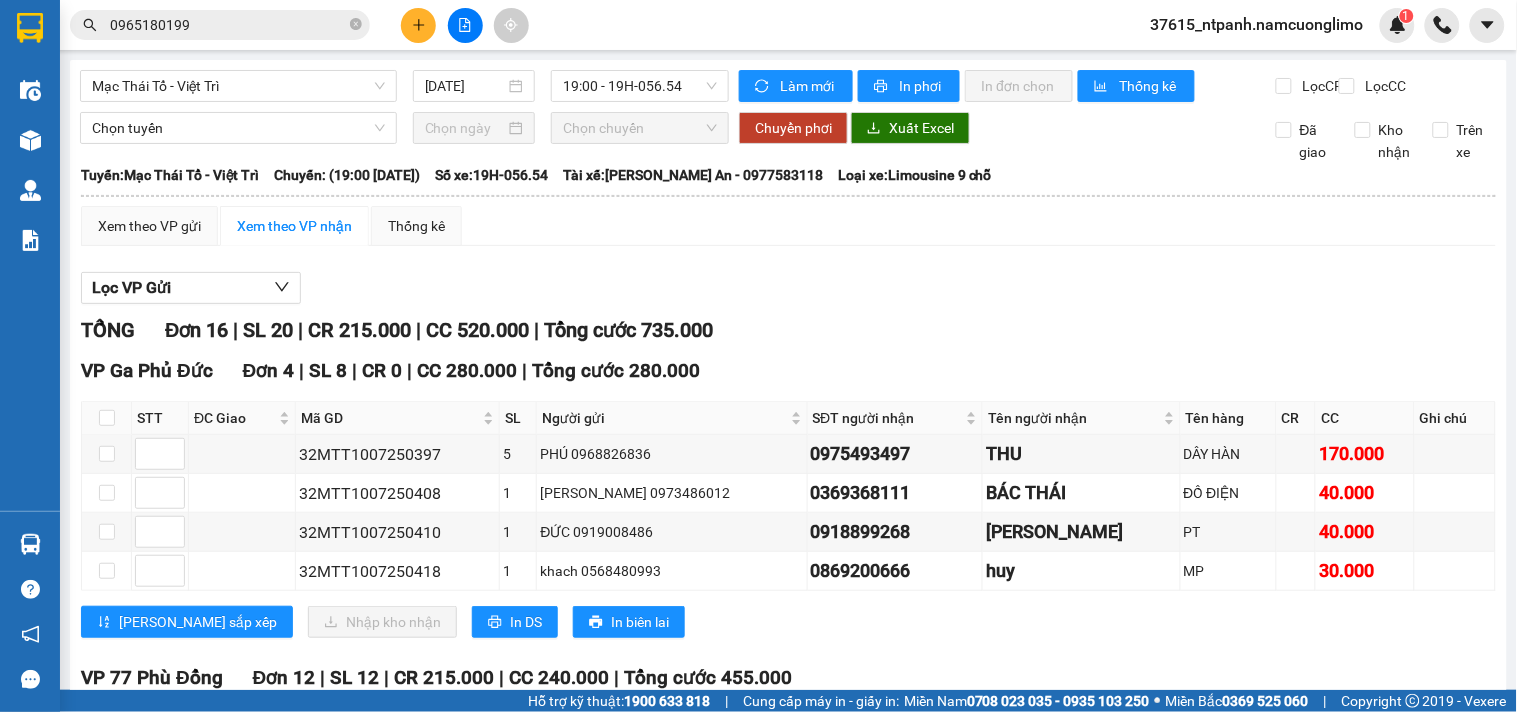 click on "[PERSON_NAME]   16 | SL   20 | CR   215.000 | CC   520.000 | [PERSON_NAME]   735.000 VP [GEOGRAPHIC_DATA]   4 | SL   8 | CR   0 | CC   280.000 | [PERSON_NAME]   280.000 STT ĐC Giao Mã GD SL Người gửi SĐT người [PERSON_NAME] Tên người [PERSON_NAME] Tên hàng CR CC Ghi chú [PERSON_NAME]                           32MTT1007250397 5 PHÚ 0968826836 0975493497 THU DÂY HÀN 170.000 32MTT1007250408 1 [PERSON_NAME] 0973486012 0369368111 [GEOGRAPHIC_DATA] 40.000 32MTT1007250410 1 ĐỨC 0919008486 0918899268 [PERSON_NAME] PT 40.000 32MTT1007250418 1 khach 0568480993 0869200666 huy MP 30.000 [PERSON_NAME] sắp xếp Nhập [PERSON_NAME] In DS In biên [PERSON_NAME] ty TNHH Trọng [PERSON_NAME][GEOGRAPHIC_DATA] - [PERSON_NAME] Limousine   1900400028   Số [GEOGRAPHIC_DATA], [PERSON_NAME][GEOGRAPHIC_DATA][PERSON_NAME]  -  20:32 [DATE] [PERSON_NAME]:  Mạc Thái Tổ - Việt Trì Chuyến:   (19:00 [DATE]) Tài xế:  [PERSON_NAME] An - 0977583118   Số xe:  19H-056.54   [PERSON_NAME] xe:  Limousine 9 chỗ STT Mã GD" at bounding box center [788, 798] 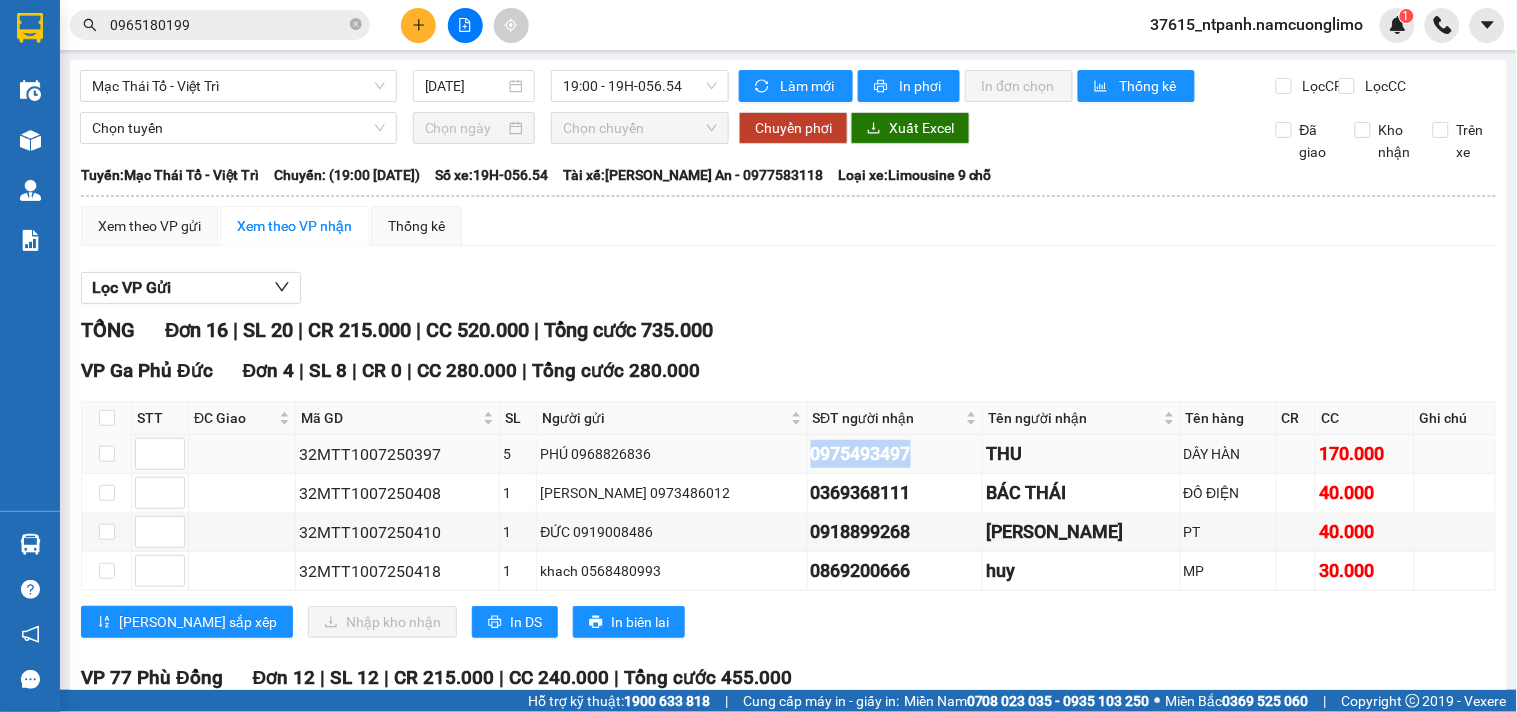 drag, startPoint x: 875, startPoint y: 474, endPoint x: 753, endPoint y: 474, distance: 122 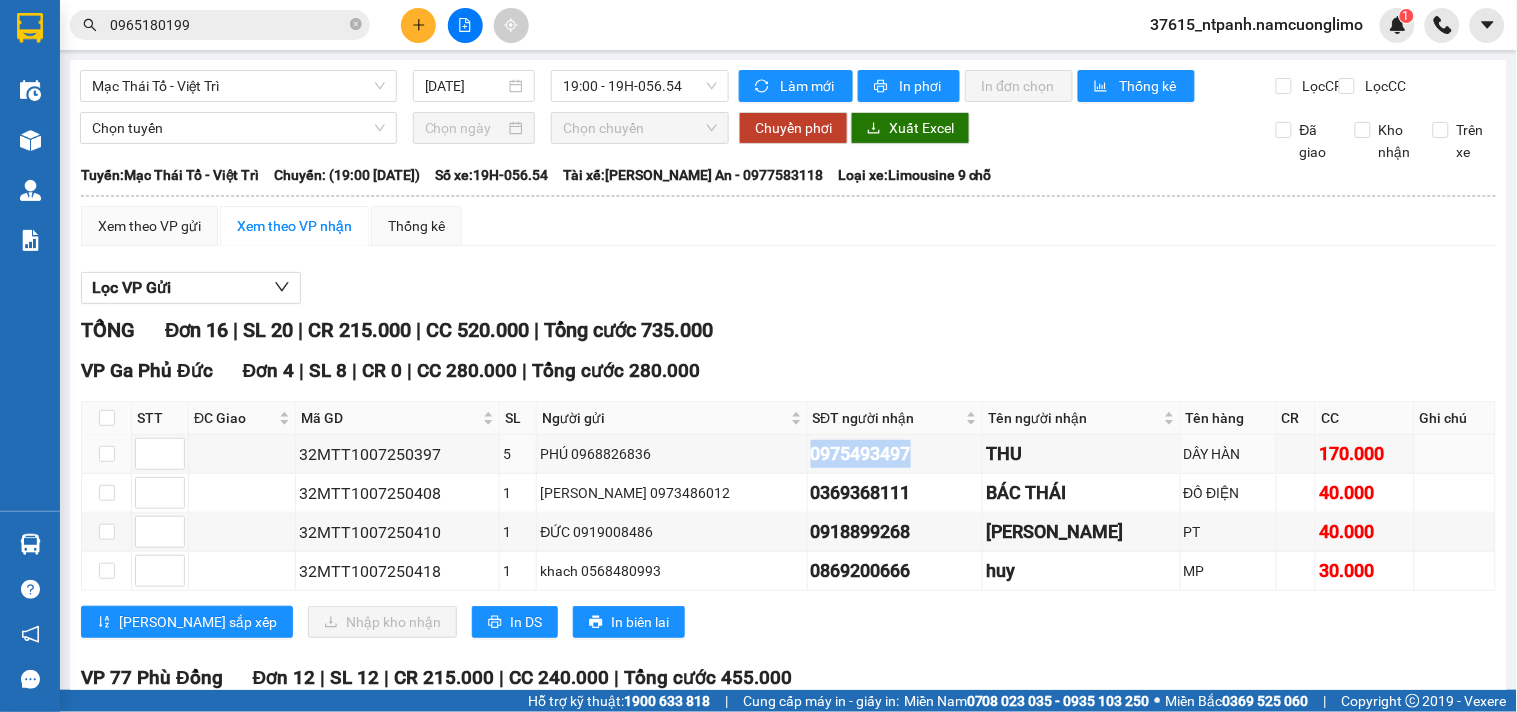 copy on "0975493497" 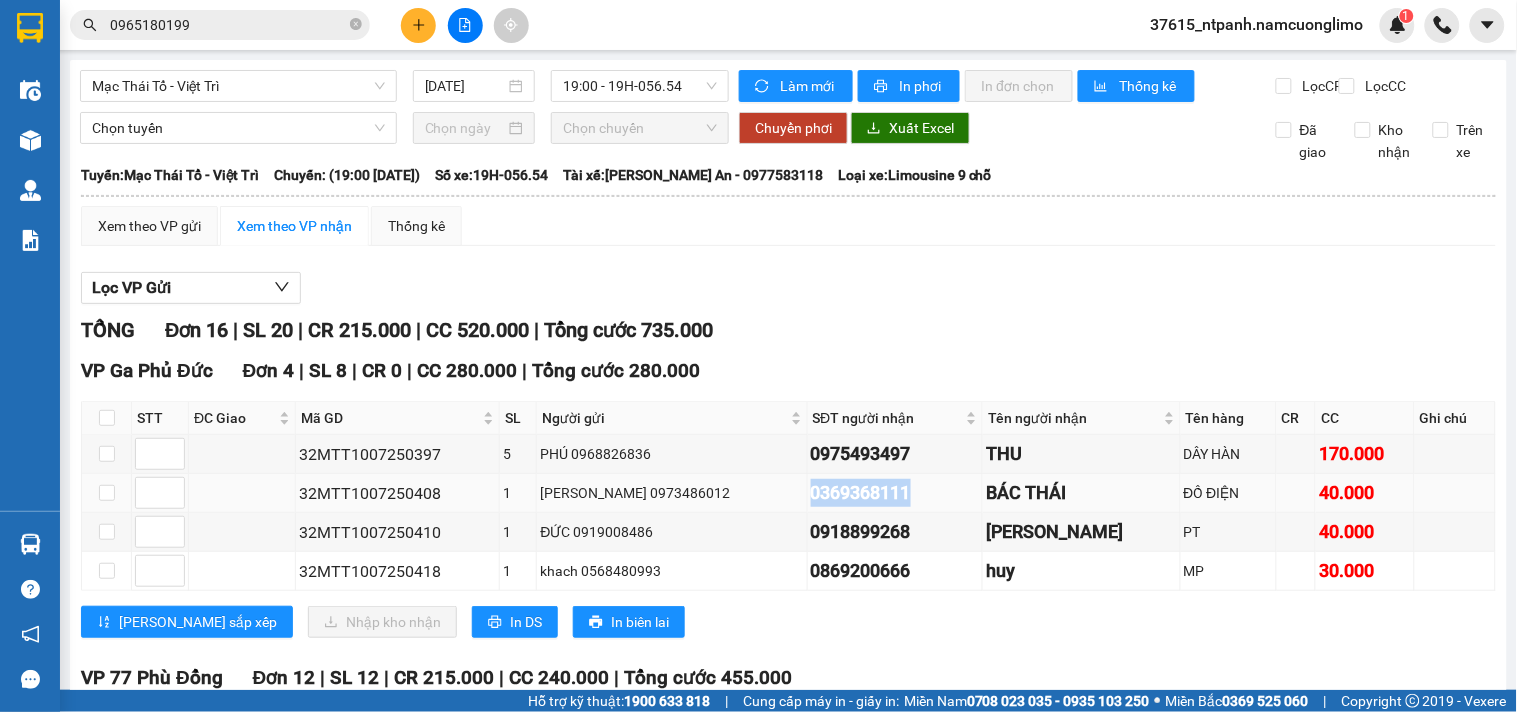 drag, startPoint x: 868, startPoint y: 502, endPoint x: 750, endPoint y: 510, distance: 118.270874 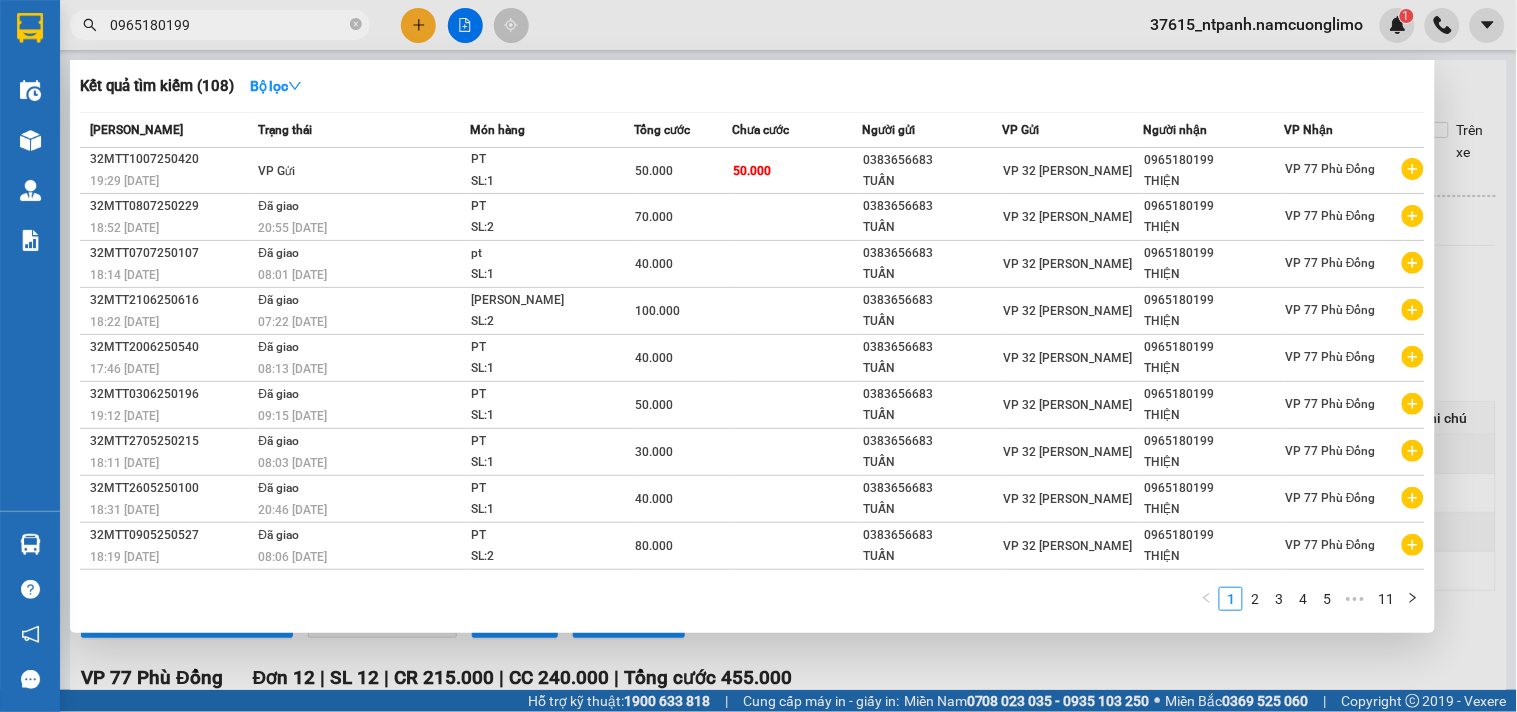 click on "0965180199" at bounding box center (228, 25) 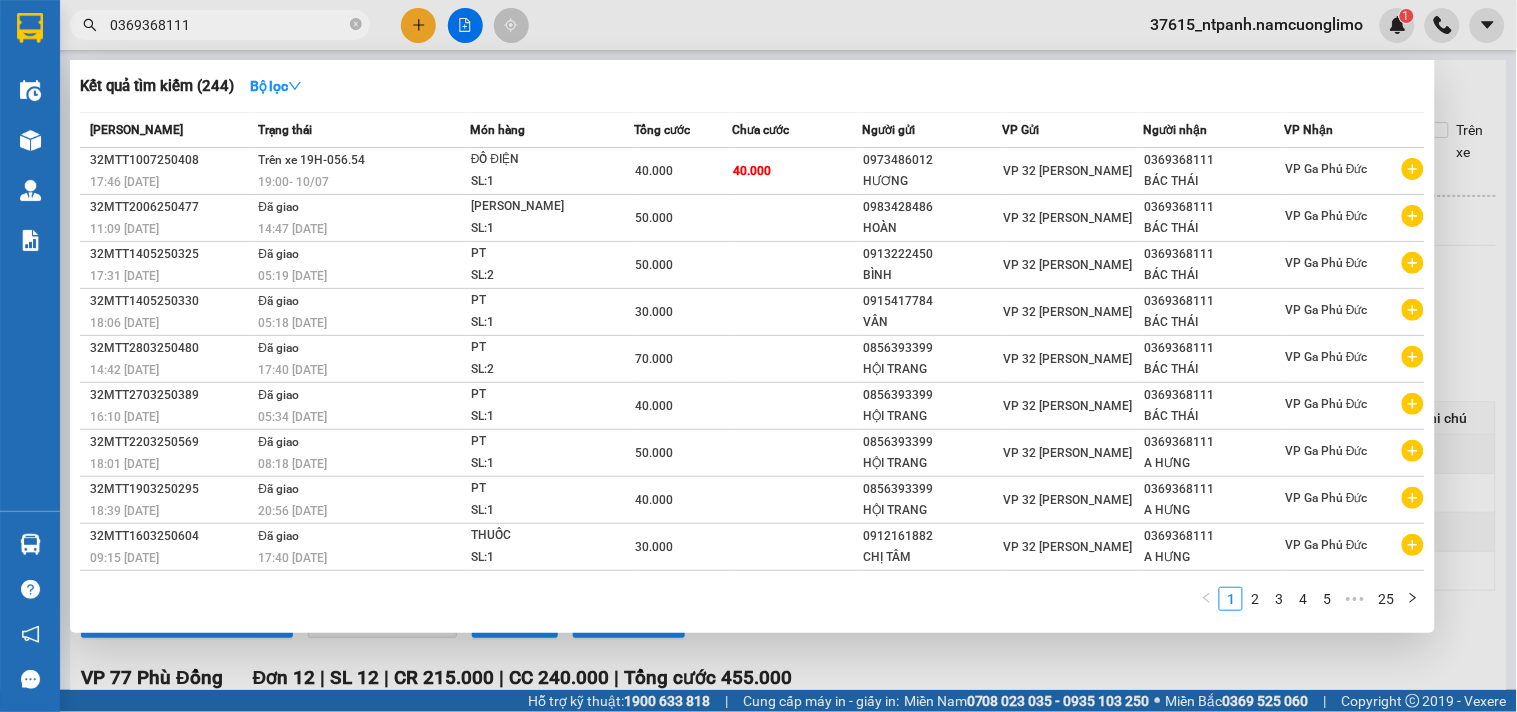 type on "0369368111" 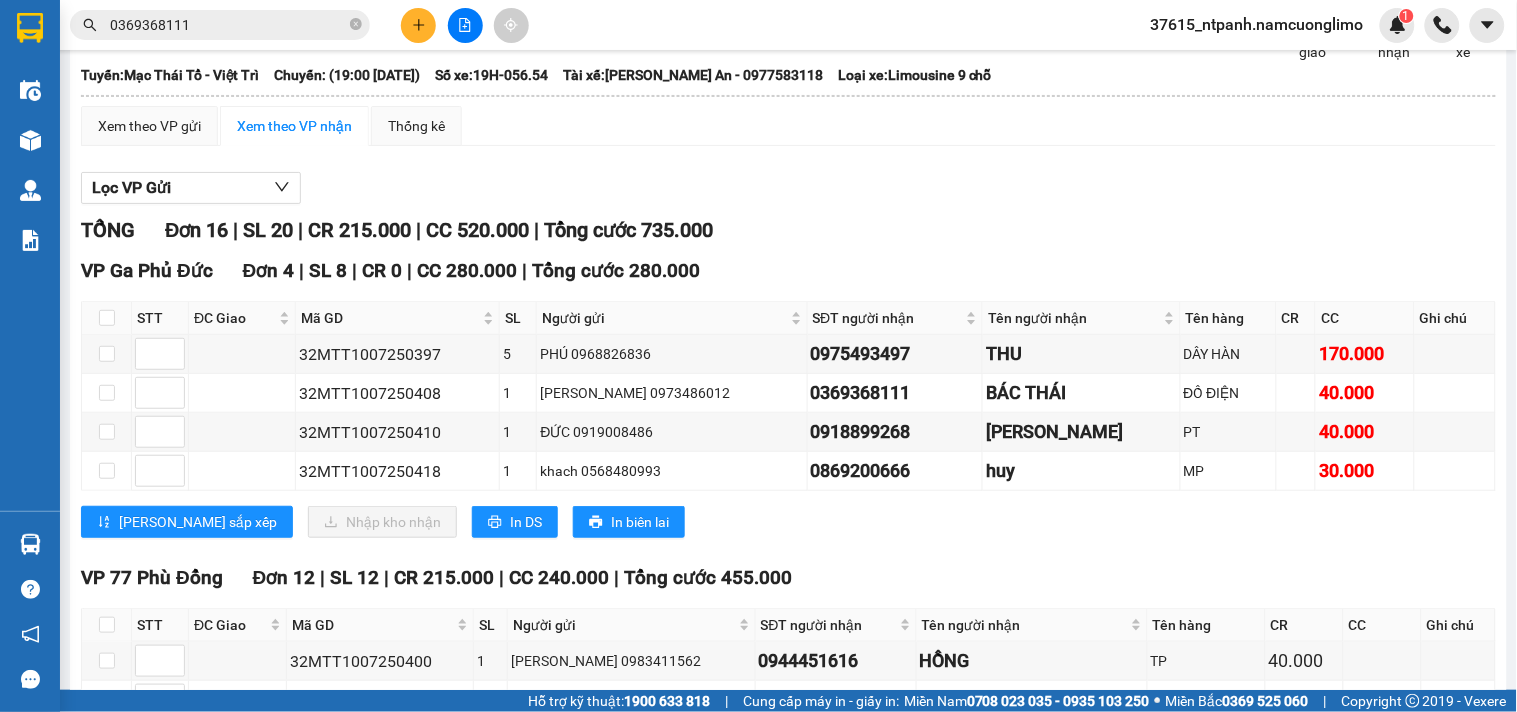 scroll, scrollTop: 222, scrollLeft: 0, axis: vertical 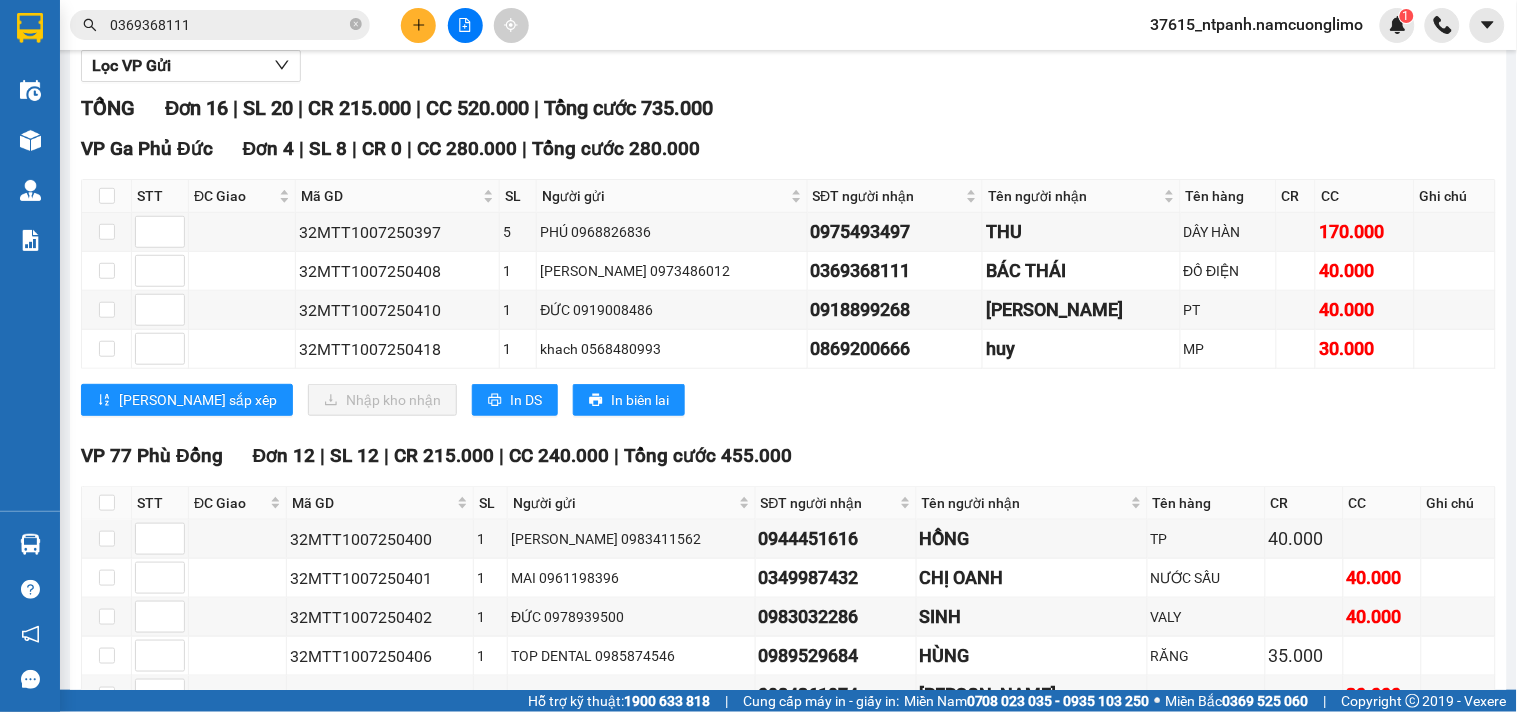 click on "[PERSON_NAME] sắp xếp Nhập [PERSON_NAME] In DS In biên lai" at bounding box center [788, 400] 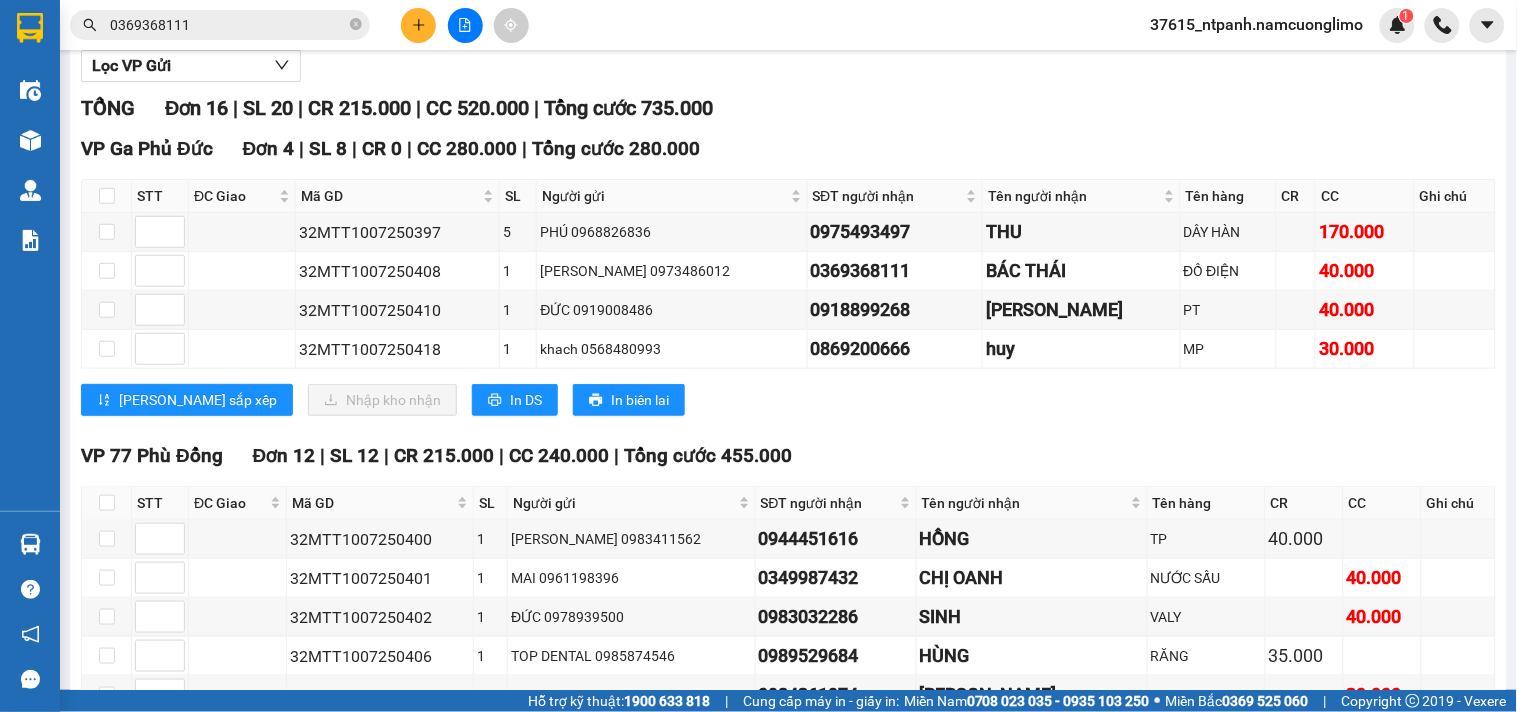 click on "[PERSON_NAME] sắp xếp Nhập [PERSON_NAME] In DS In biên lai" at bounding box center (788, 400) 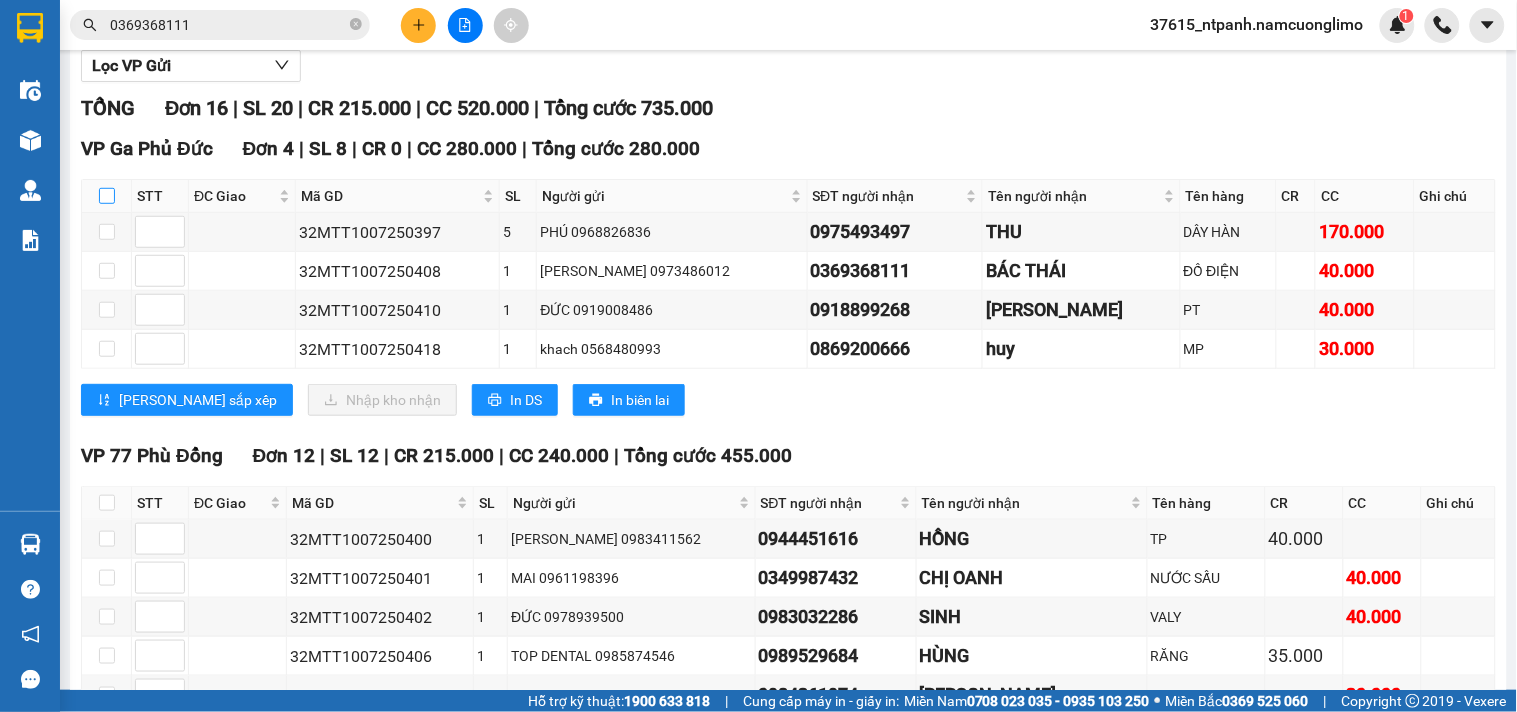 click at bounding box center (107, 196) 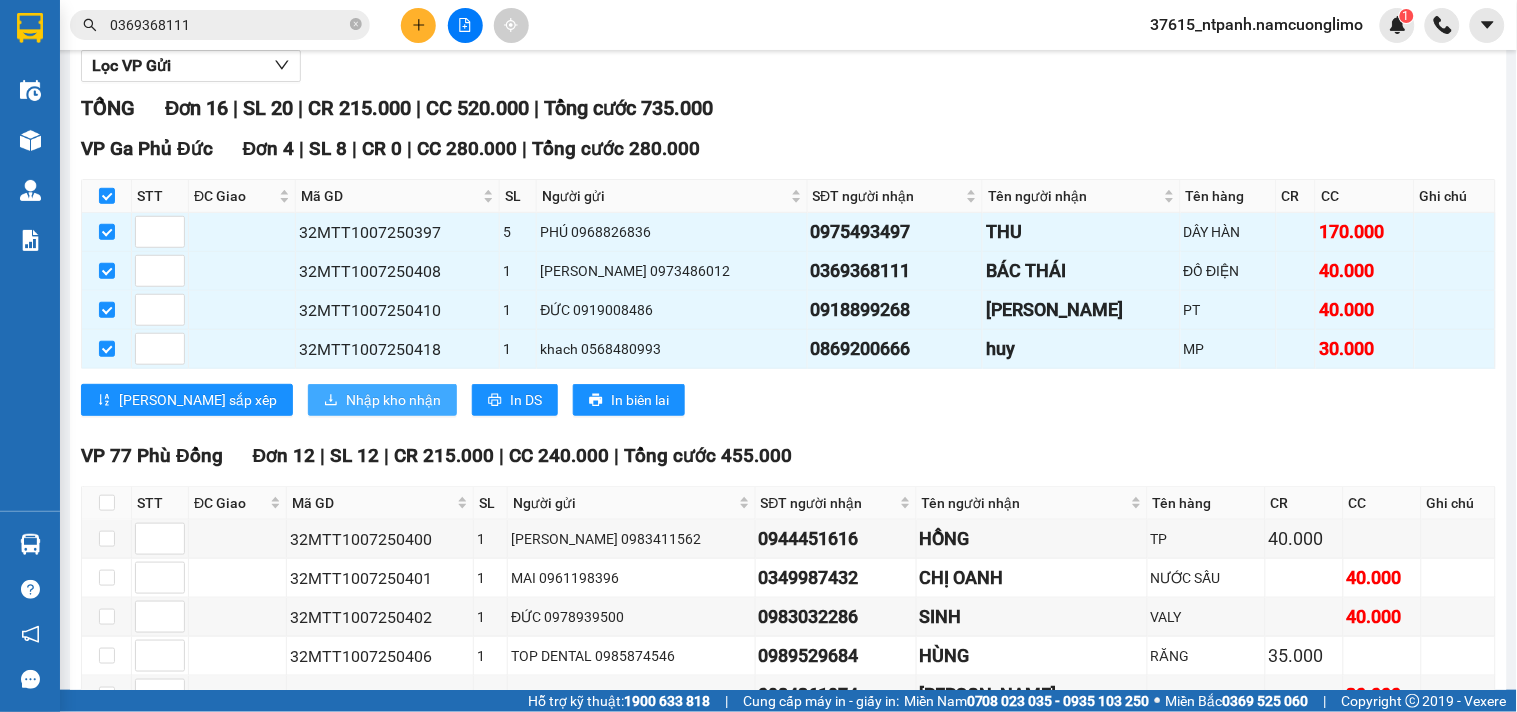 click on "Nhập kho nhận" at bounding box center (393, 400) 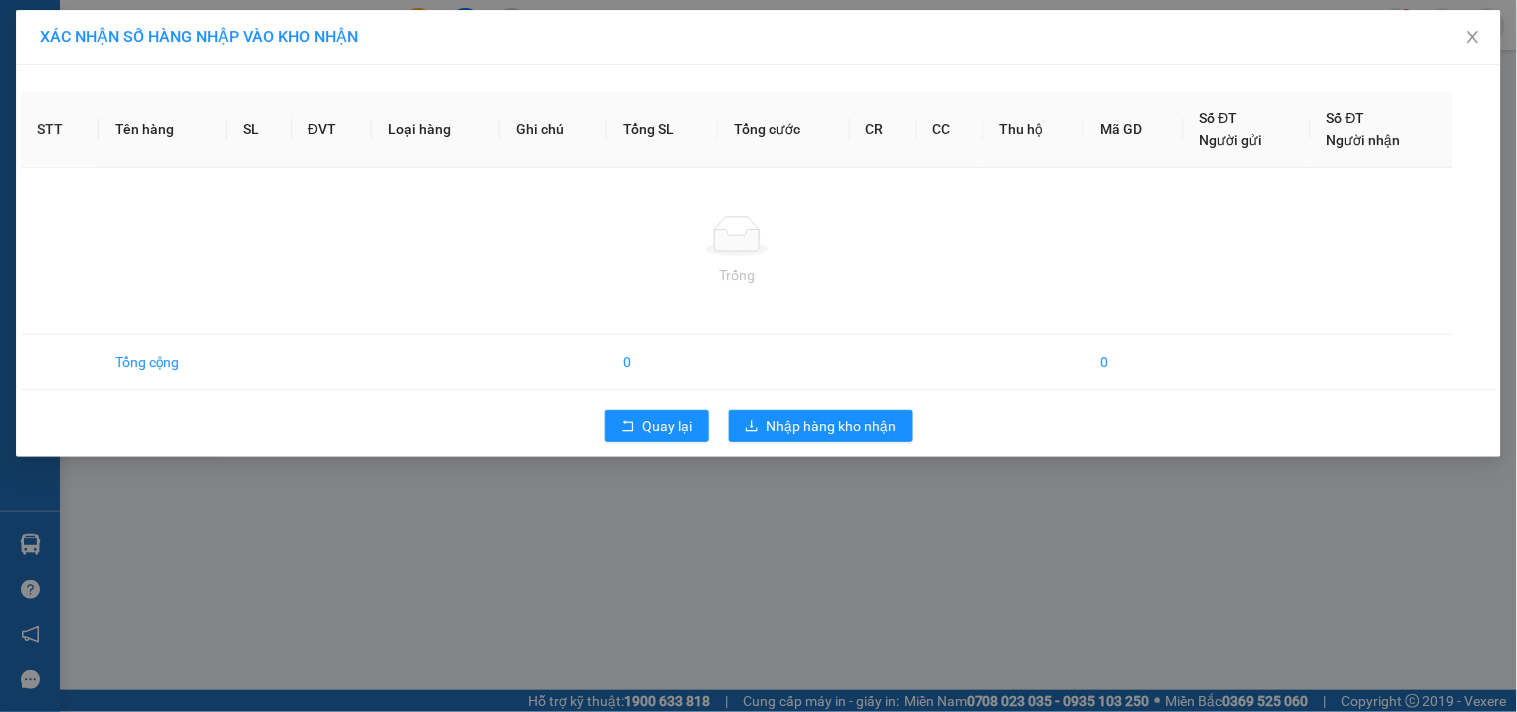 scroll, scrollTop: 0, scrollLeft: 0, axis: both 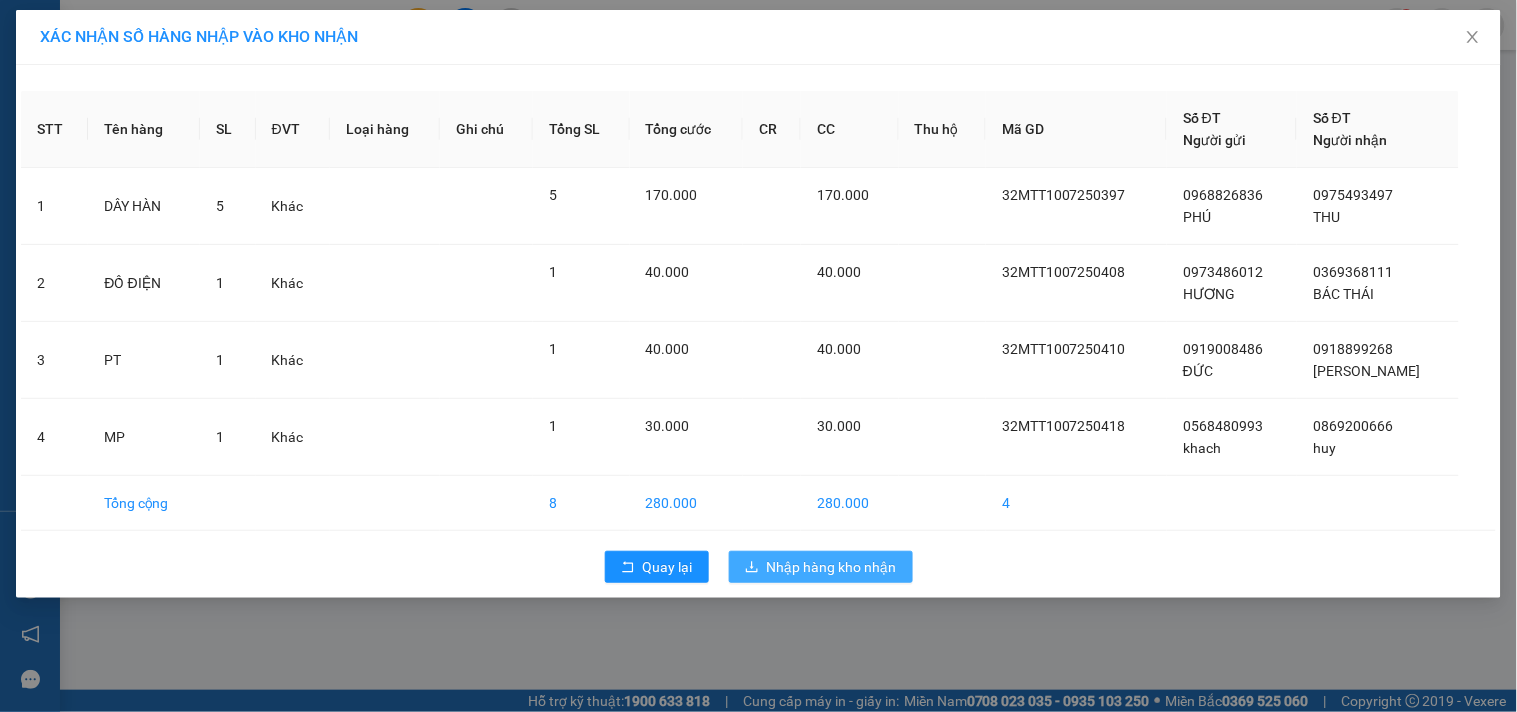 click on "Nhập hàng kho nhận" at bounding box center [832, 567] 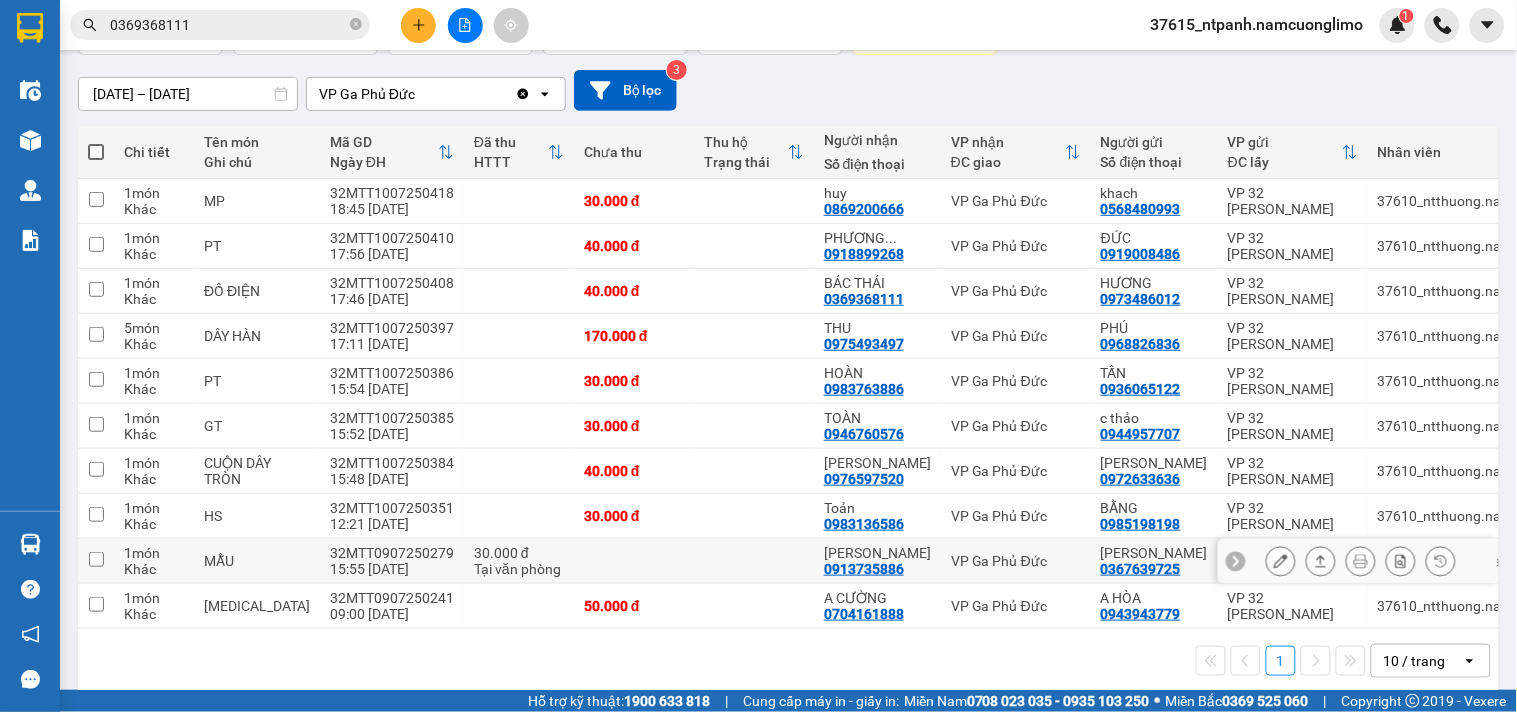 scroll, scrollTop: 186, scrollLeft: 0, axis: vertical 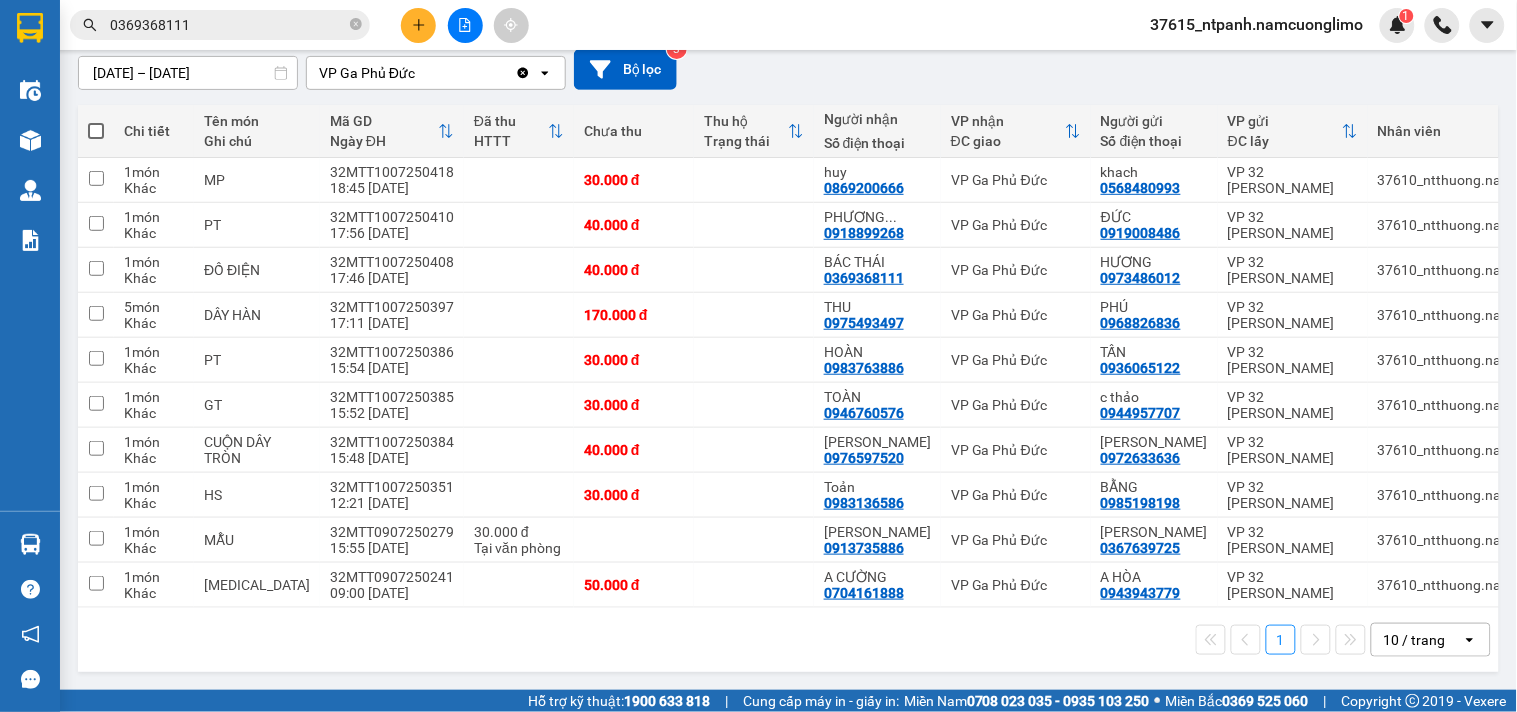 click on "1 10 / trang open" at bounding box center (788, 640) 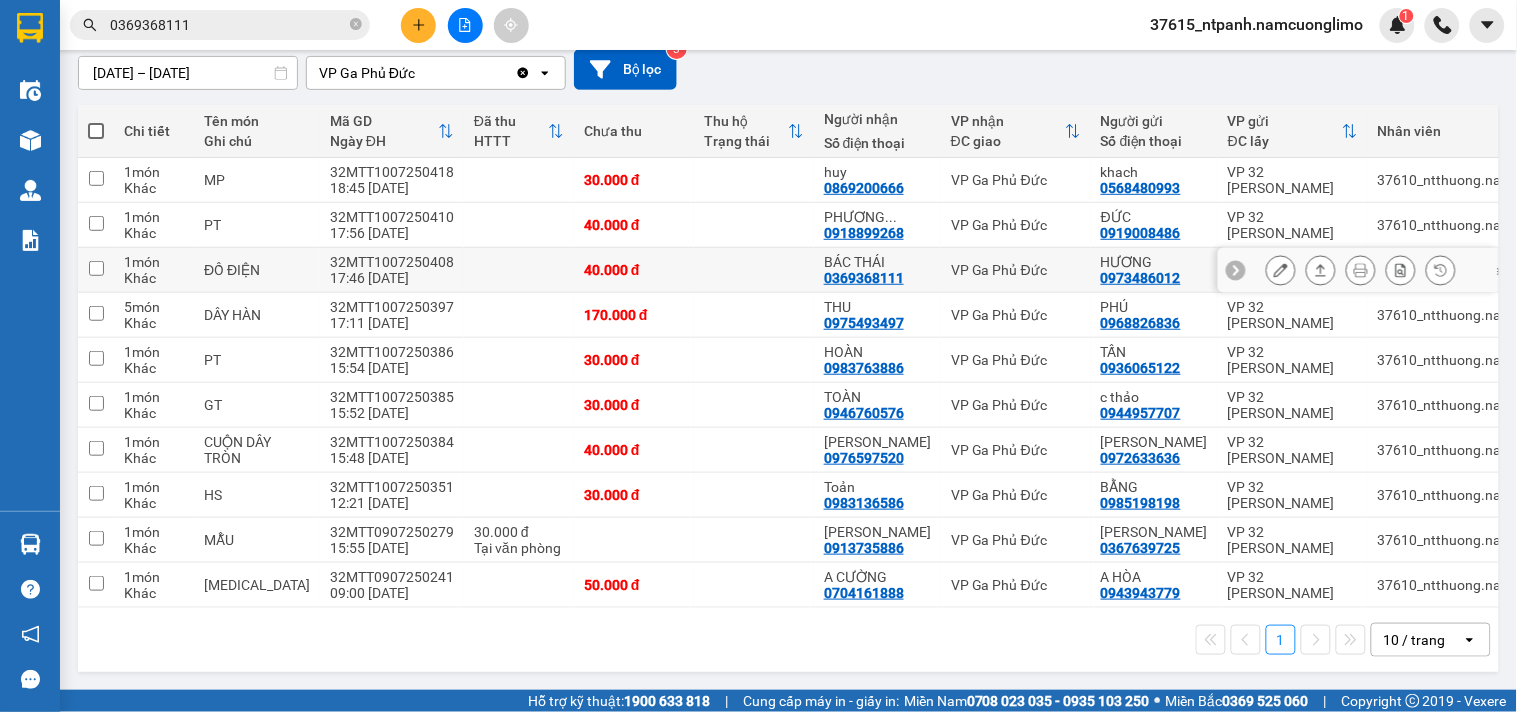 scroll, scrollTop: 0, scrollLeft: 0, axis: both 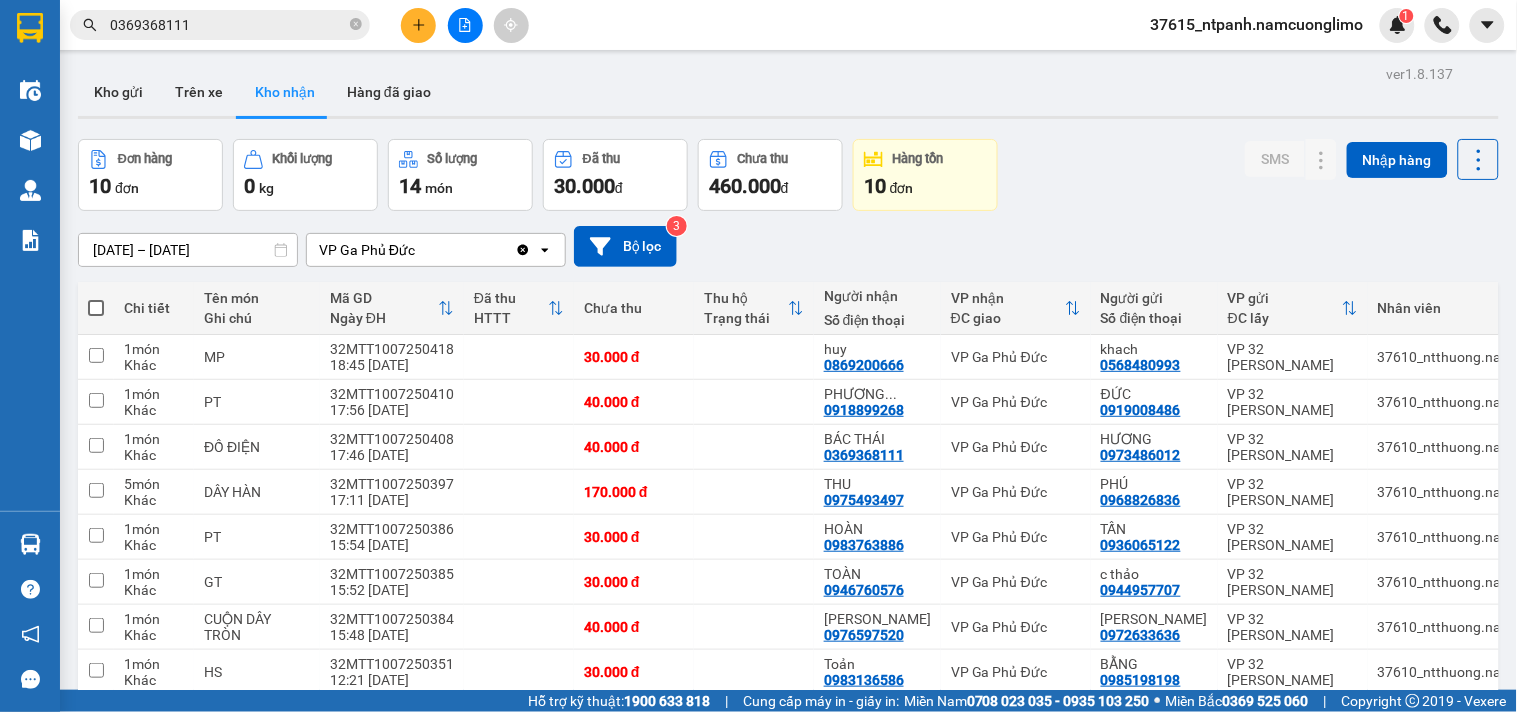 click on "[DATE] – [DATE] Press the down arrow key to interact with the calendar and select a date. Press the escape button to close the calendar. Selected date range is from [DATE] to [DATE]. VP Ga Phủ Đức Clear value open Bộ lọc 3" at bounding box center (788, 246) 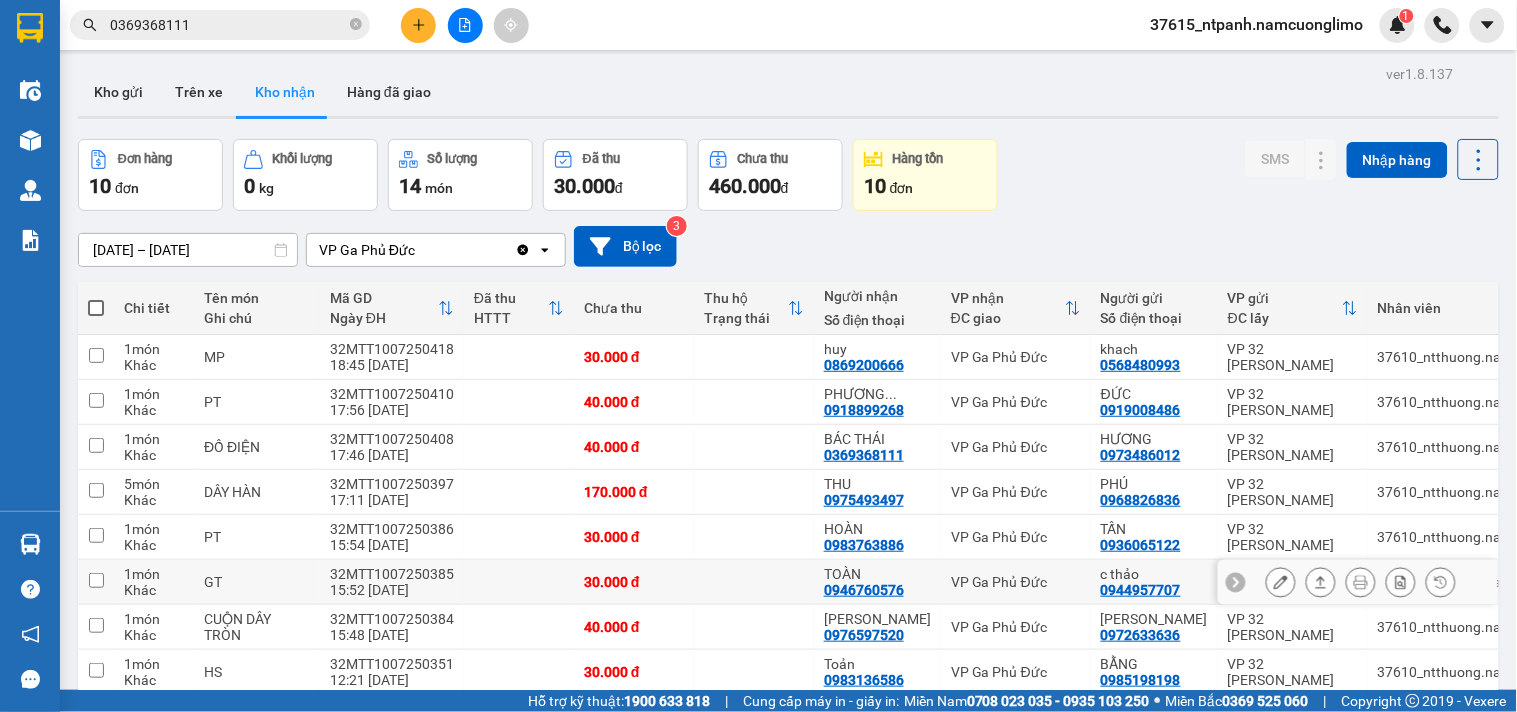 click on "VP Ga Phủ Đức" at bounding box center (1016, 582) 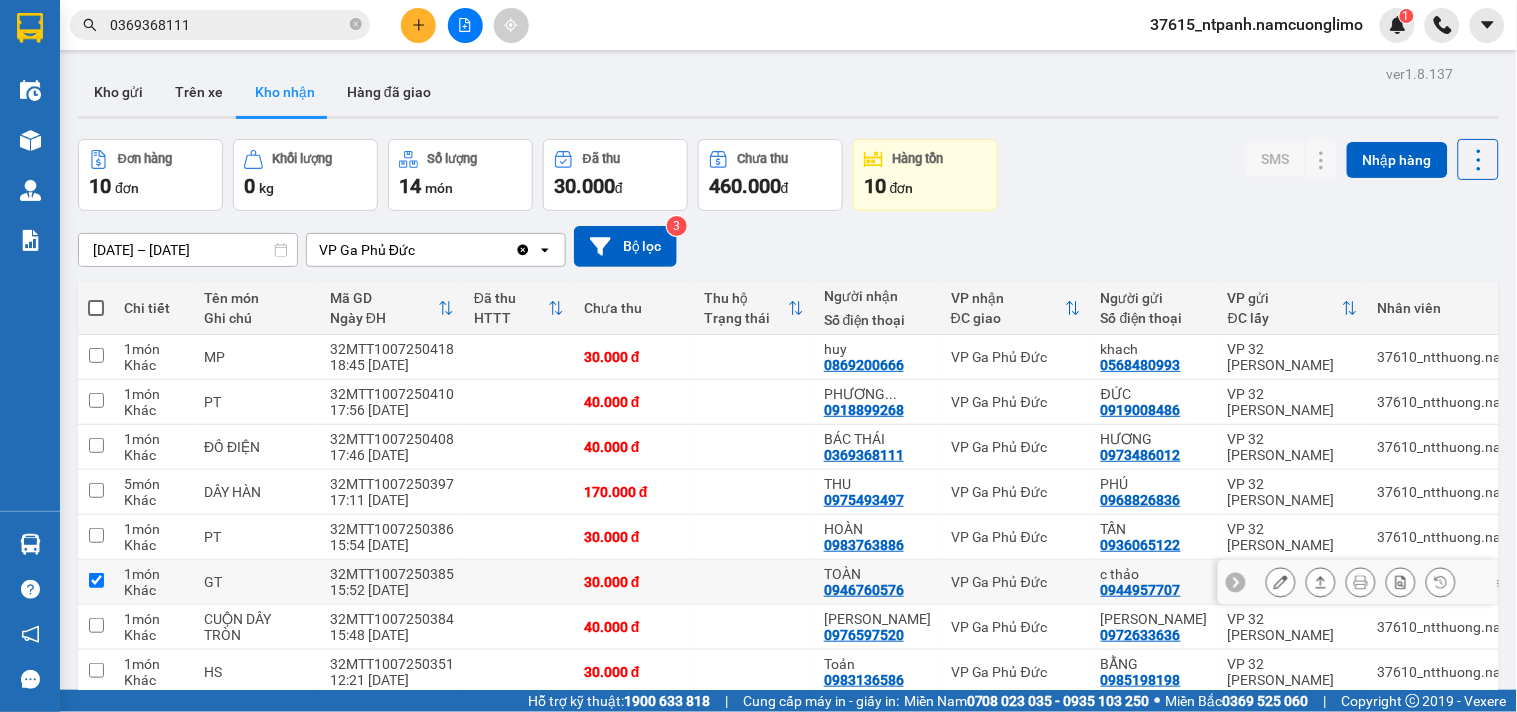 checkbox on "true" 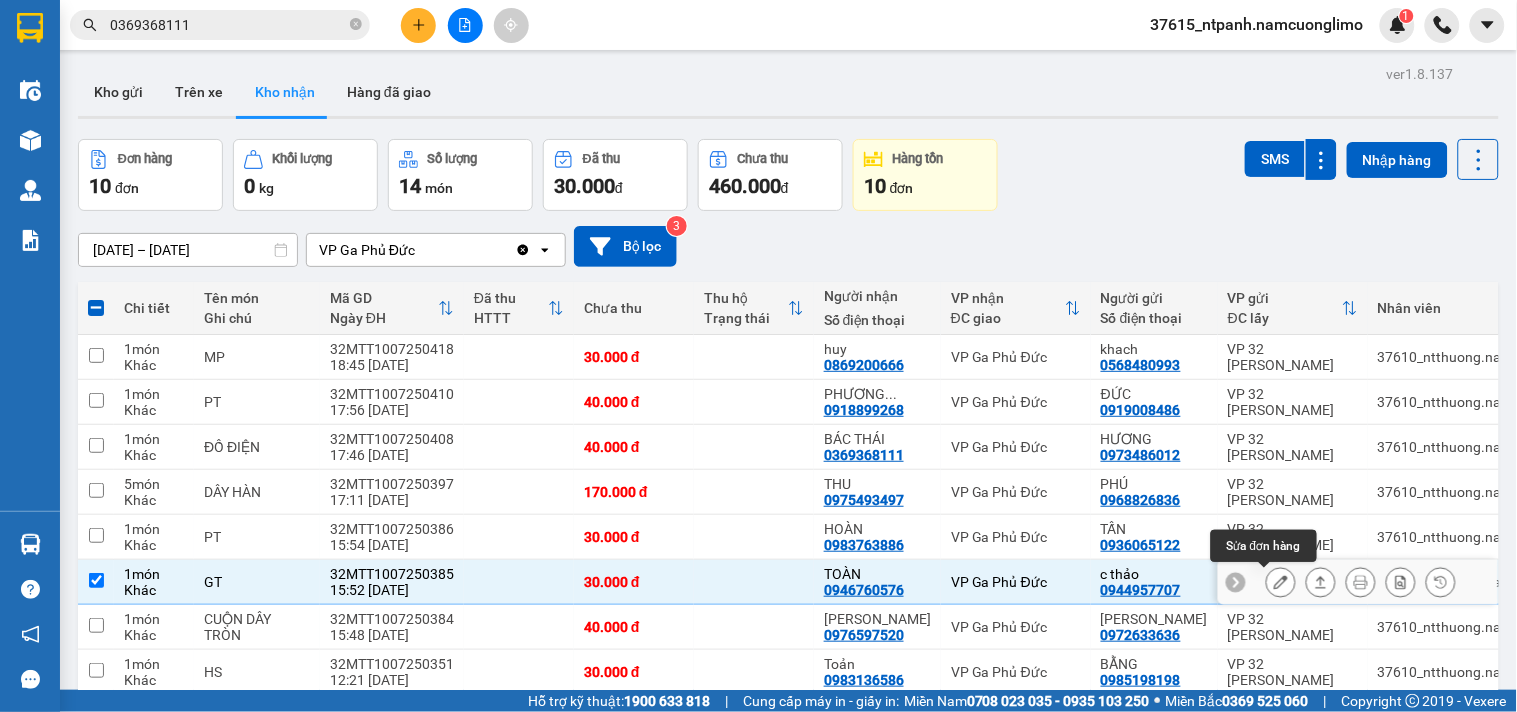 click at bounding box center [1281, 582] 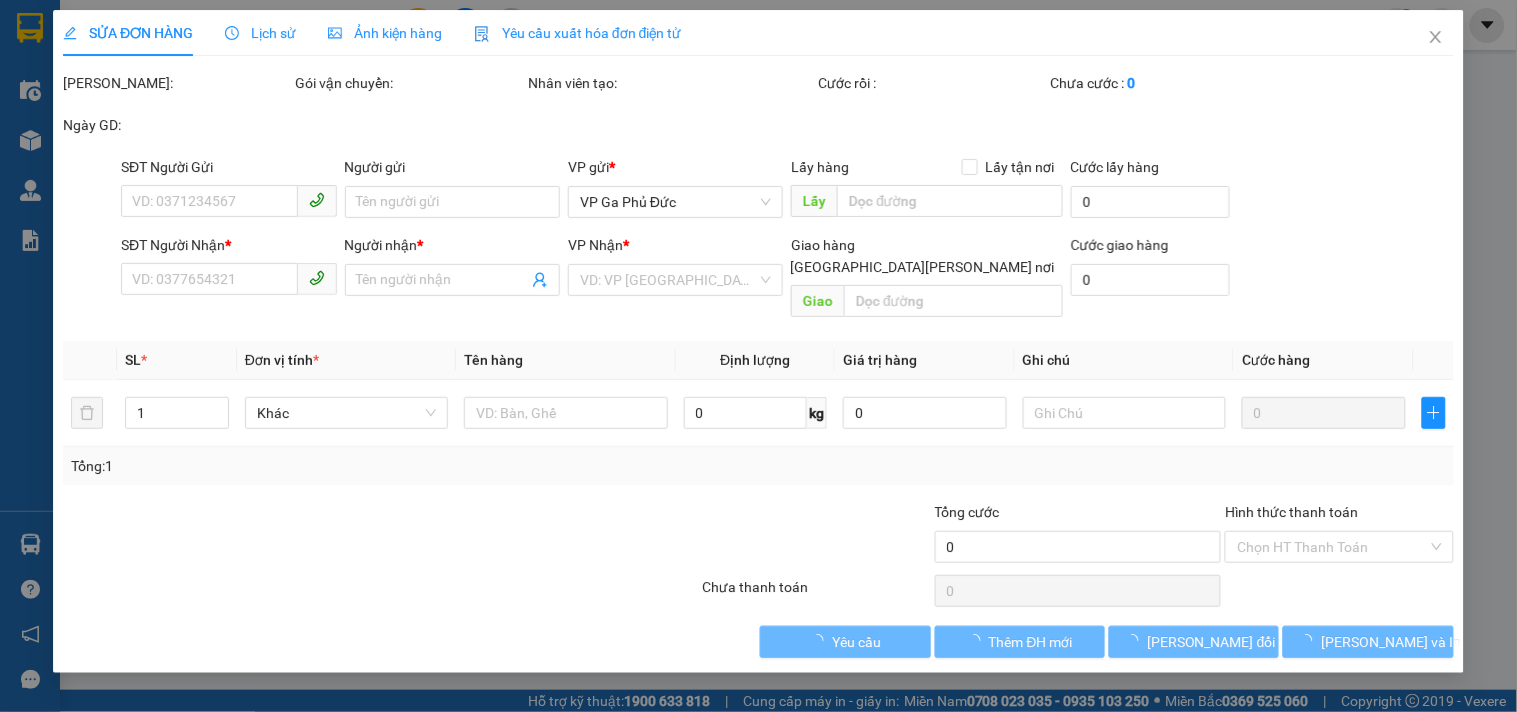 type on "0944957707" 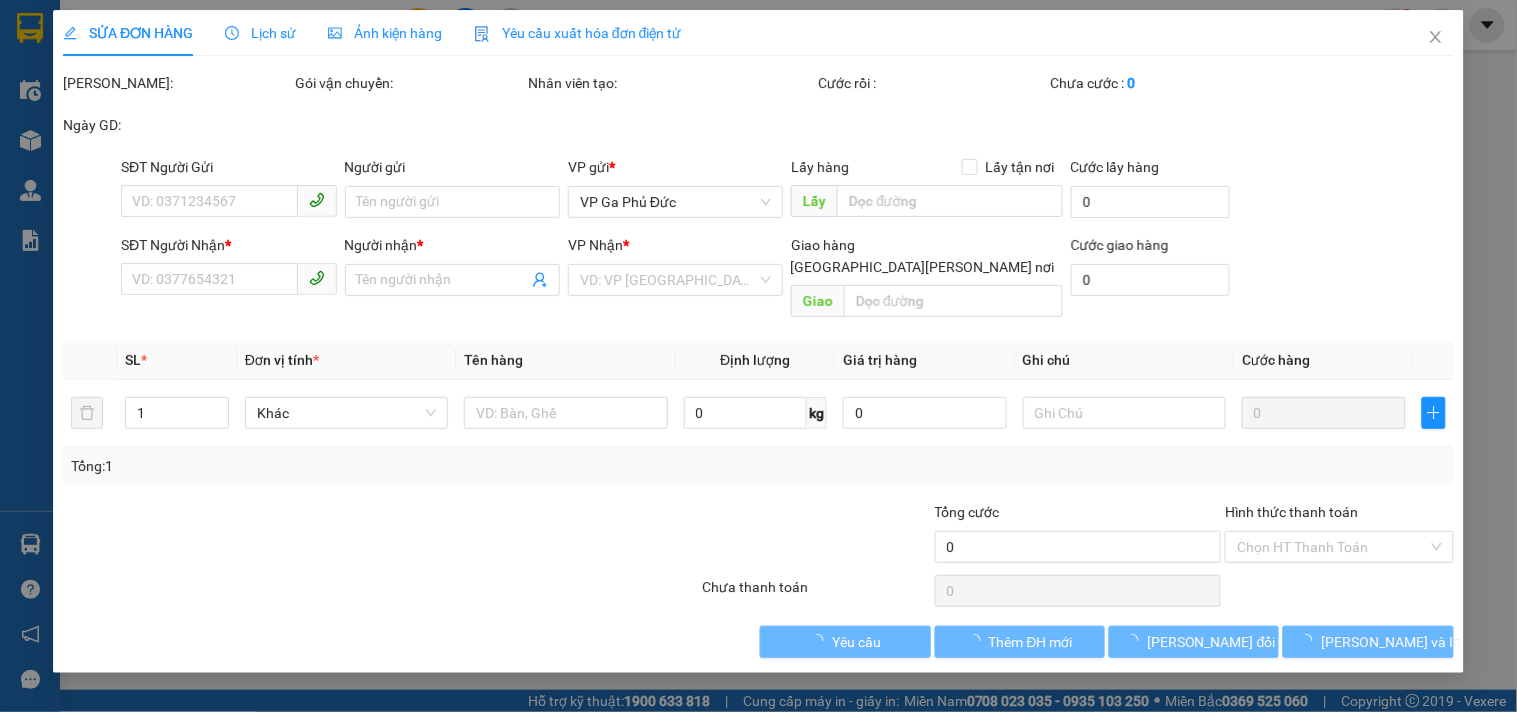 type on "c thảo" 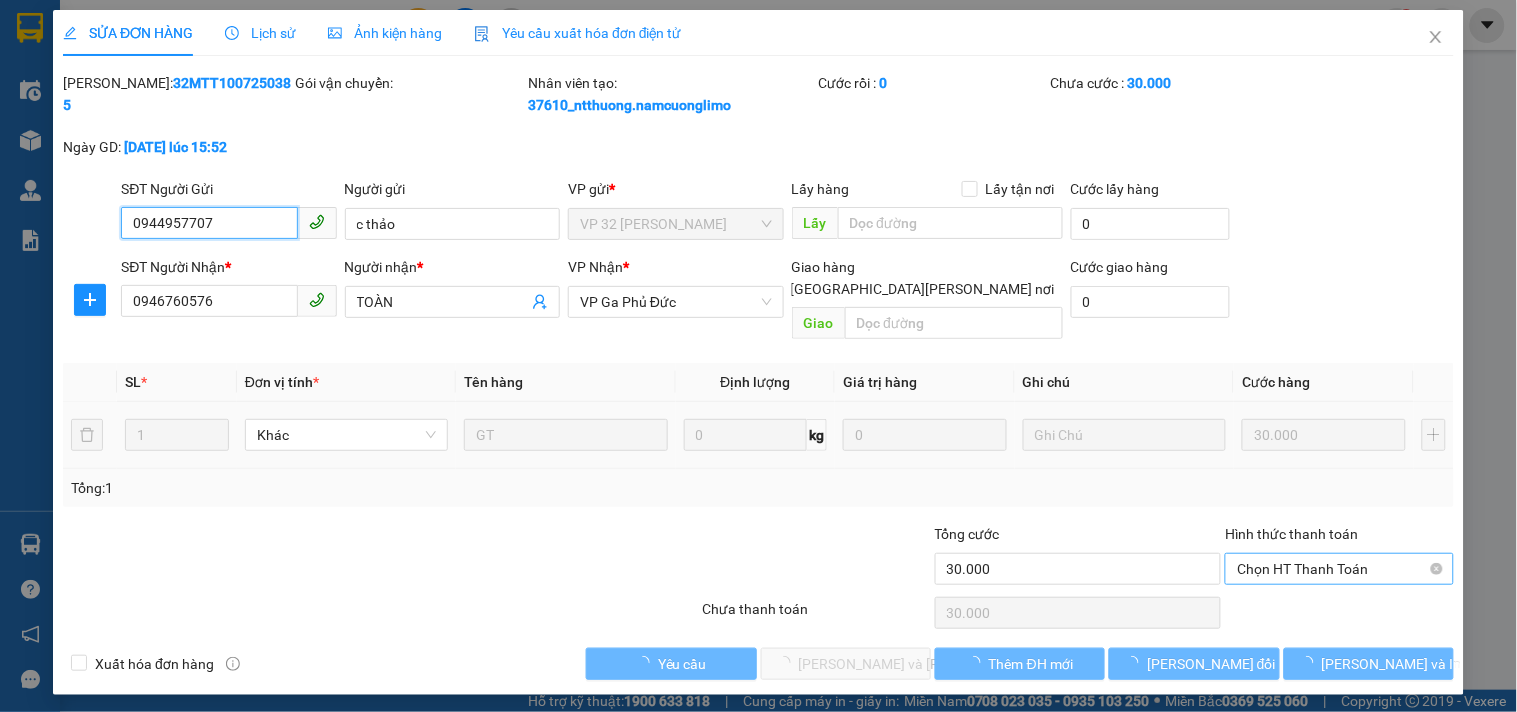 click on "Chọn HT Thanh Toán" at bounding box center [1339, 569] 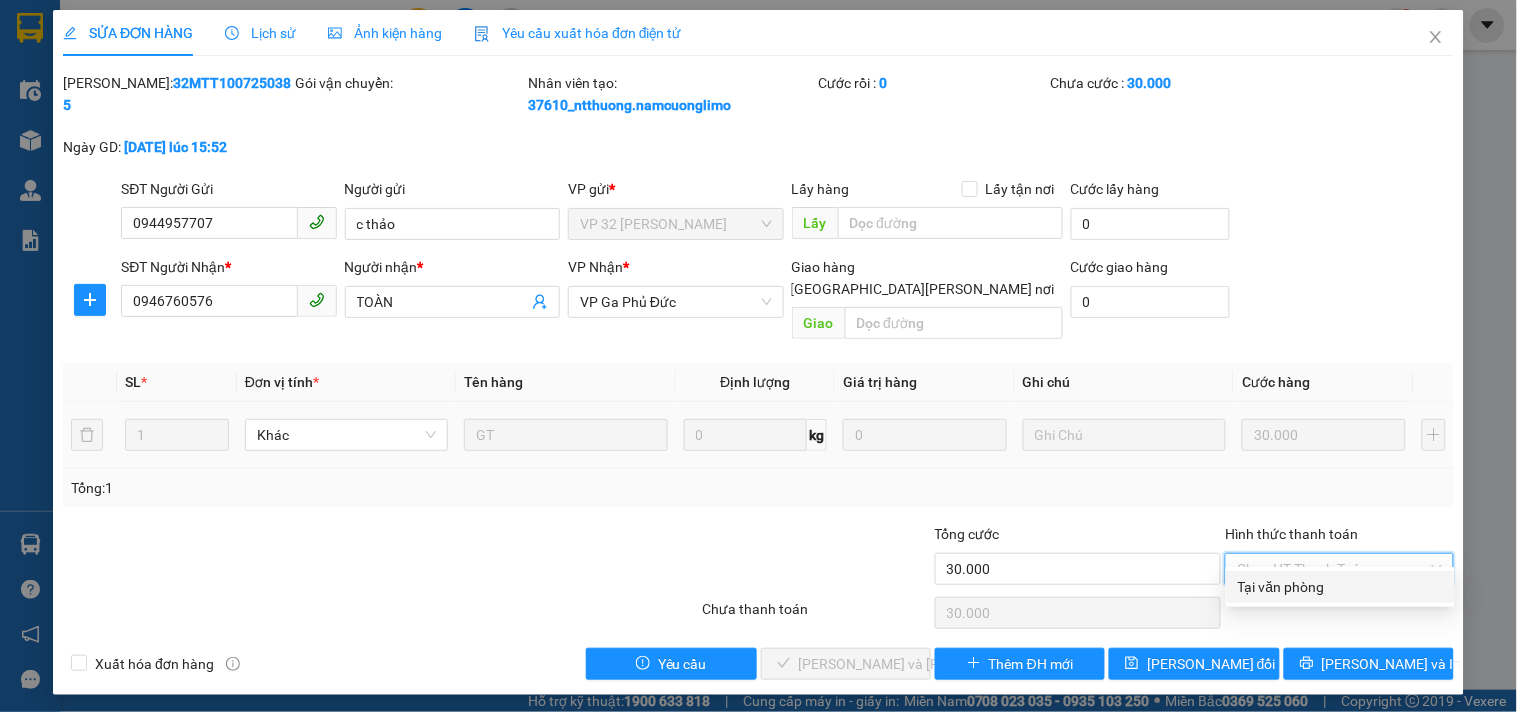 click on "Tại văn phòng" at bounding box center (1340, 587) 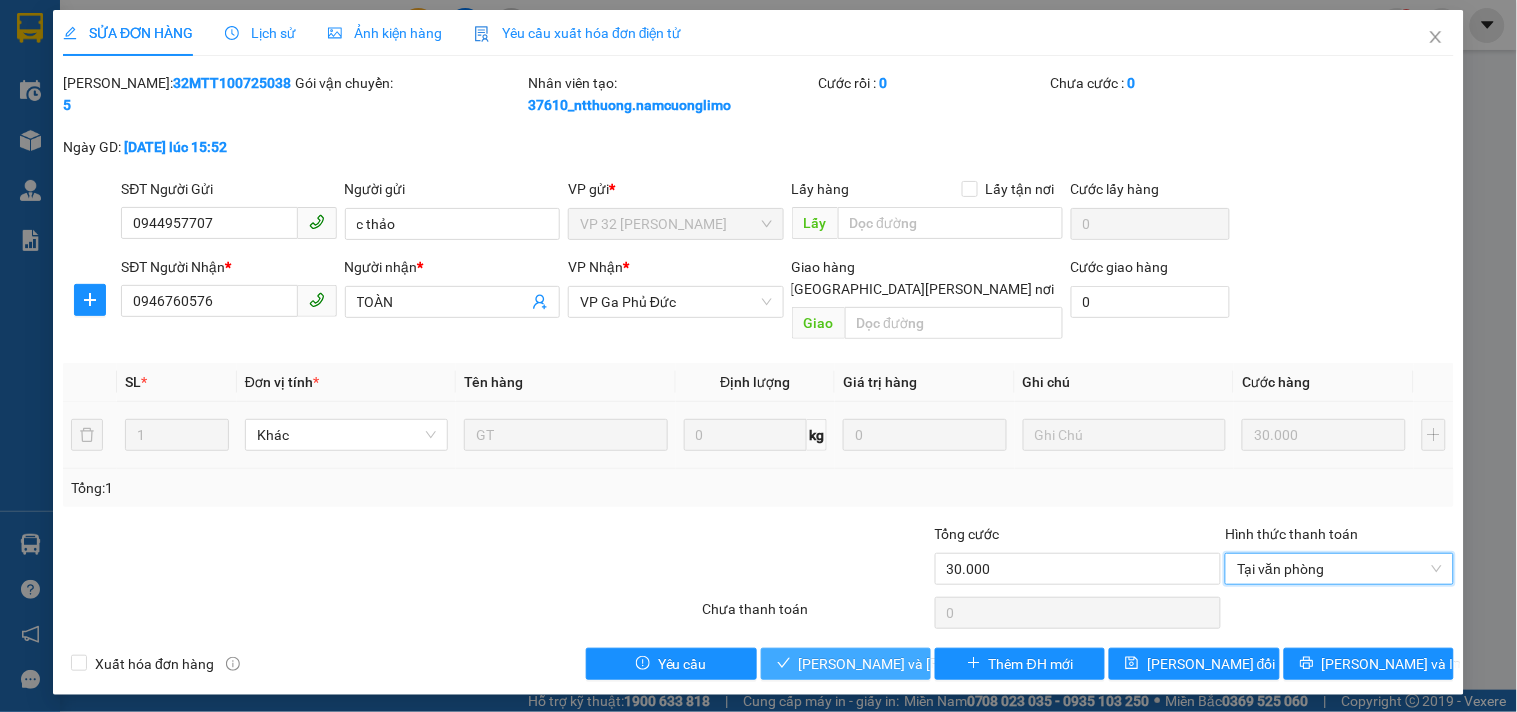 click on "[PERSON_NAME] và [PERSON_NAME] hàng" at bounding box center [934, 664] 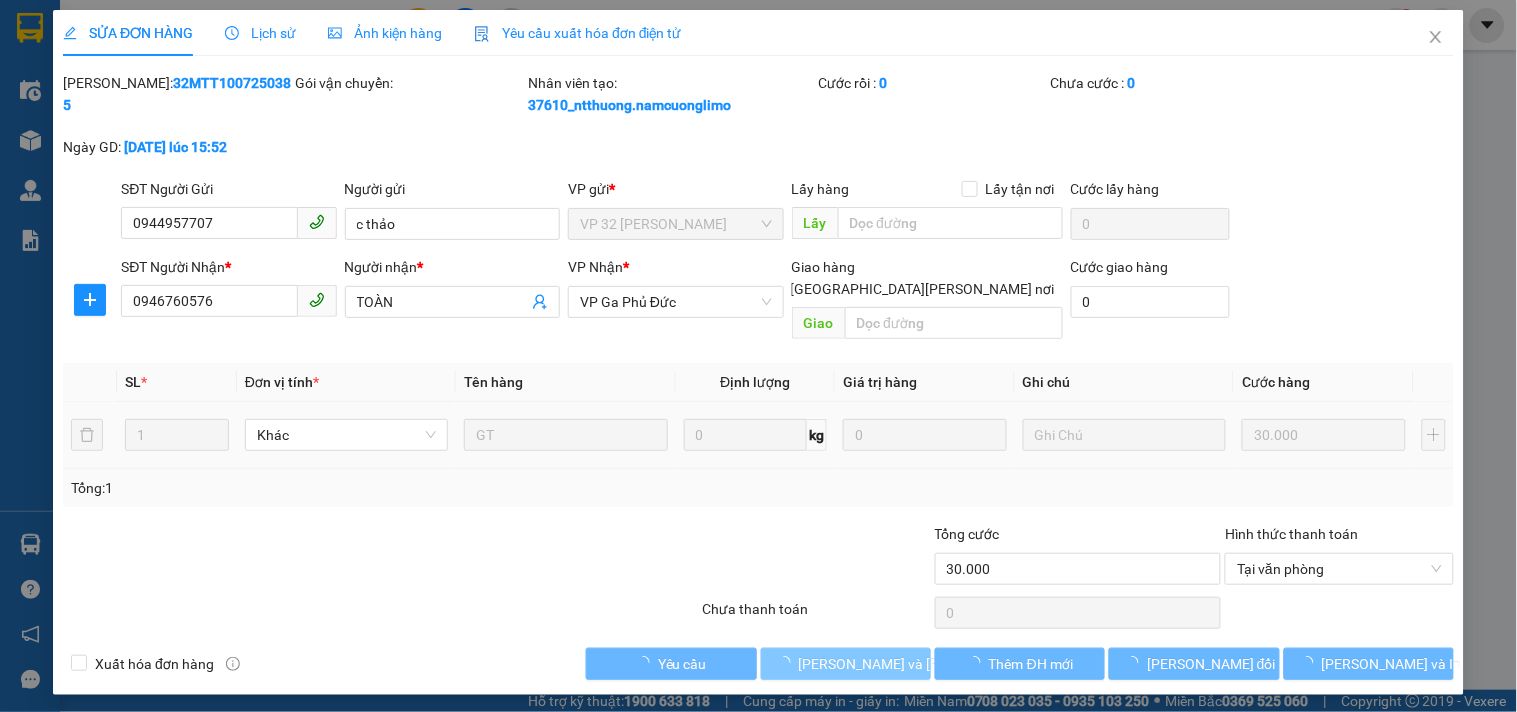 click on "[PERSON_NAME] và [PERSON_NAME] hàng" at bounding box center [934, 664] 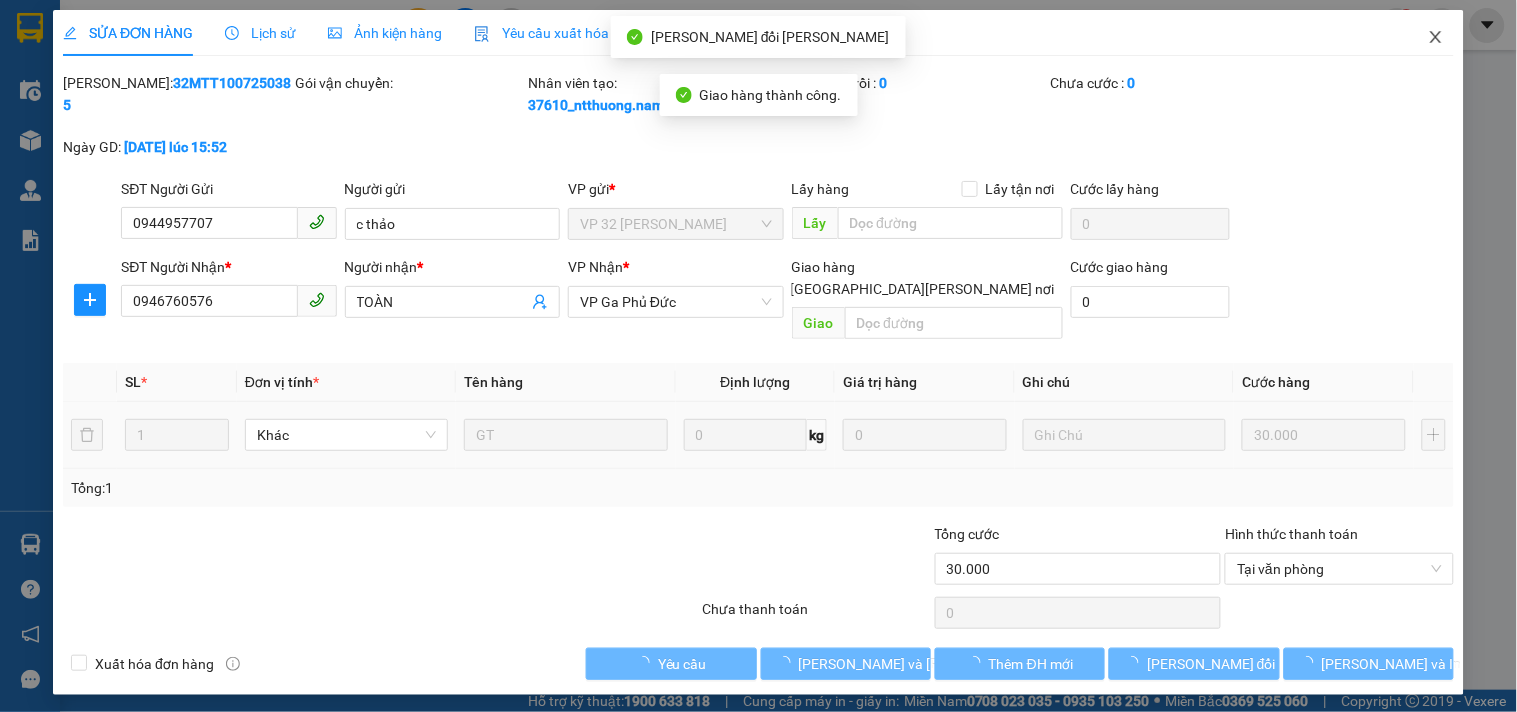 click 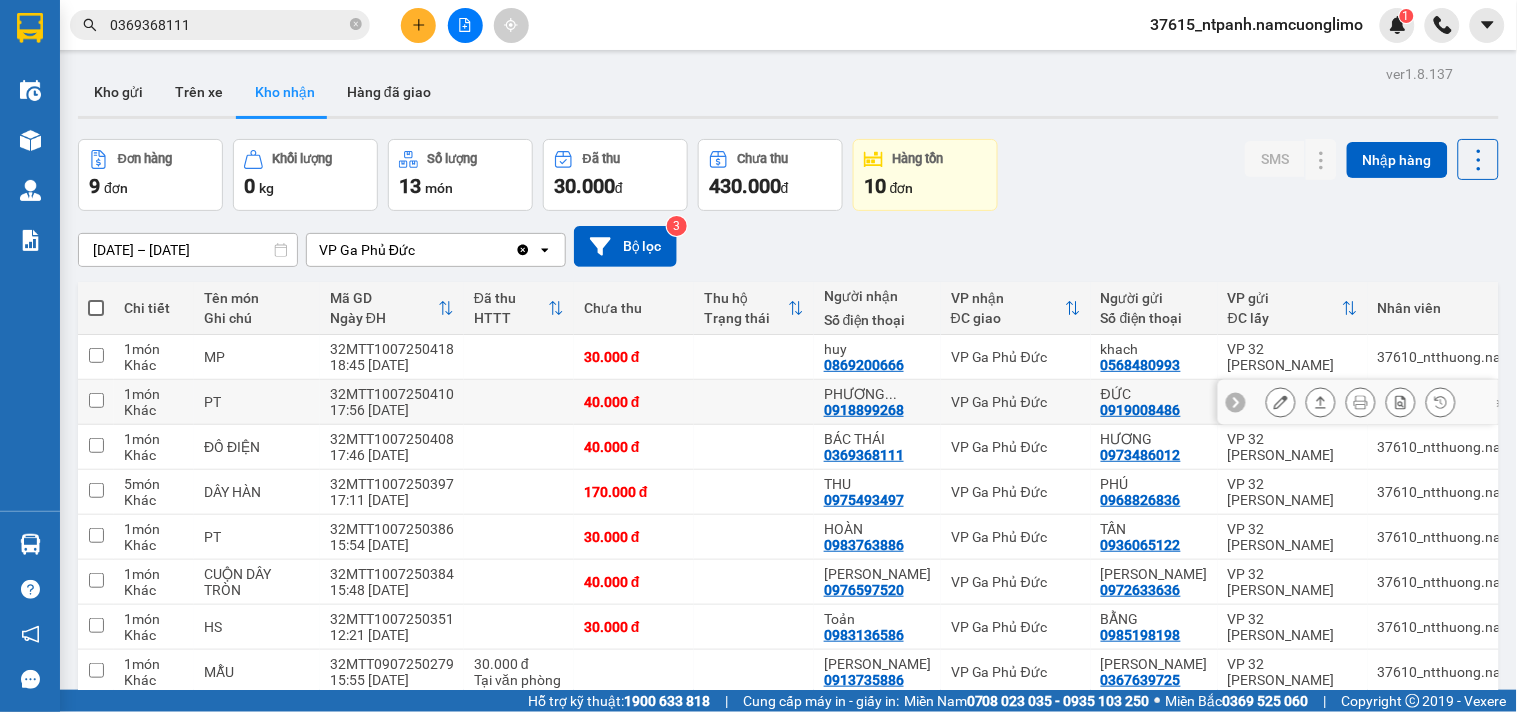 click on "[PERSON_NAME] ... 0918899268" at bounding box center [877, 402] 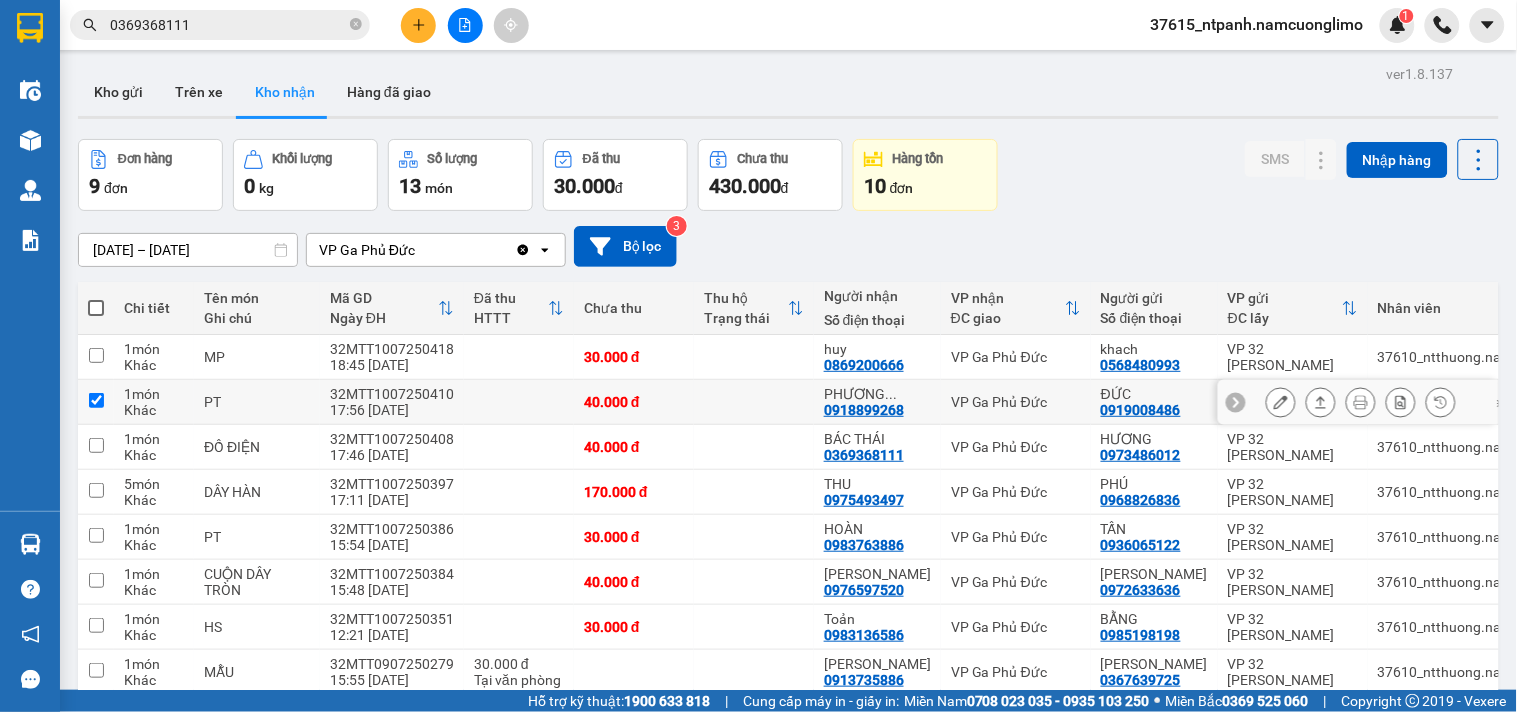 checkbox on "true" 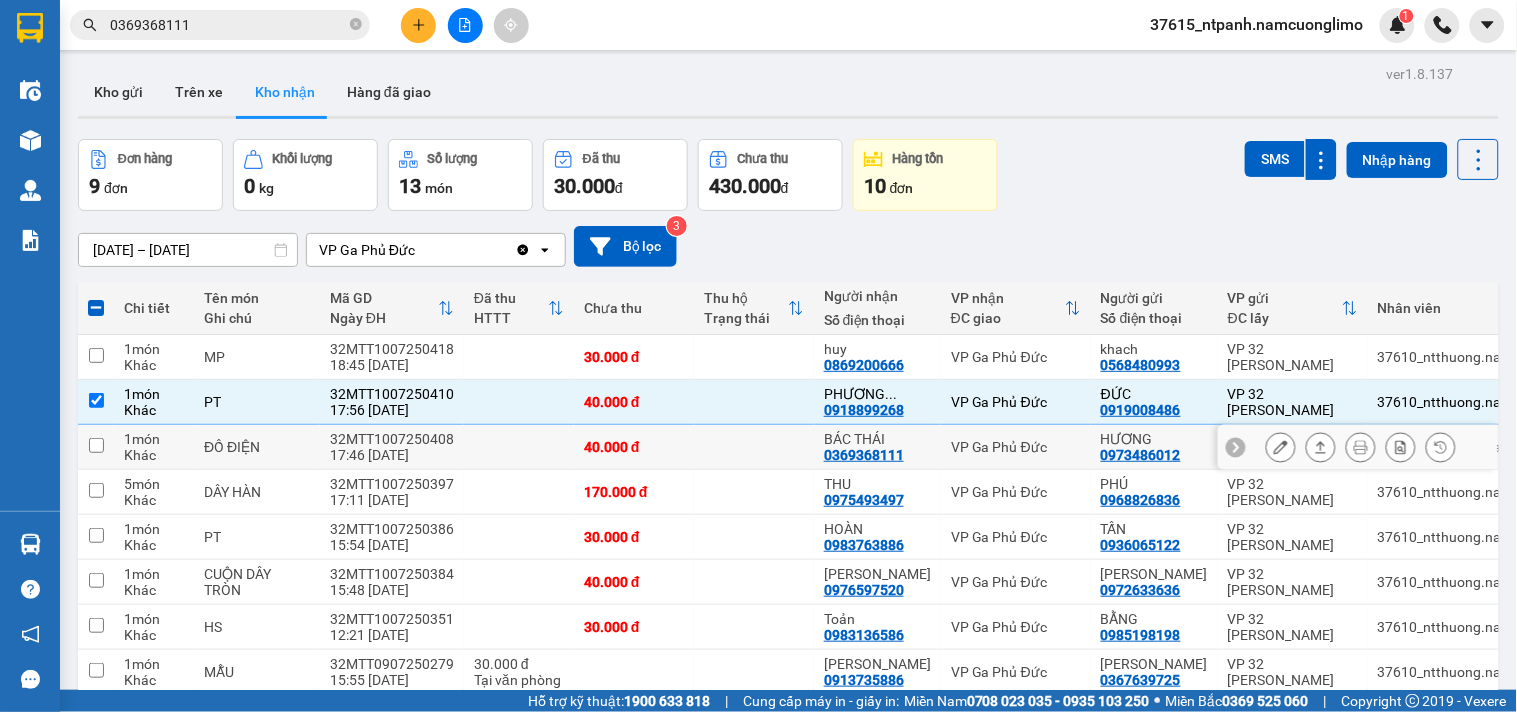 click on "BÁC THÁI 0369368111" at bounding box center [877, 447] 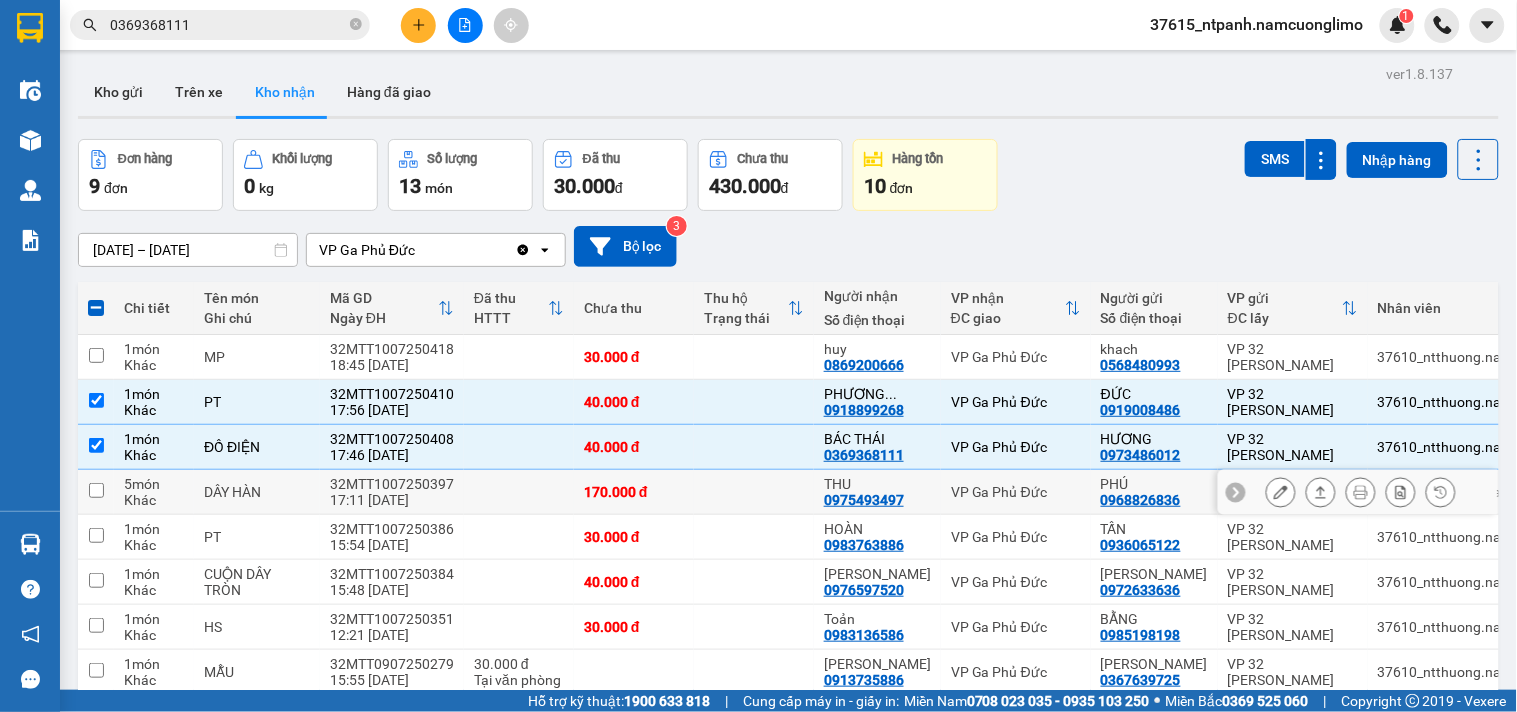 scroll, scrollTop: 111, scrollLeft: 0, axis: vertical 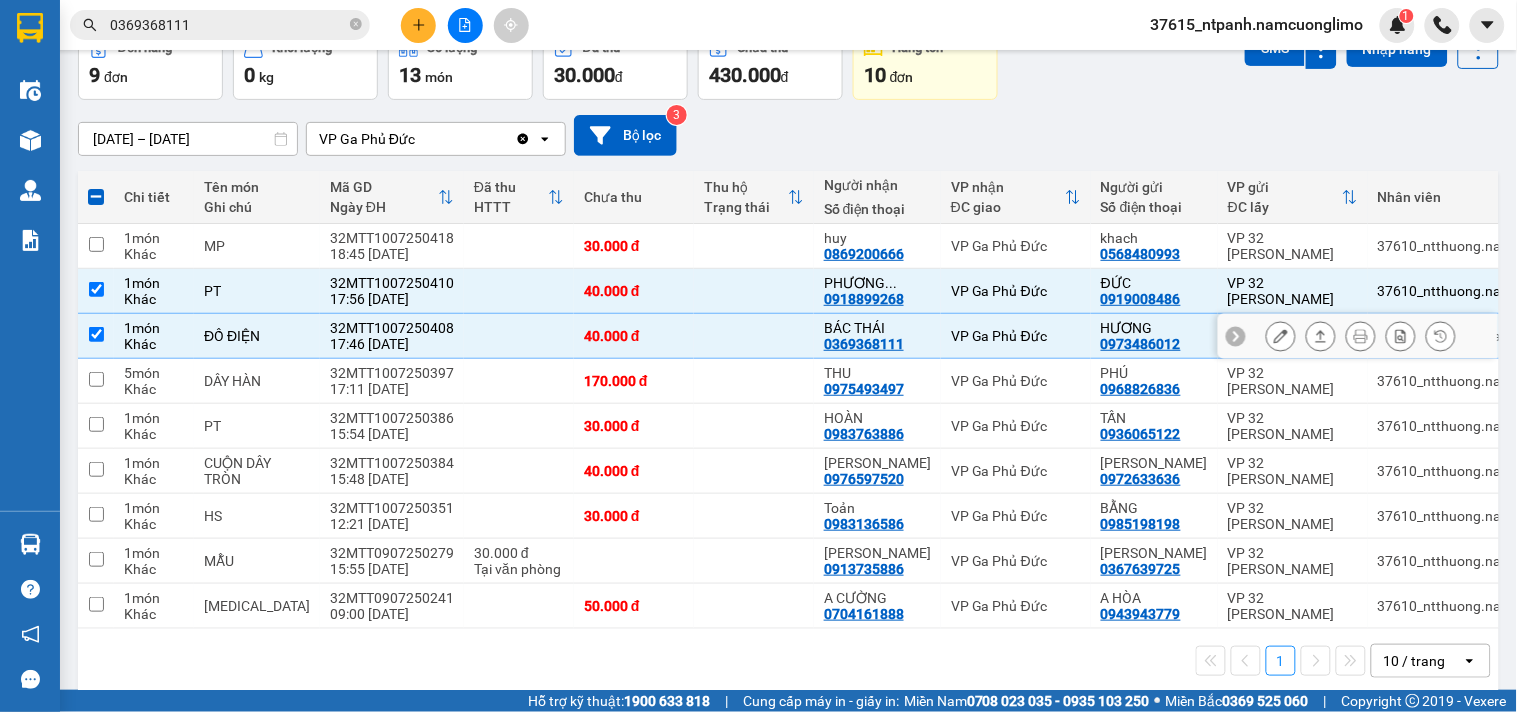 click on "VP Ga Phủ Đức" at bounding box center (1016, 336) 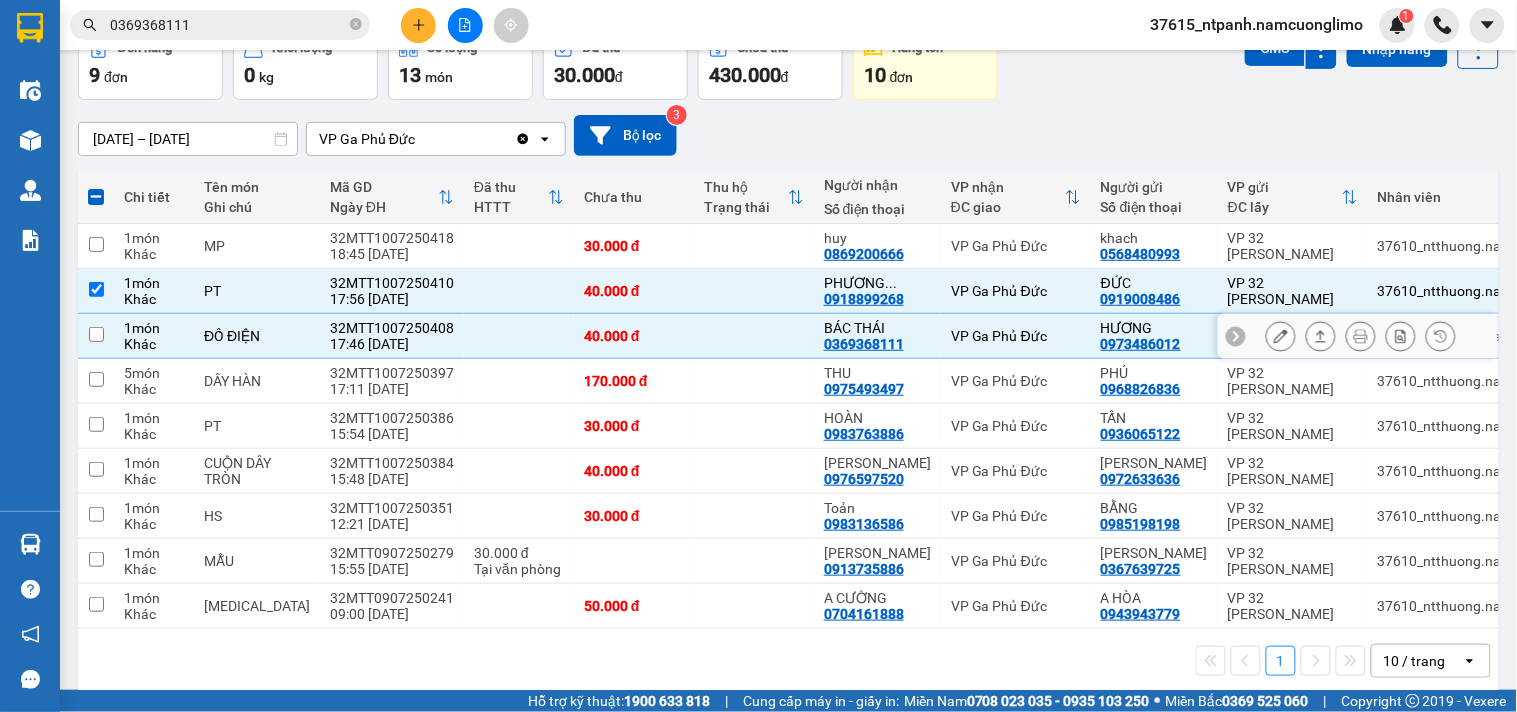 checkbox on "false" 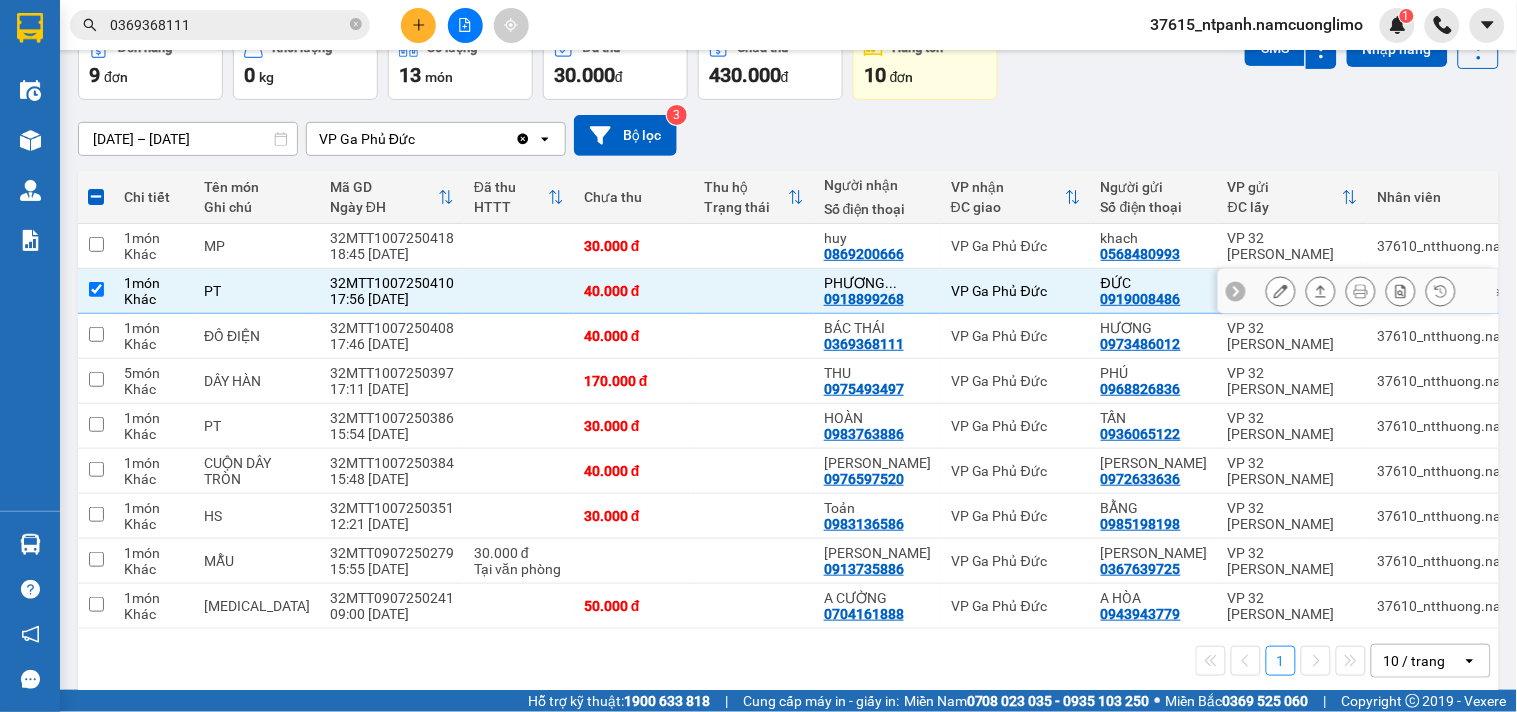 click on "VP Ga Phủ Đức" at bounding box center [1016, 291] 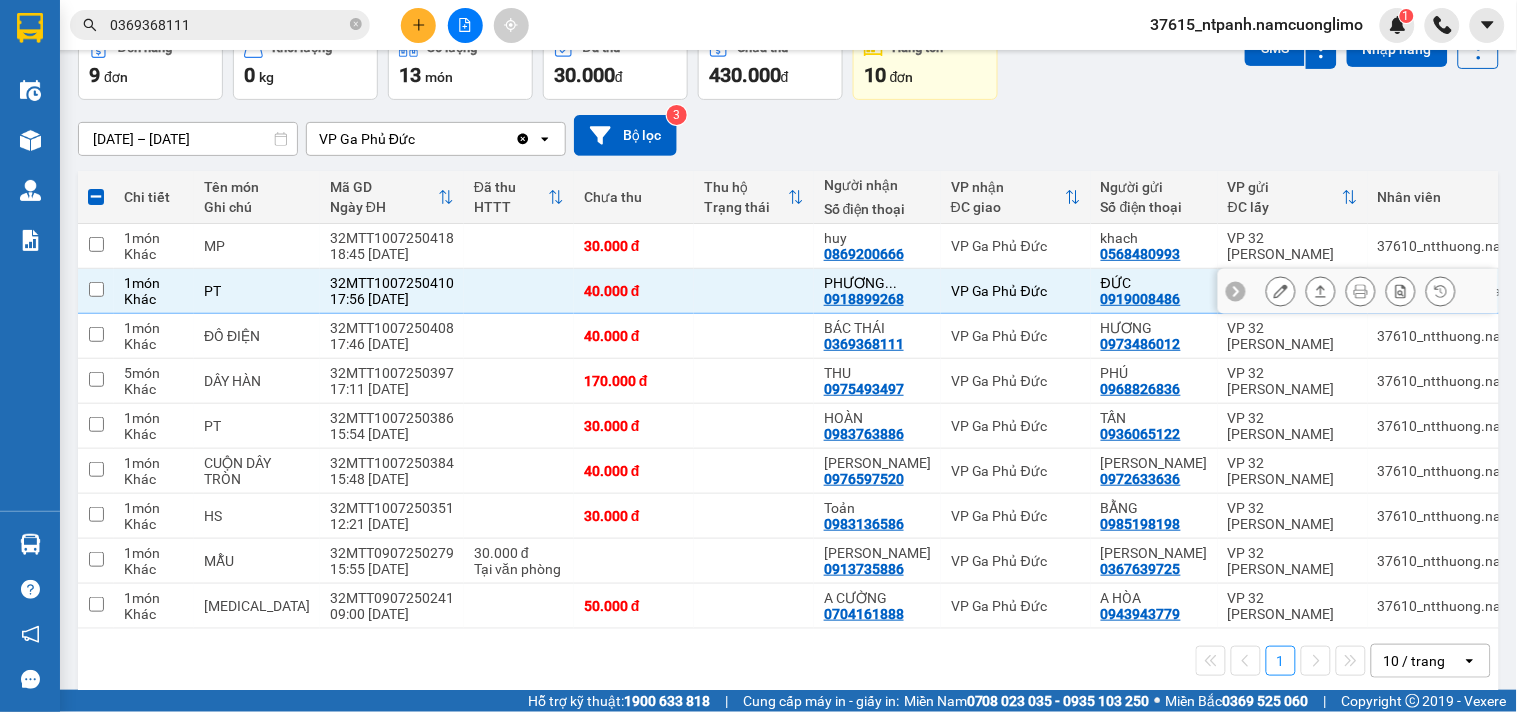 checkbox on "false" 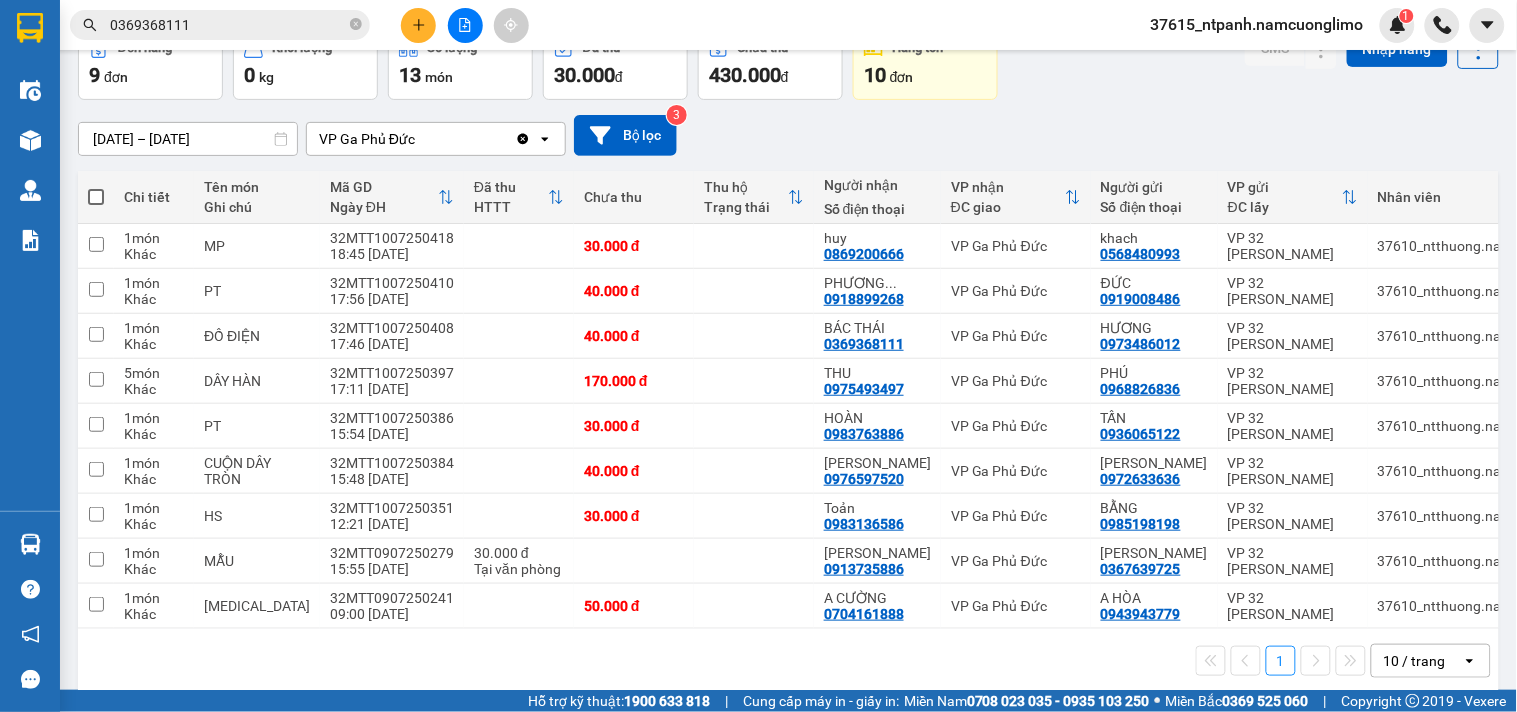 click on "[DATE] – [DATE] Press the down arrow key to interact with the calendar and select a date. Press the escape button to close the calendar. Selected date range is from [DATE] to [DATE]. VP Ga Phủ Đức Clear value open Bộ lọc 3" at bounding box center (788, 135) 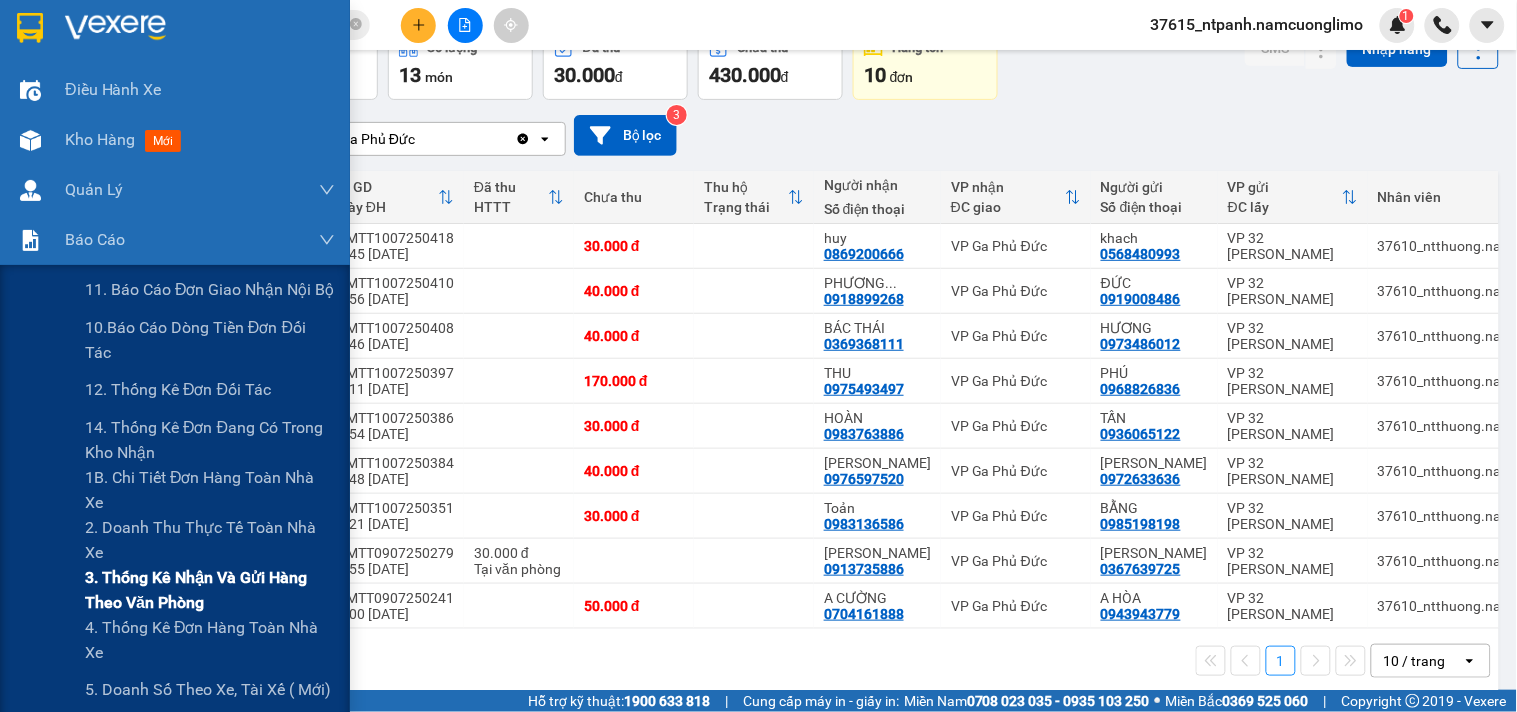 click on "3. Thống kê nhận và gửi hàng theo văn phòng" at bounding box center (210, 590) 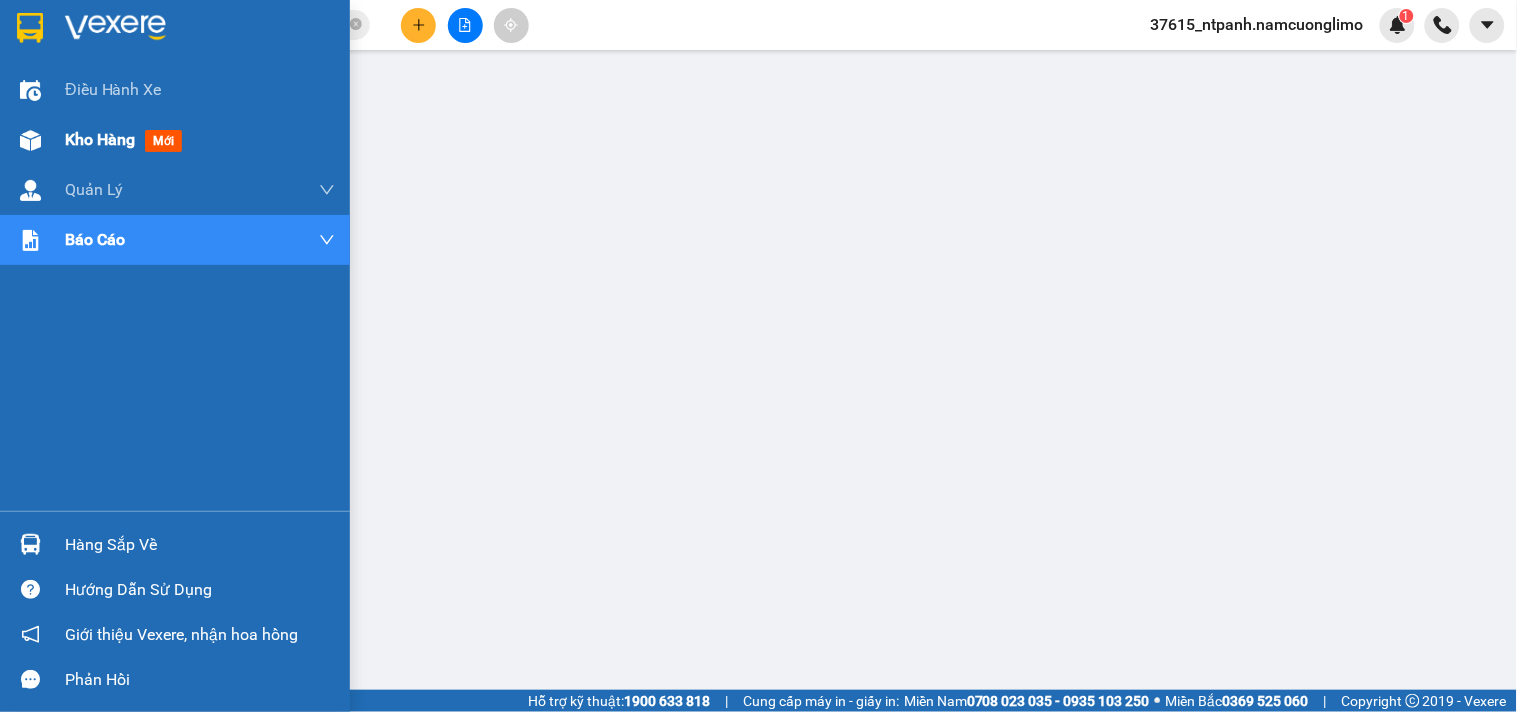 click on "Kho hàng" at bounding box center [100, 139] 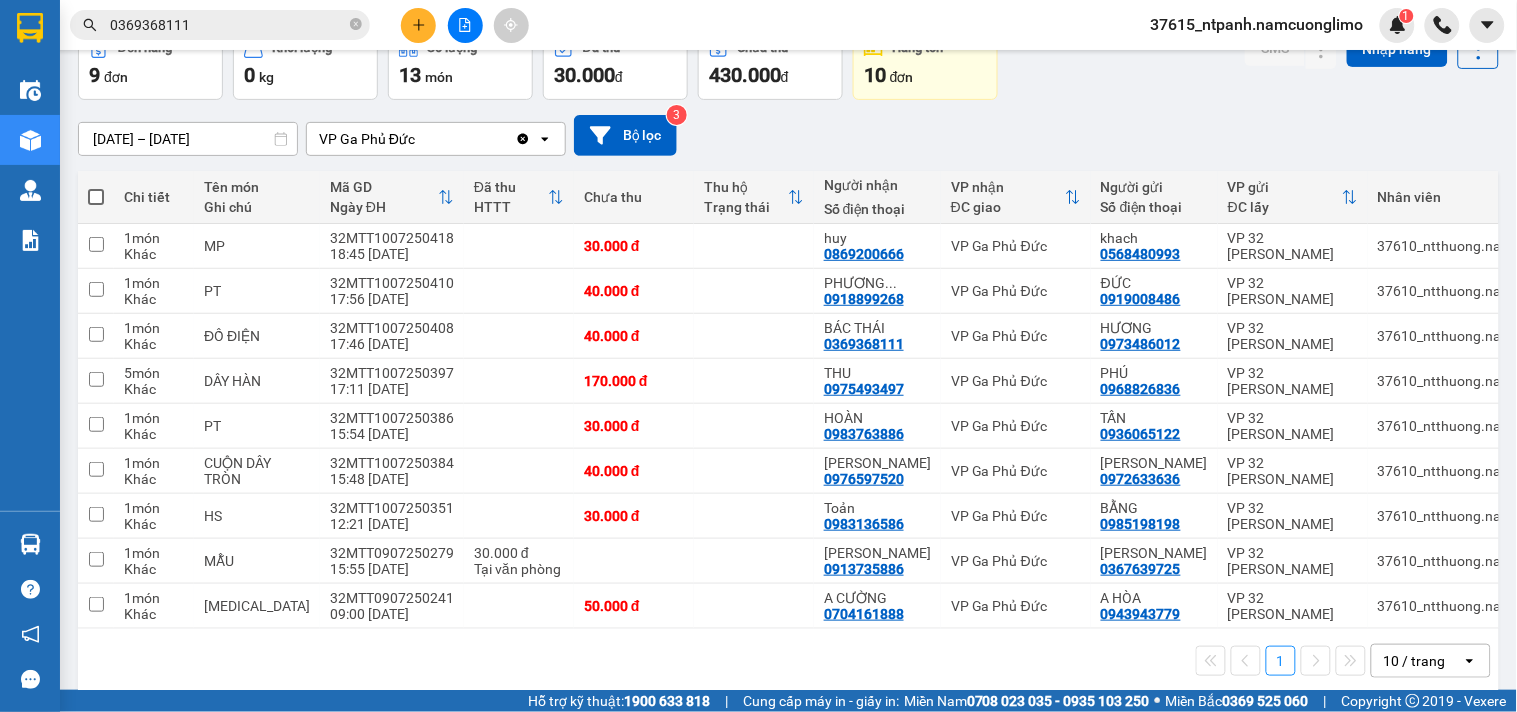 click on "[DATE] – [DATE] Press the down arrow key to interact with the calendar and select a date. Press the escape button to close the calendar. Selected date range is from [DATE] to [DATE]. VP Ga Phủ Đức Clear value open Bộ lọc 3" at bounding box center [788, 135] 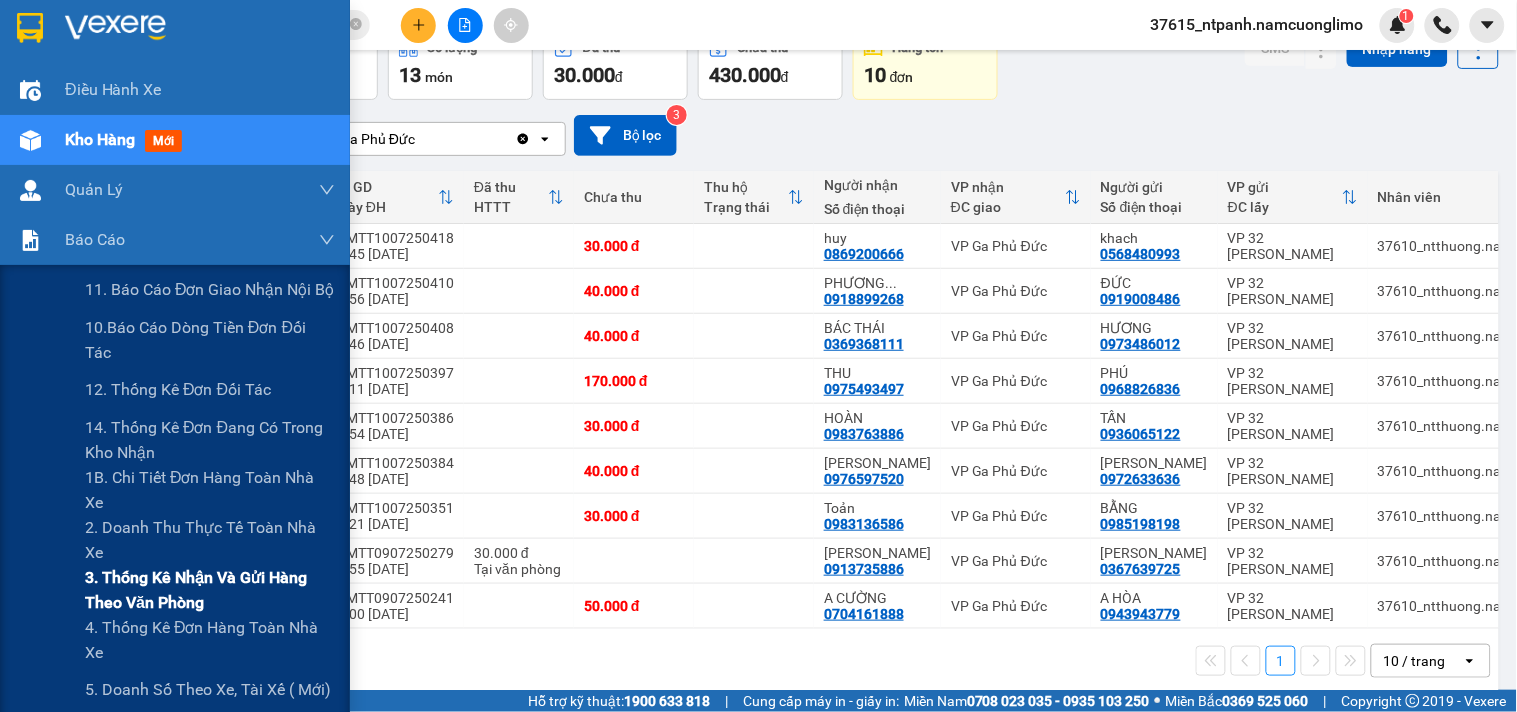 click on "3. Thống kê nhận và gửi hàng theo văn phòng" at bounding box center [210, 590] 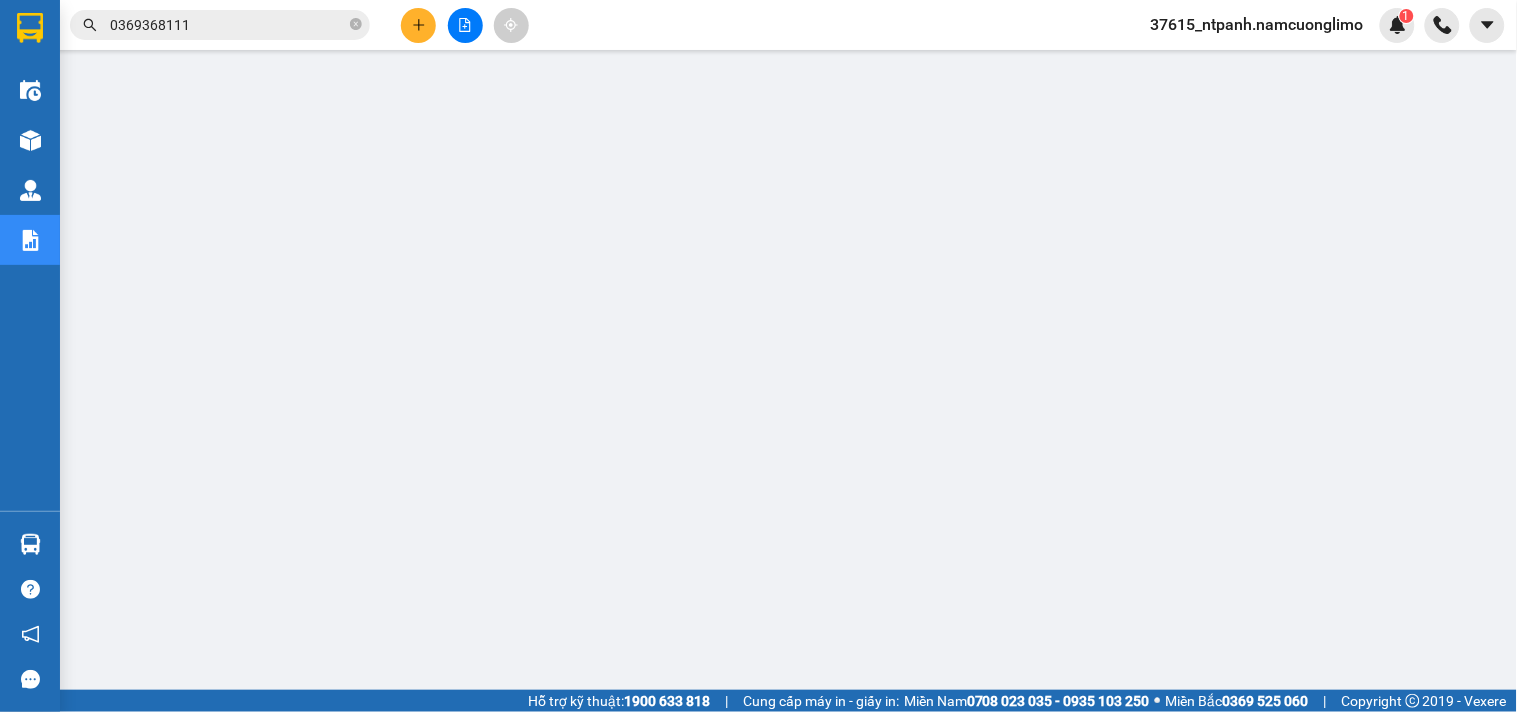 scroll, scrollTop: 0, scrollLeft: 0, axis: both 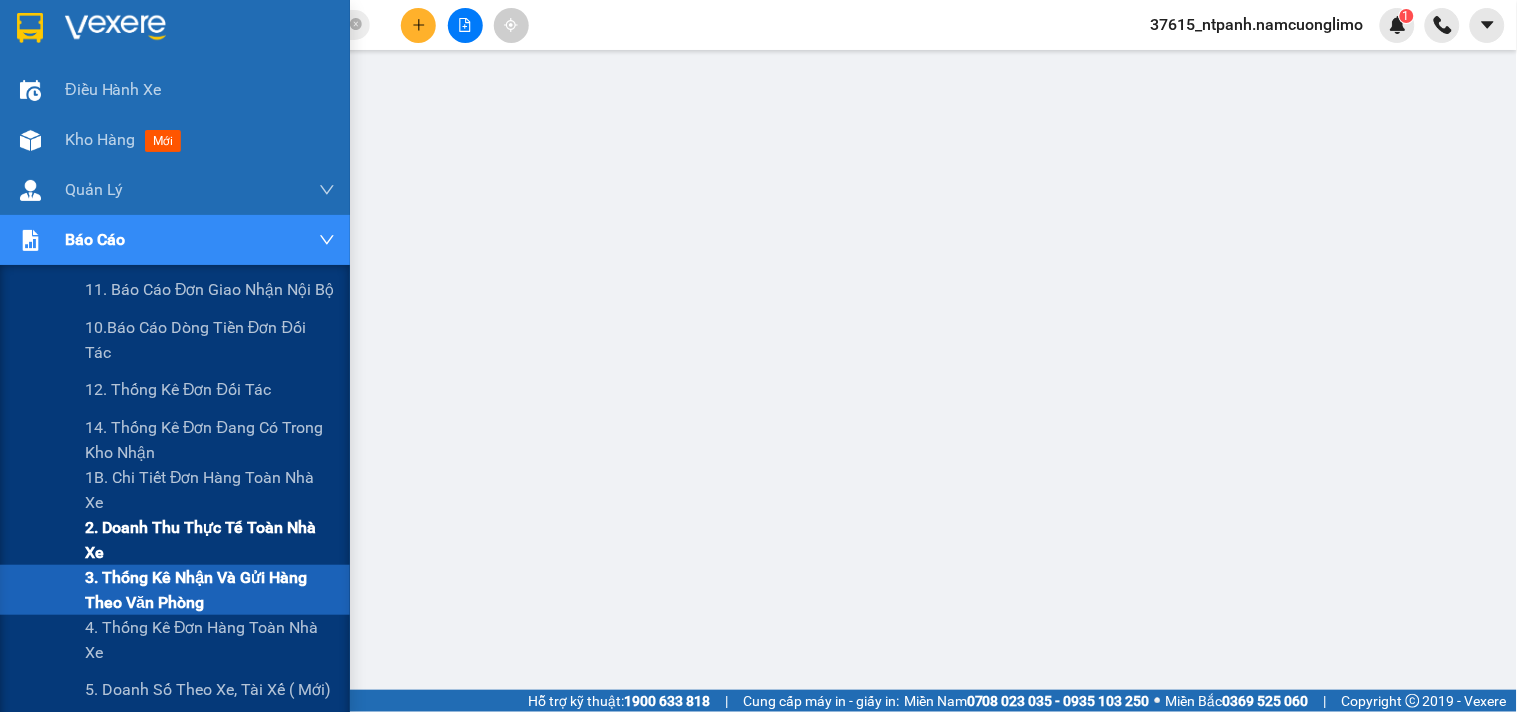 click on "2. Doanh thu thực tế toàn nhà xe" at bounding box center (210, 540) 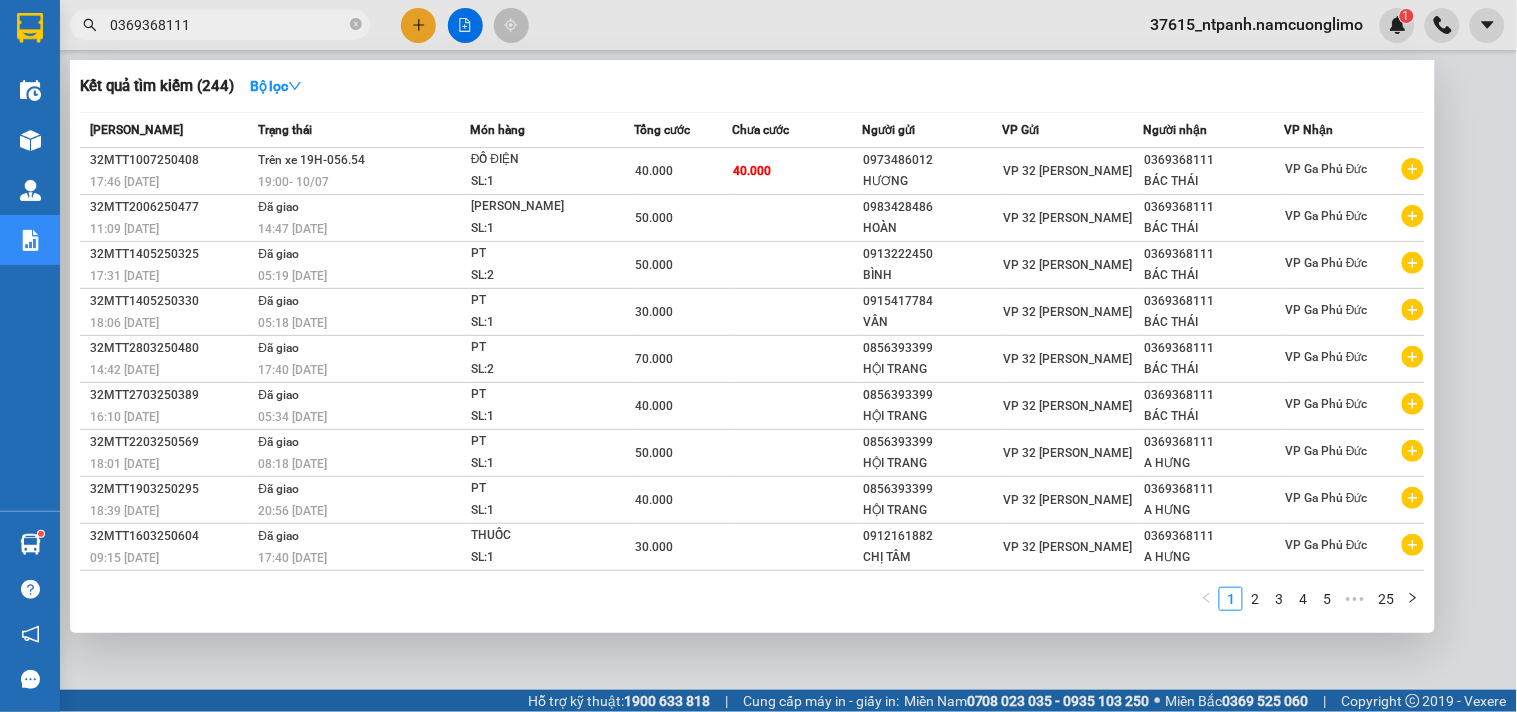 drag, startPoint x: 251, startPoint y: 23, endPoint x: 231, endPoint y: 23, distance: 20 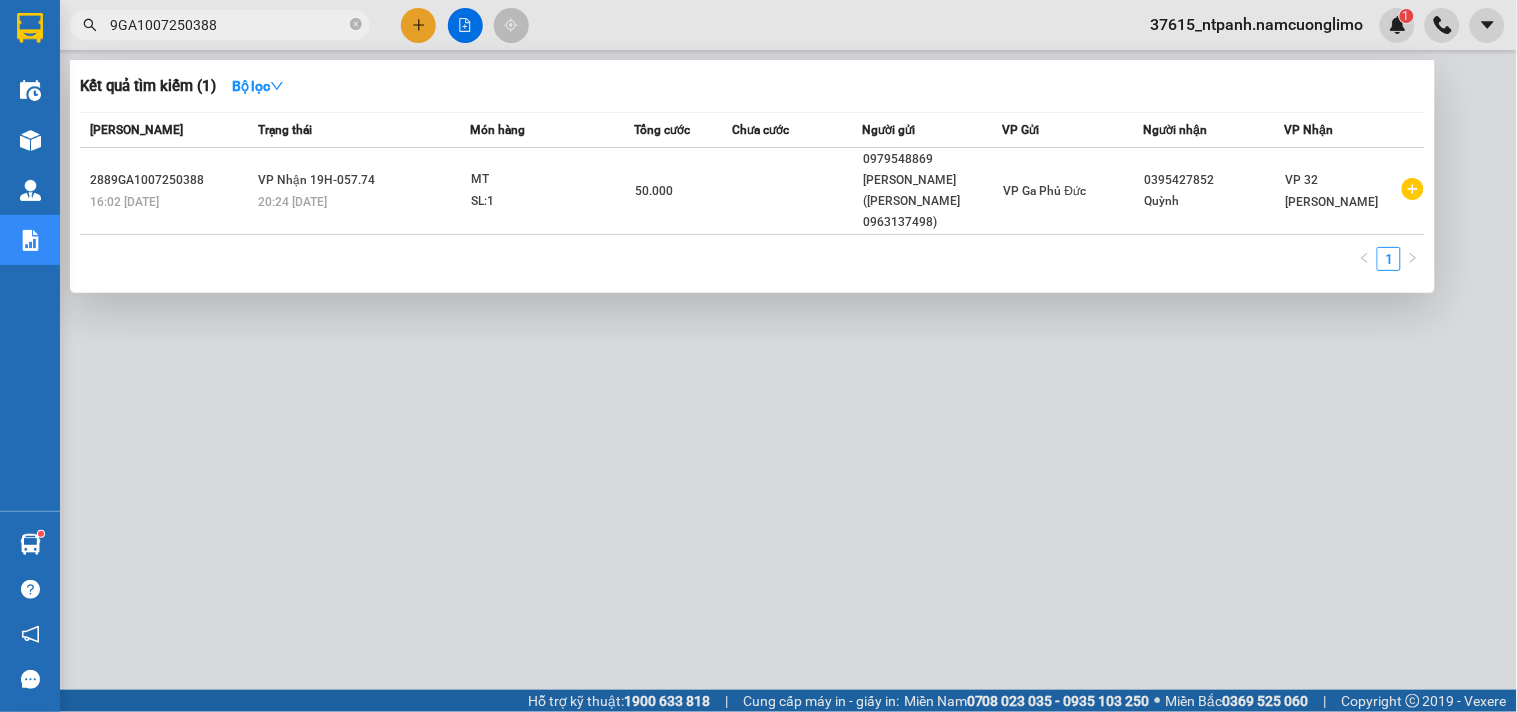 click at bounding box center (758, 356) 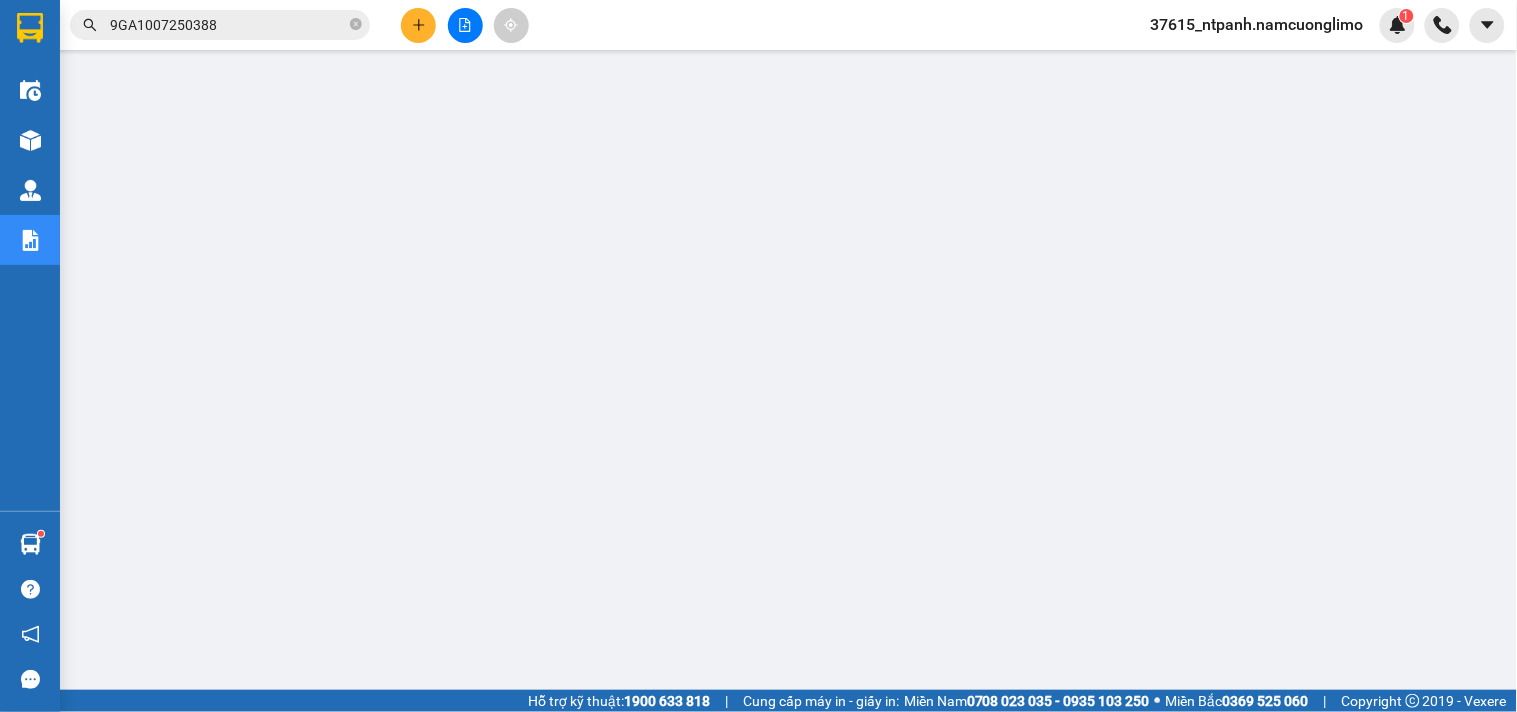 click on "Kết quả [PERSON_NAME] ( 1 )  Bộ lọc  Mã ĐH Trạng thái Món hàng [PERSON_NAME] [PERSON_NAME] Người gửi VP Gửi Người [PERSON_NAME] [PERSON_NAME] 2889GA1007250388 16:02 [DATE] [PERSON_NAME]   19H-057.74 20:24 [DATE] MT SL:  1 50.000 0979548869 [GEOGRAPHIC_DATA] ([PERSON_NAME] 0963137498) VP [GEOGRAPHIC_DATA] 0395427852 [PERSON_NAME] VP 32 Mạc Thái Tổ 1 9GA1007250388" at bounding box center [195, 25] 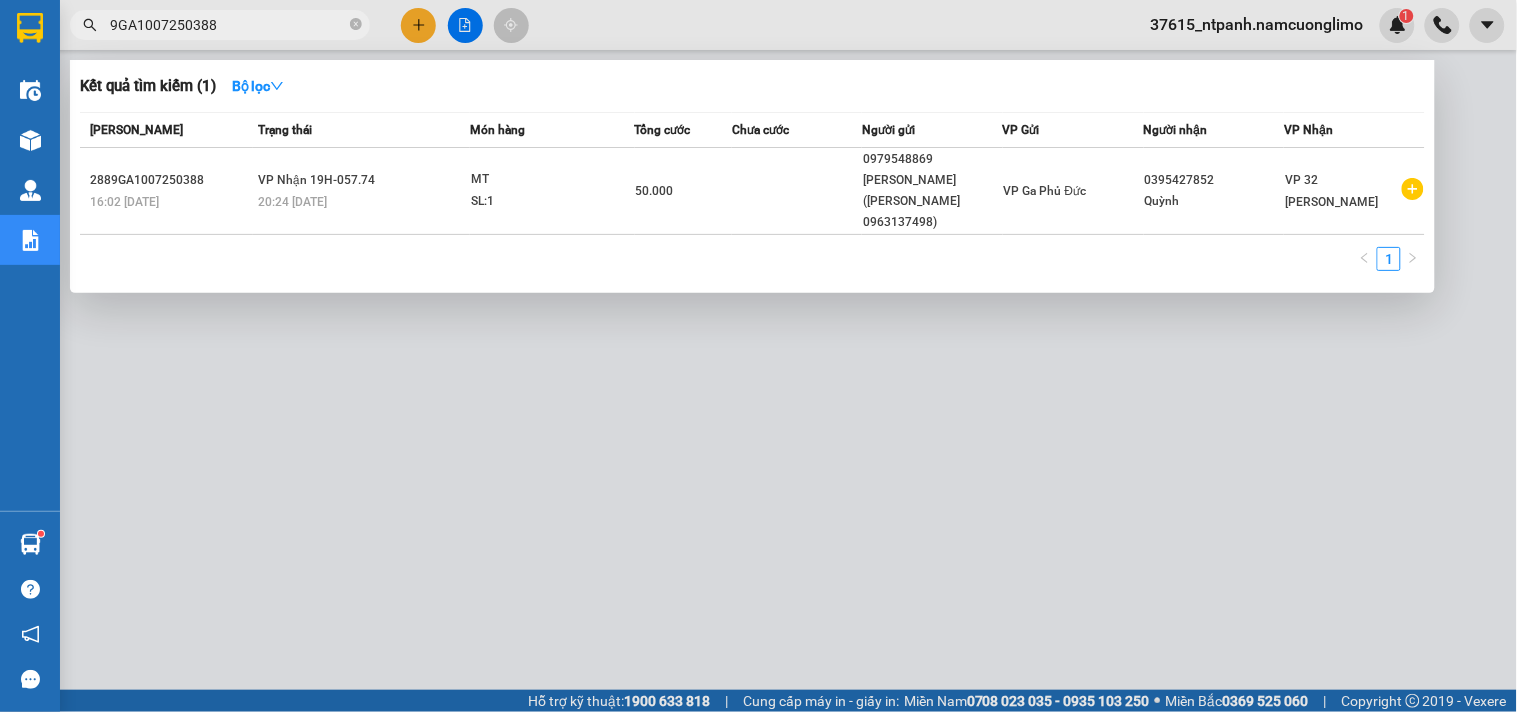 click on "9GA1007250388" at bounding box center [228, 25] 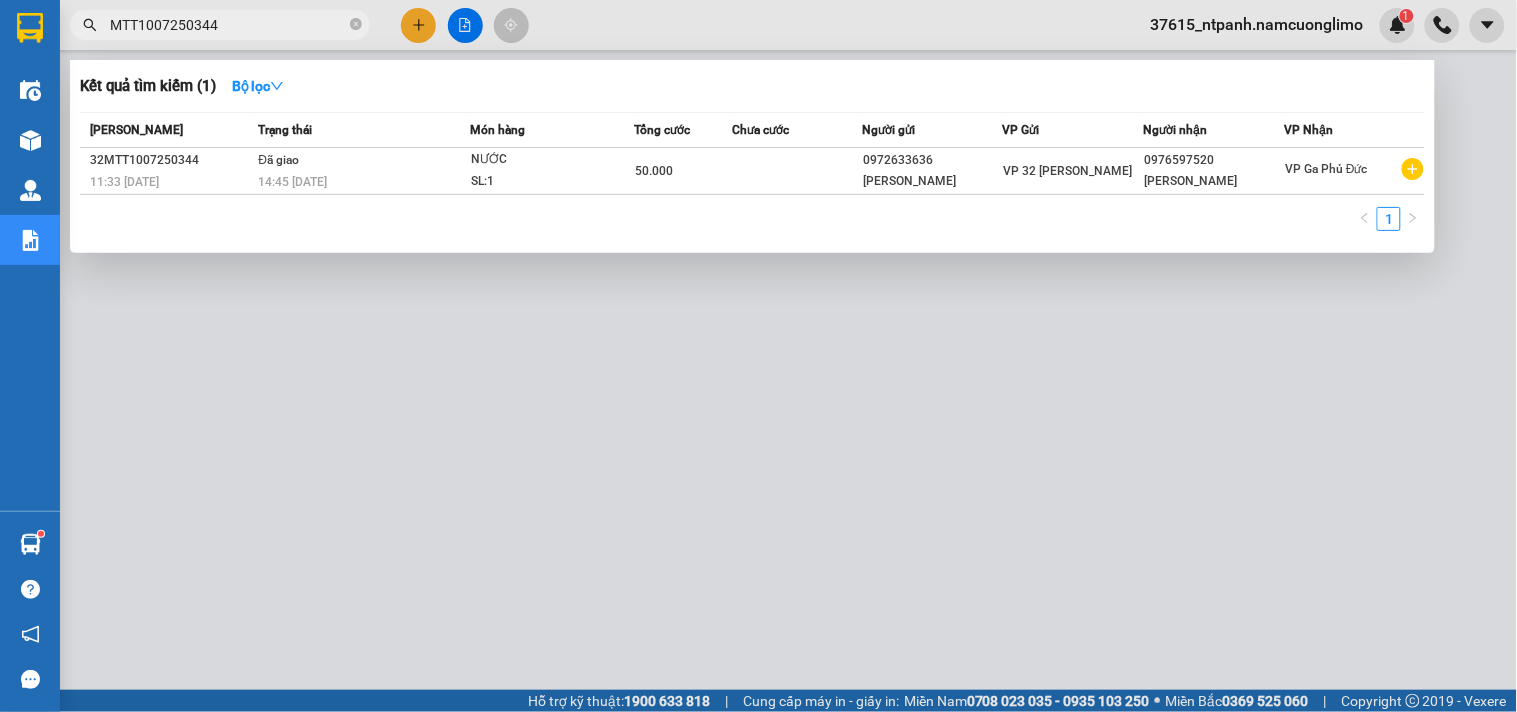 type on "MTT1007250344" 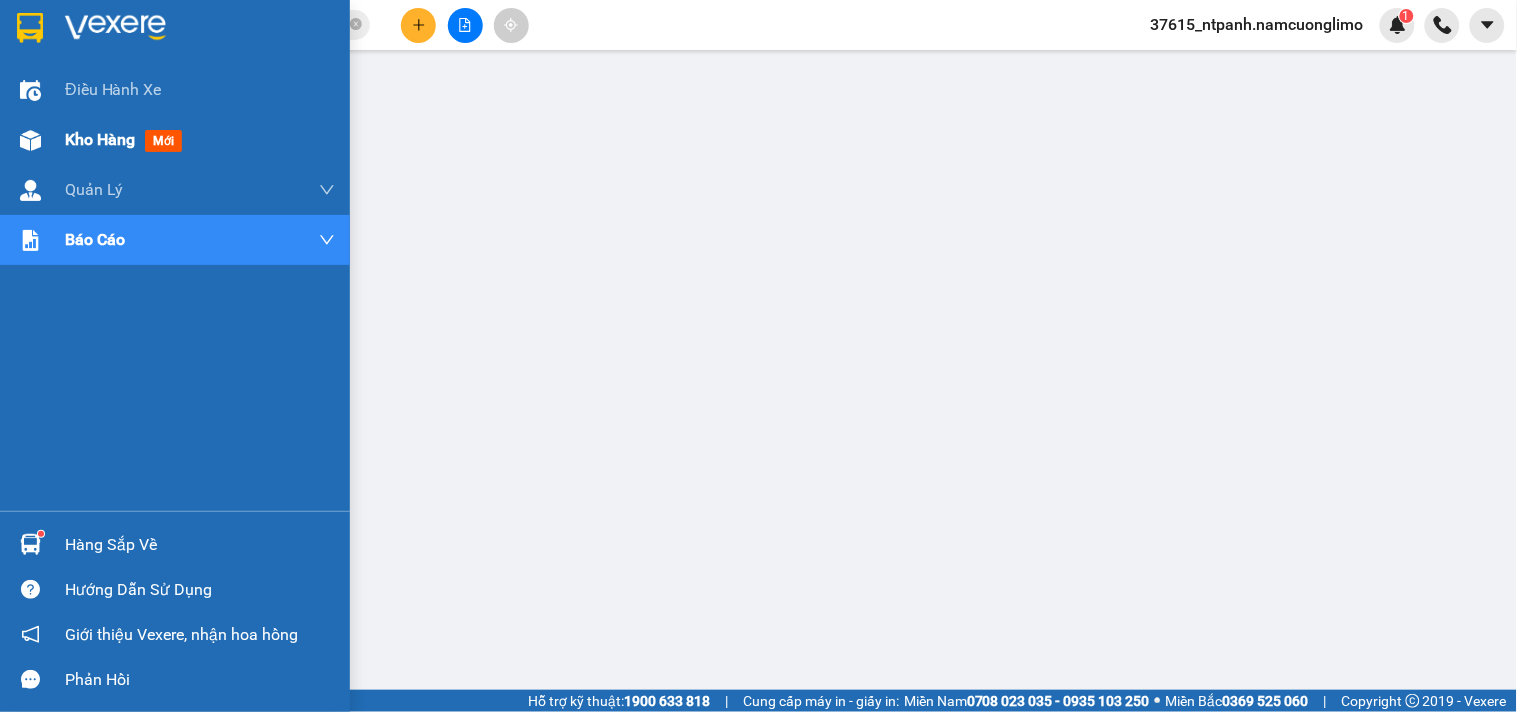 click on "Kho hàng mới" at bounding box center [175, 140] 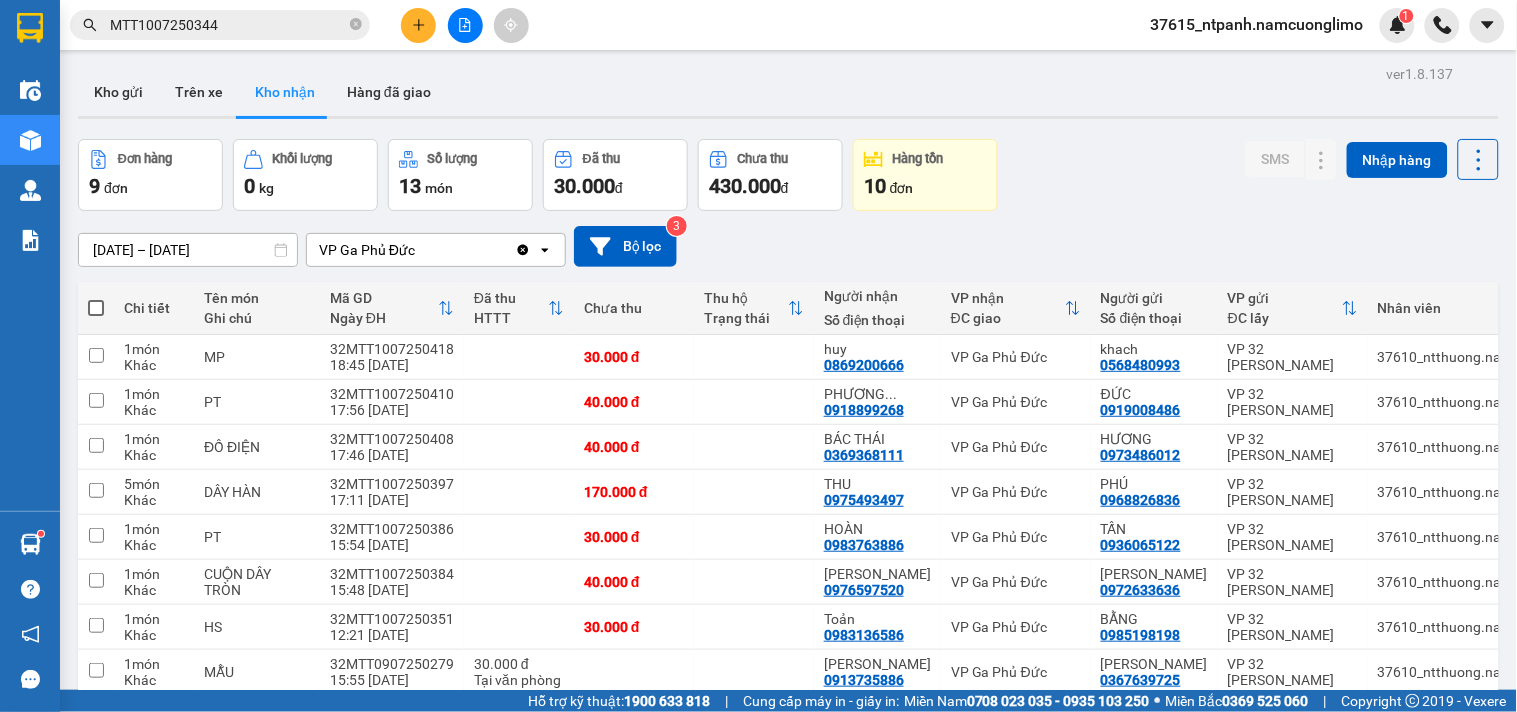 click on "Đơn hàng 9 đơn [PERSON_NAME] 0 kg Số [PERSON_NAME] 13 món Đã thu 30.000  [PERSON_NAME] thu 430.000  đ Hàng tồn 10 đơn SMS Nhập hàng" at bounding box center (788, 175) 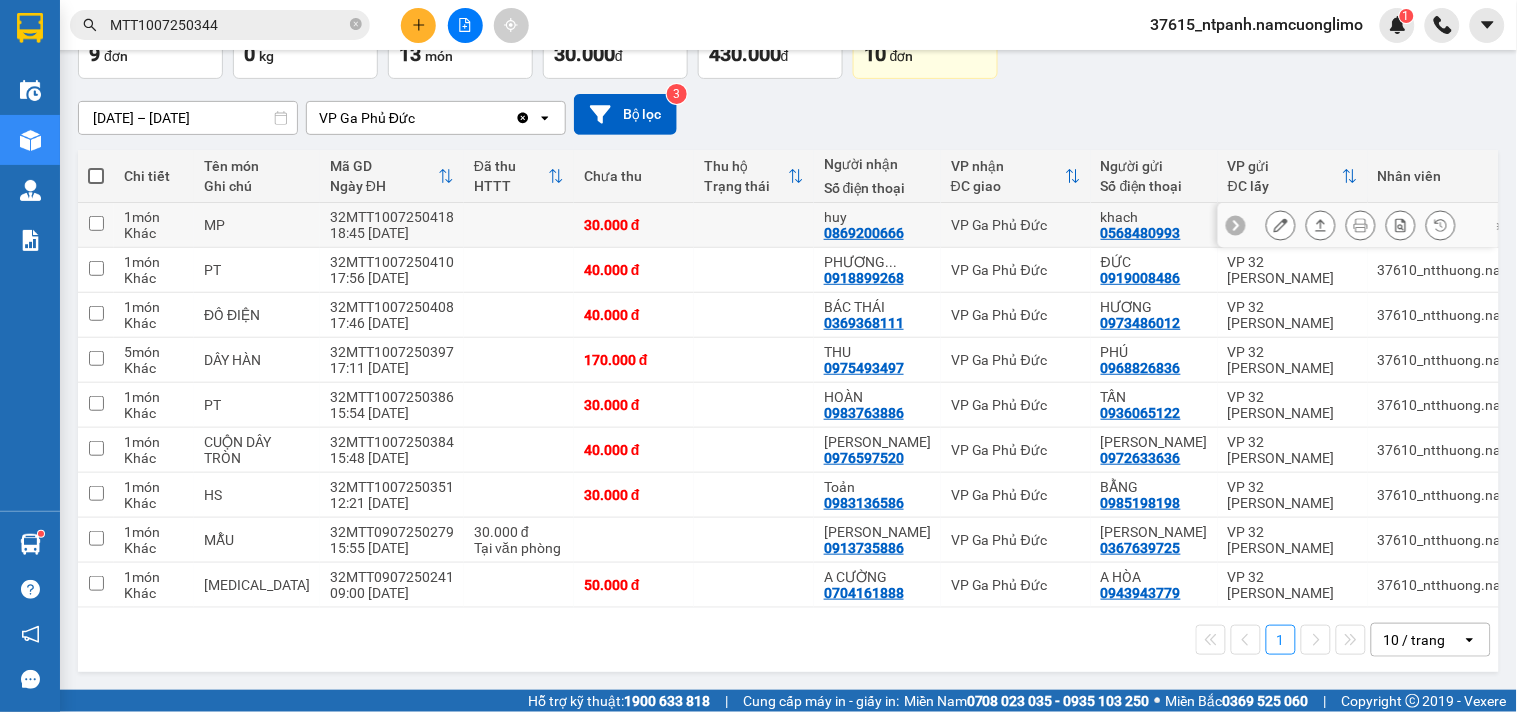 scroll, scrollTop: 141, scrollLeft: 0, axis: vertical 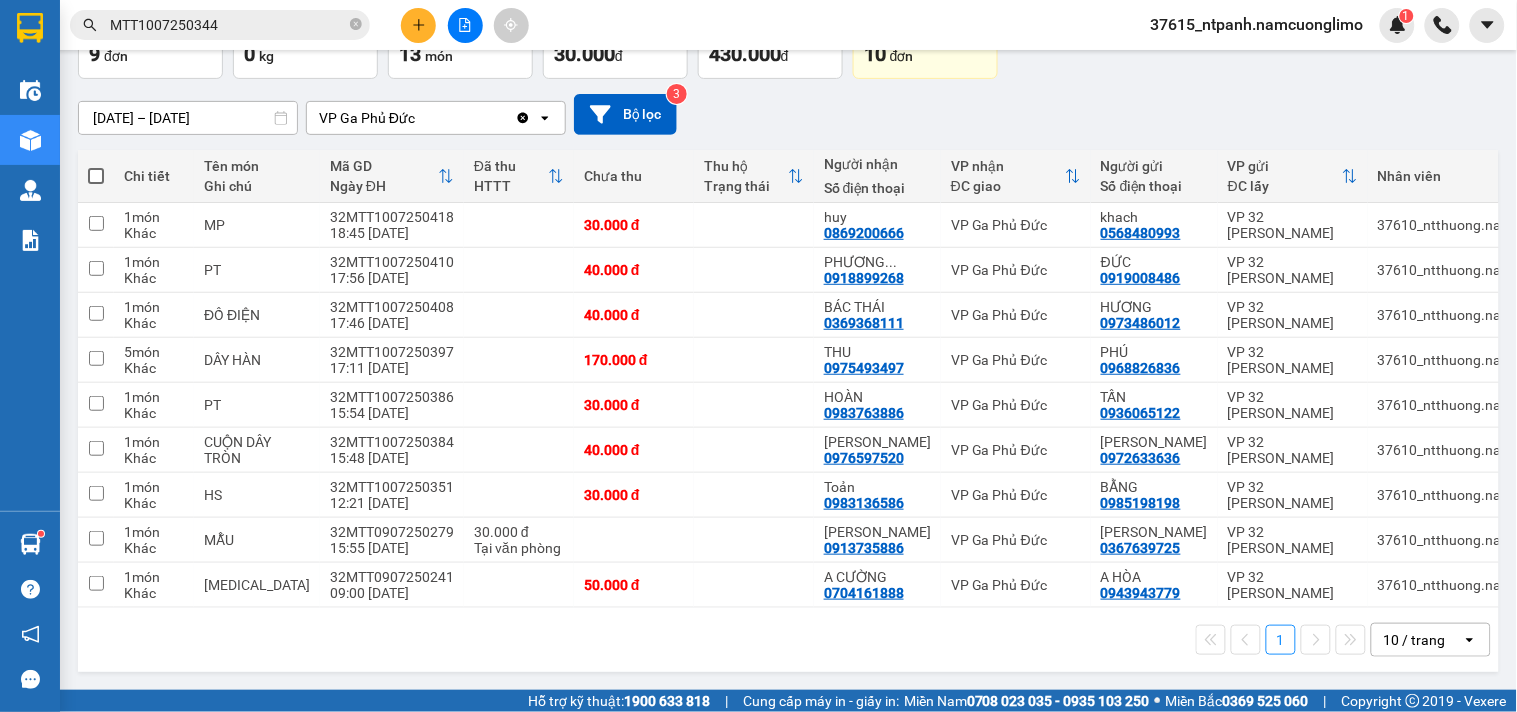 click on "[DATE] – [DATE] Press the down arrow key to interact with the calendar and select a date. Press the escape button to close the calendar. Selected date range is from [DATE] to [DATE]. VP Ga Phủ Đức Clear value open Bộ lọc 3" at bounding box center (788, 114) 